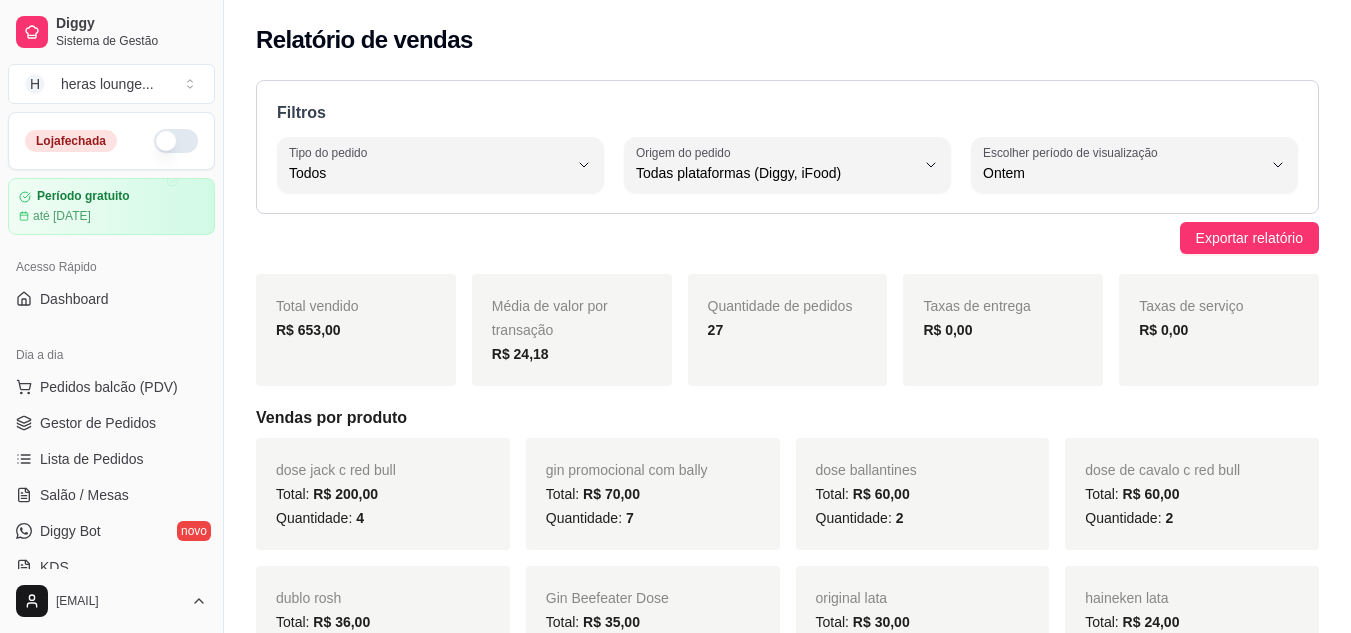 select on "ALL" 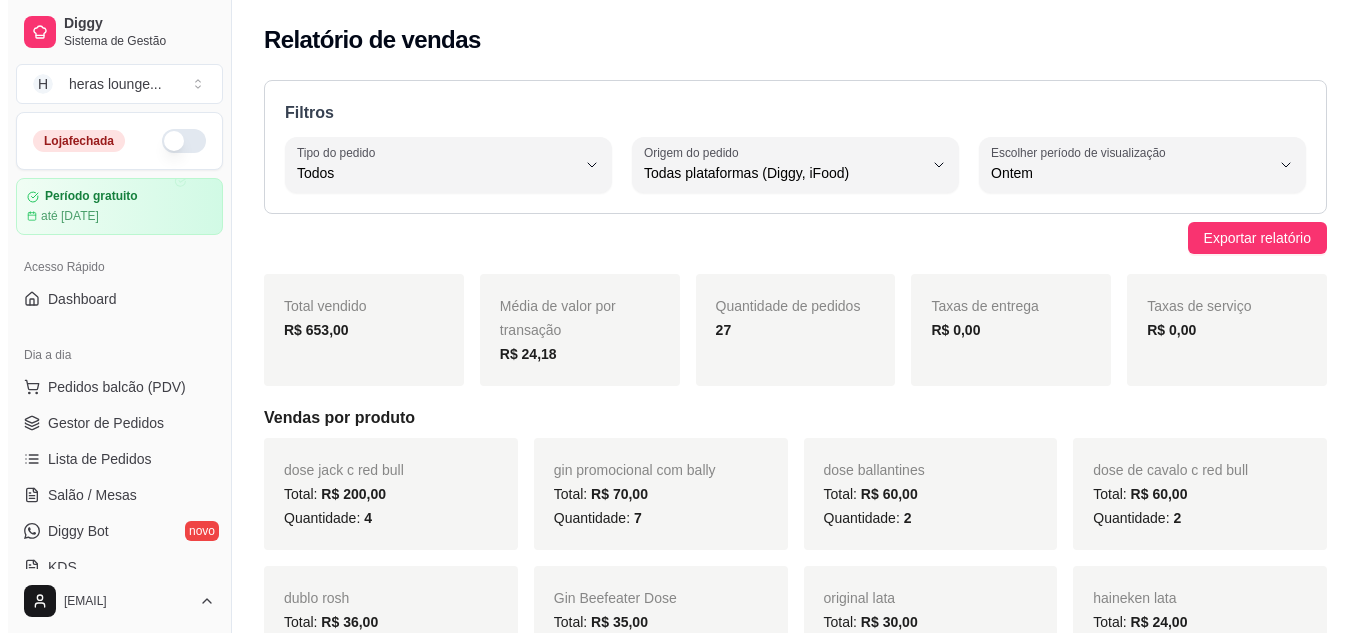 scroll, scrollTop: 240, scrollLeft: 0, axis: vertical 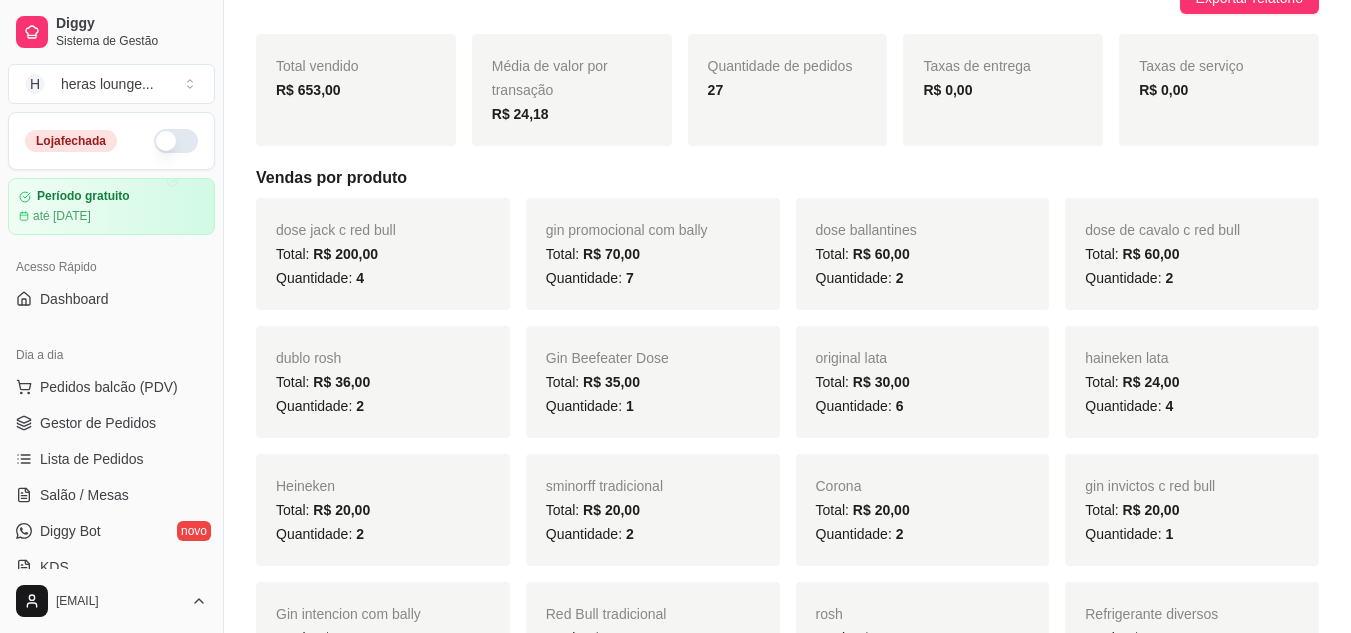 click at bounding box center [176, 141] 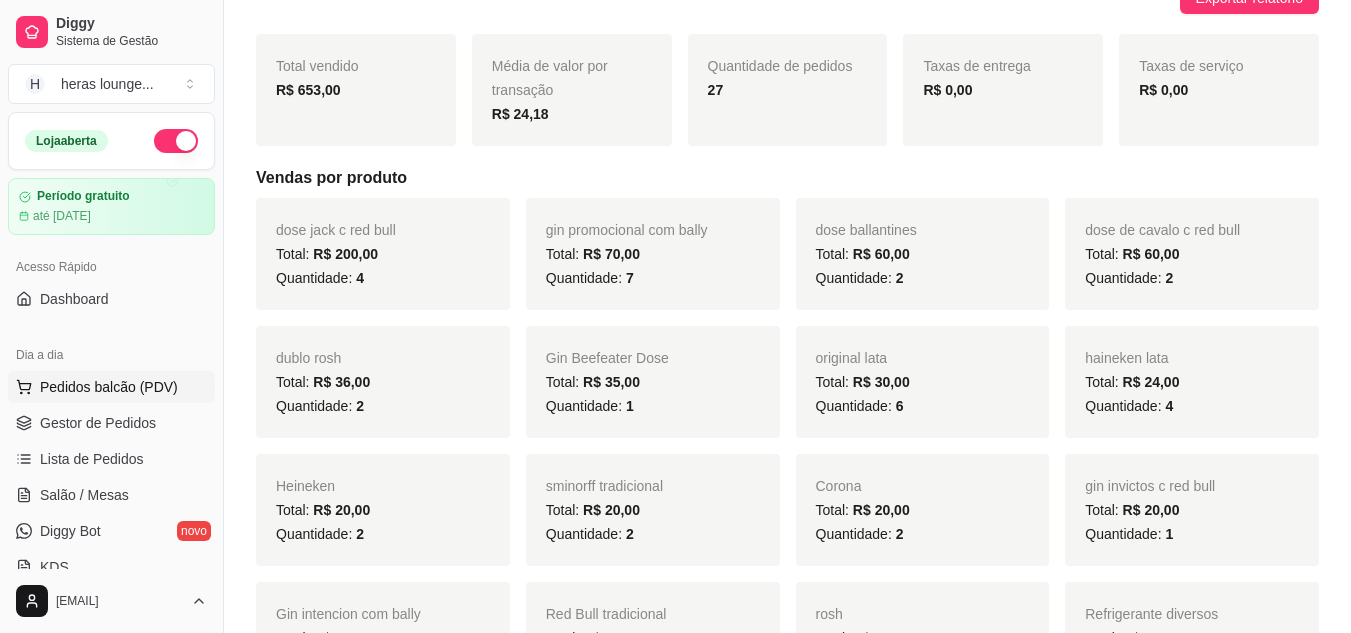 click on "Pedidos balcão (PDV)" at bounding box center [109, 387] 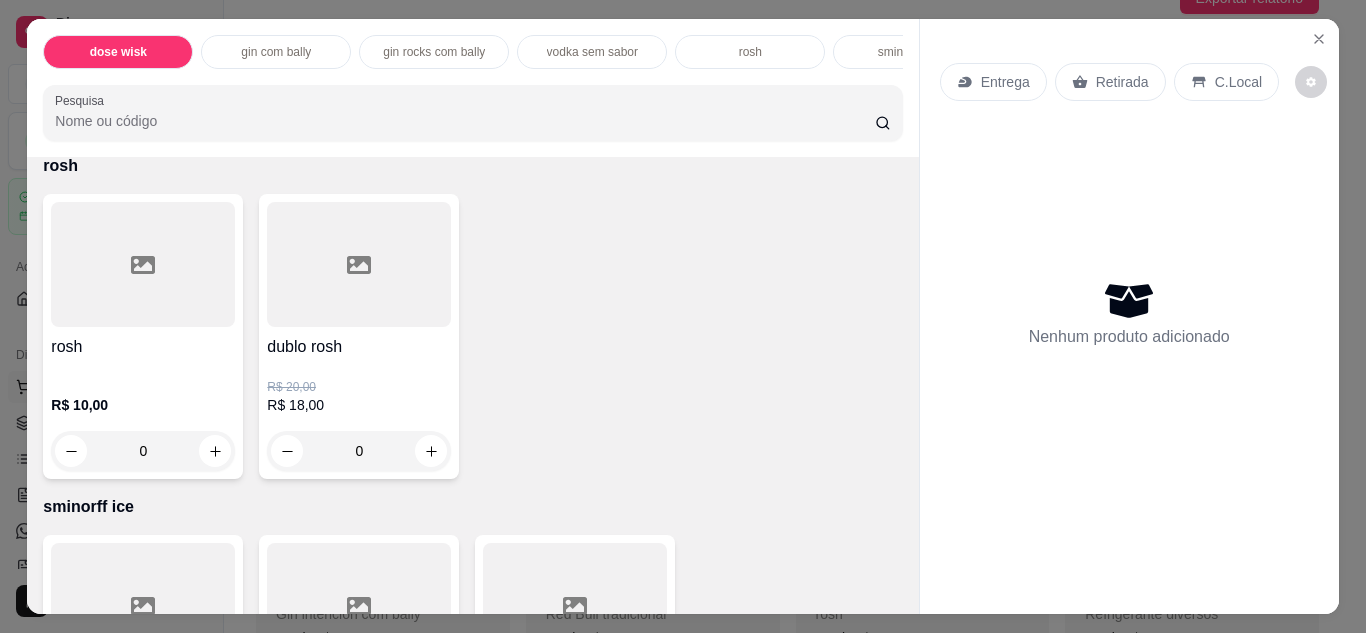 scroll, scrollTop: 2361, scrollLeft: 0, axis: vertical 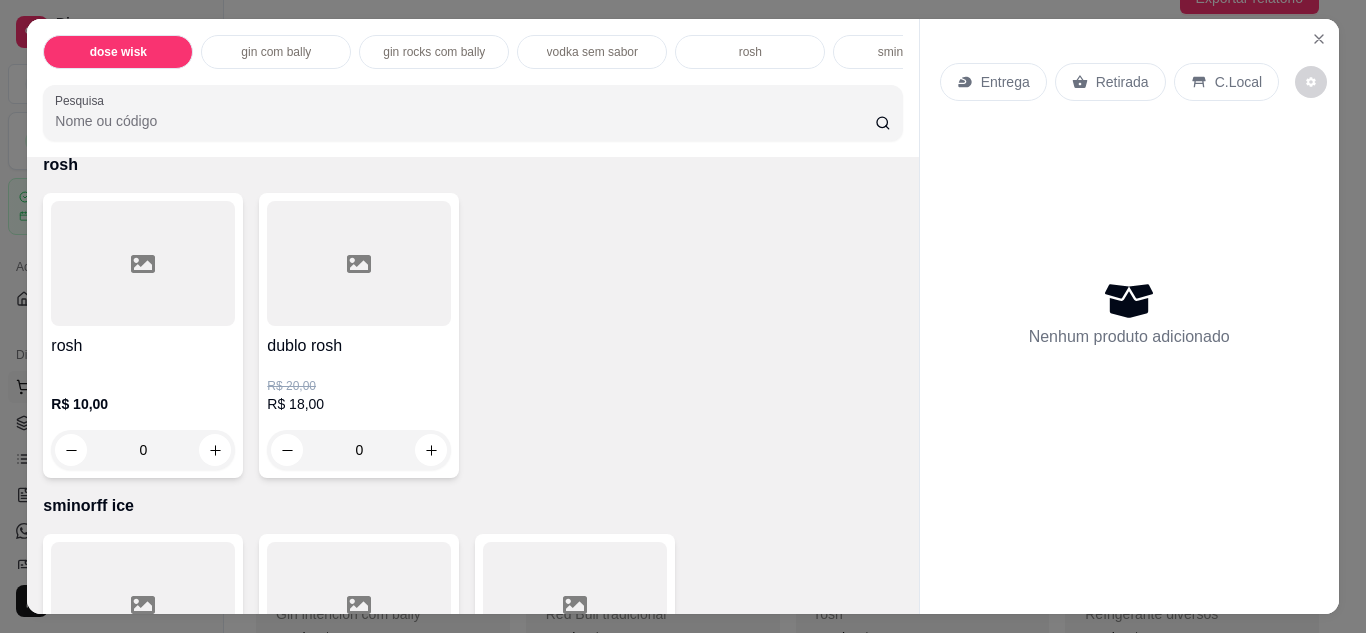 click 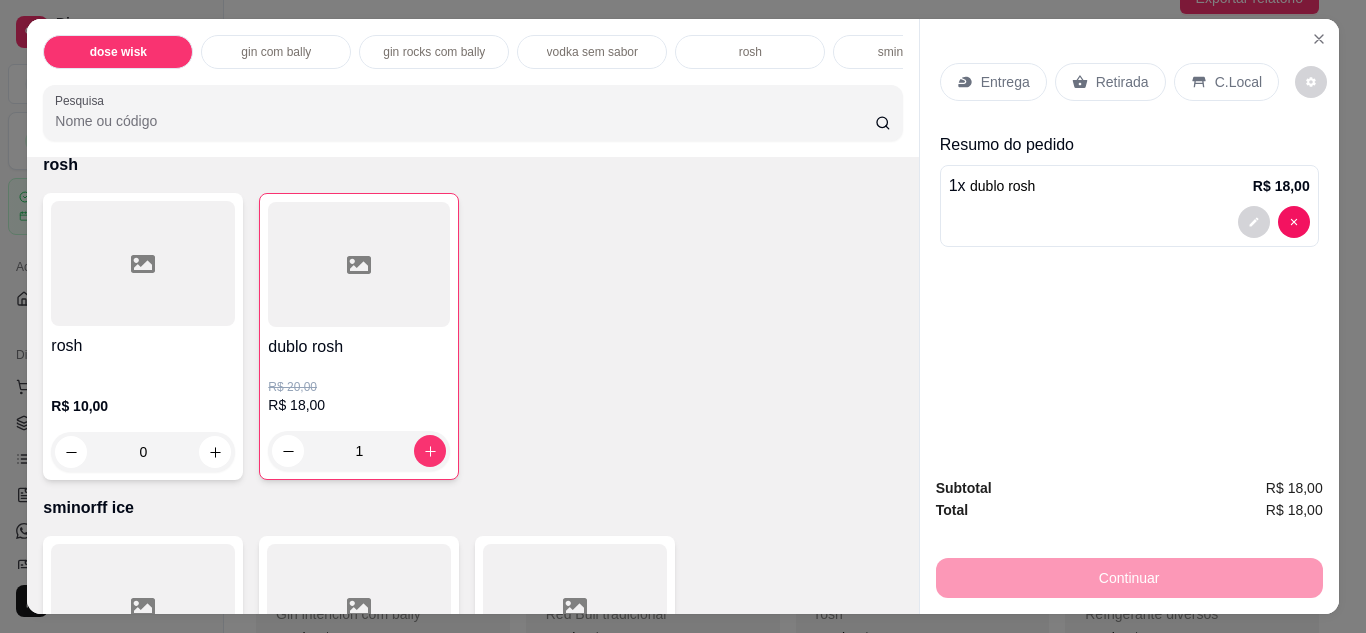 click on "C.Local" at bounding box center [1226, 82] 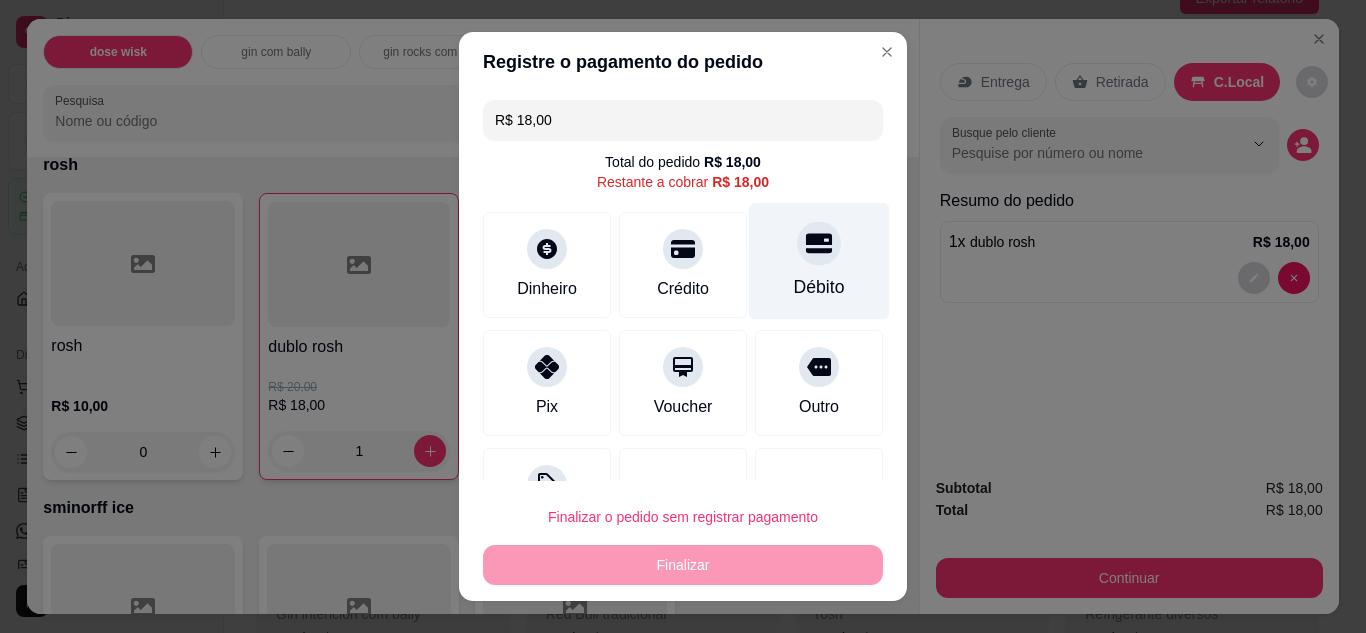 click 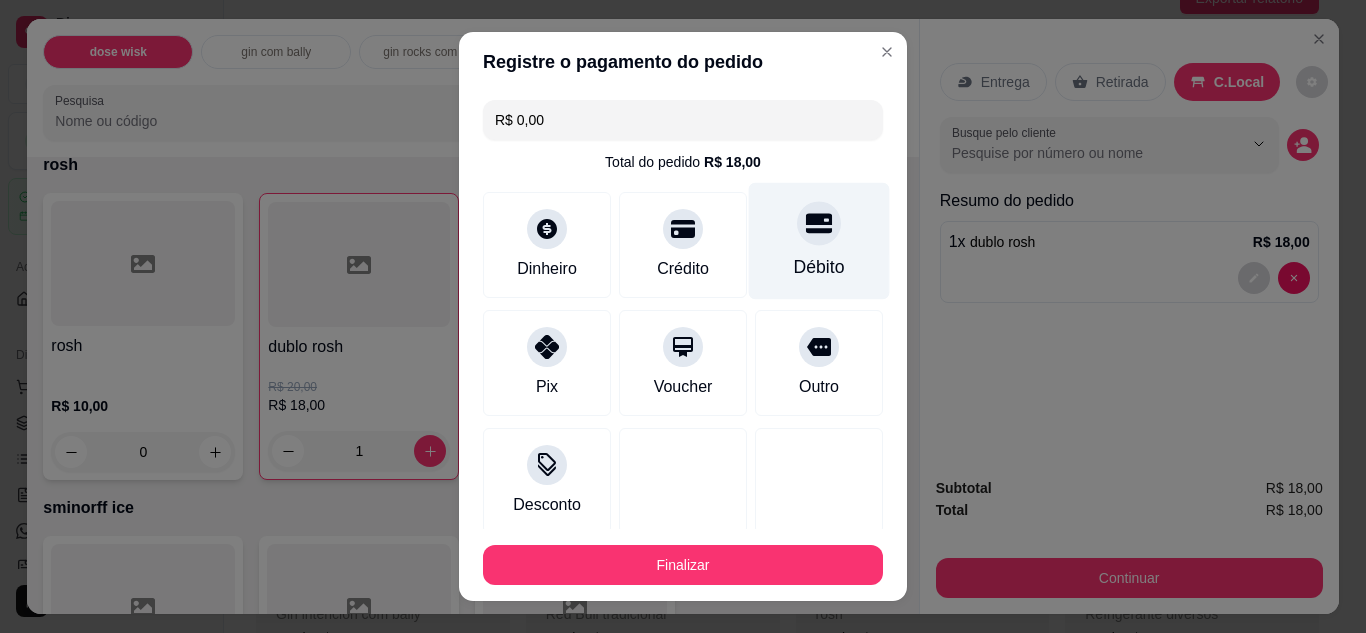 click on "Finalizar" at bounding box center (683, 565) 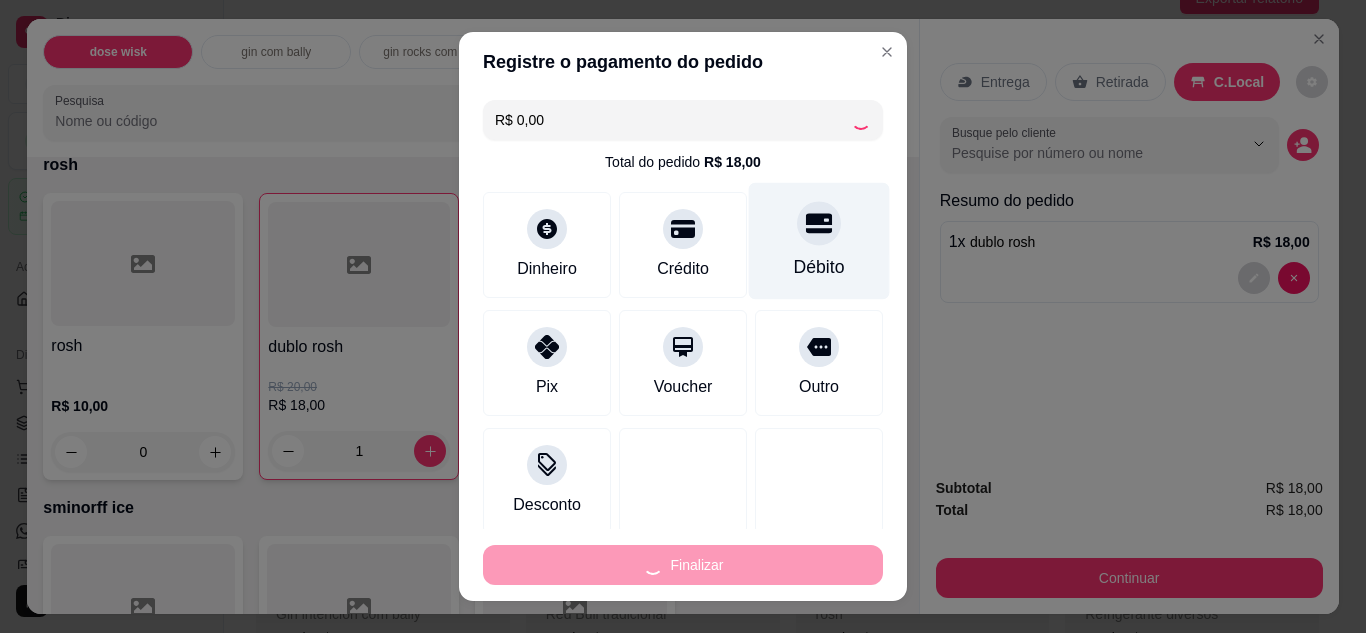 type on "0" 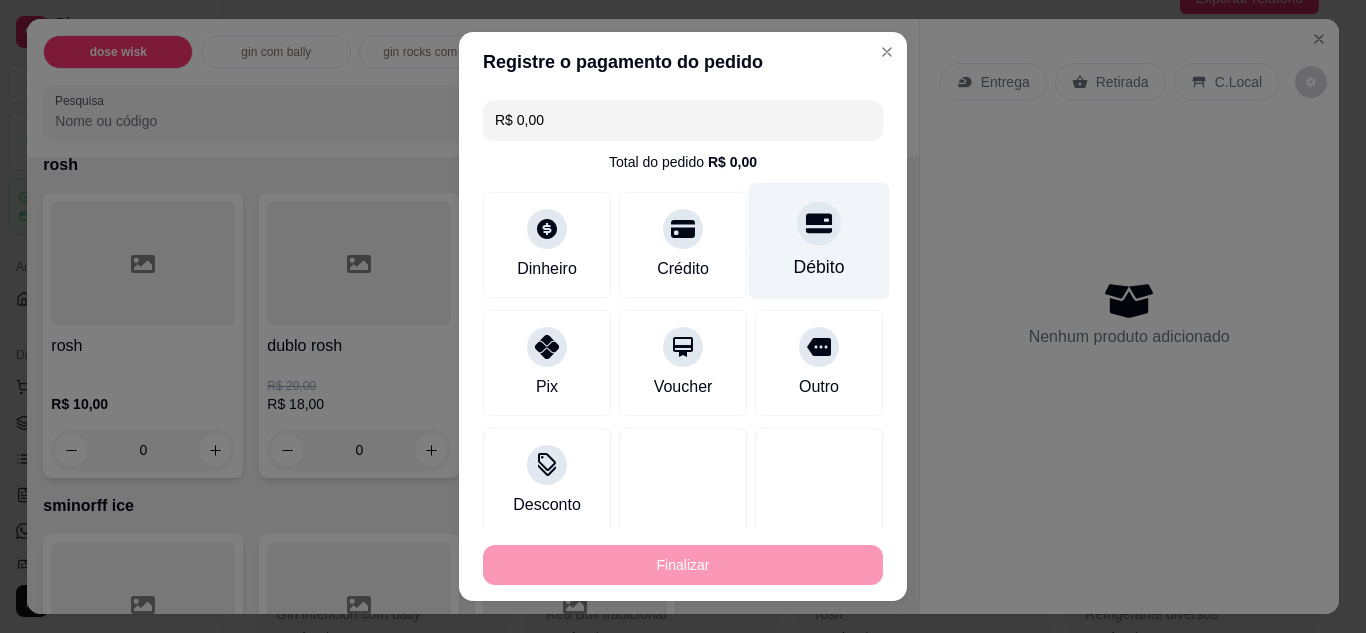 type on "-R$ 18,00" 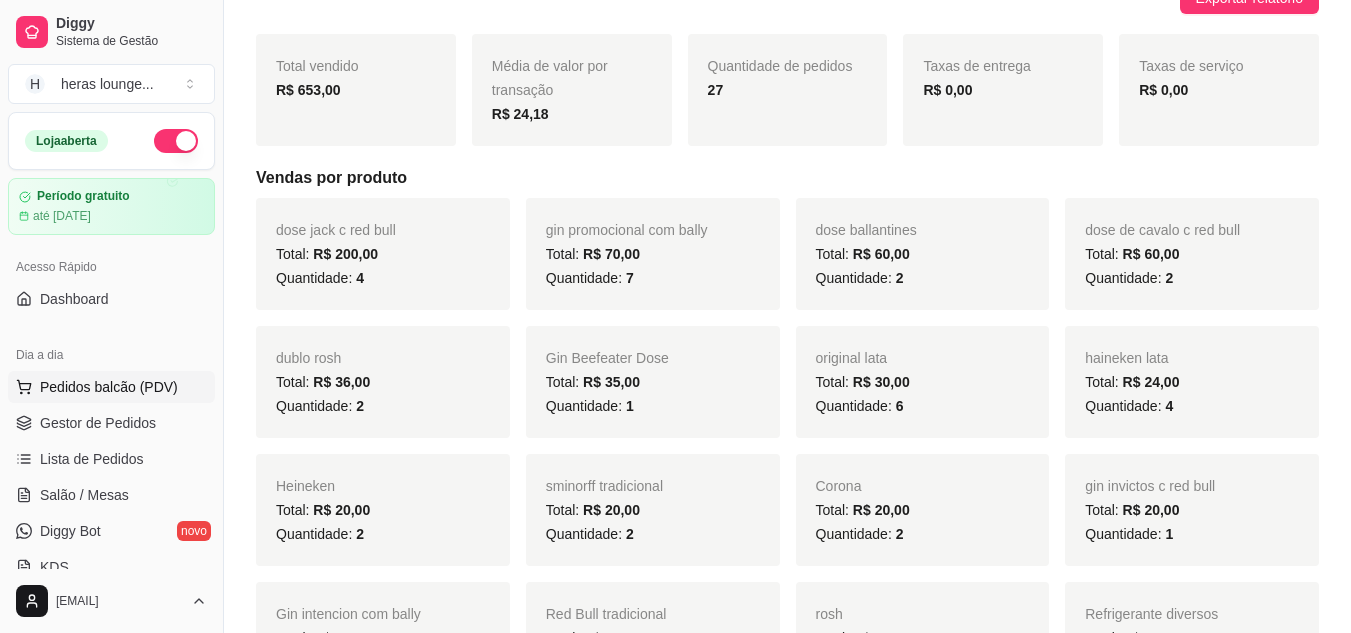 click on "Pedidos balcão (PDV)" at bounding box center [109, 387] 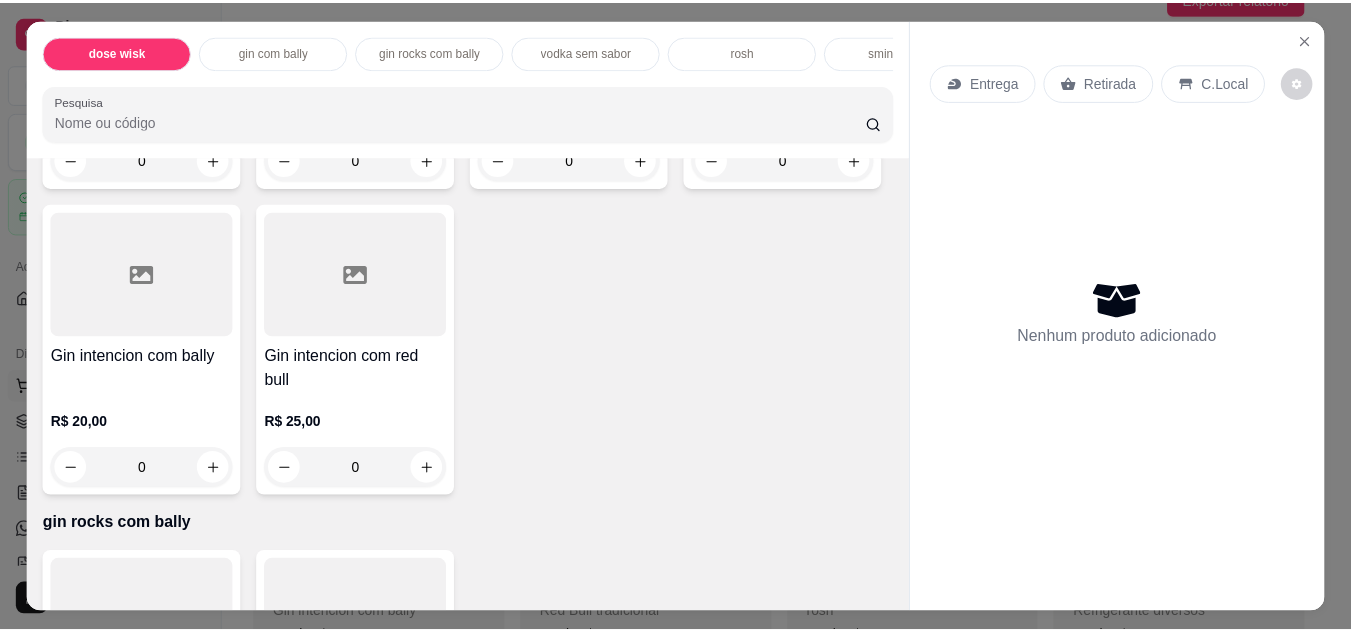 scroll, scrollTop: 0, scrollLeft: 0, axis: both 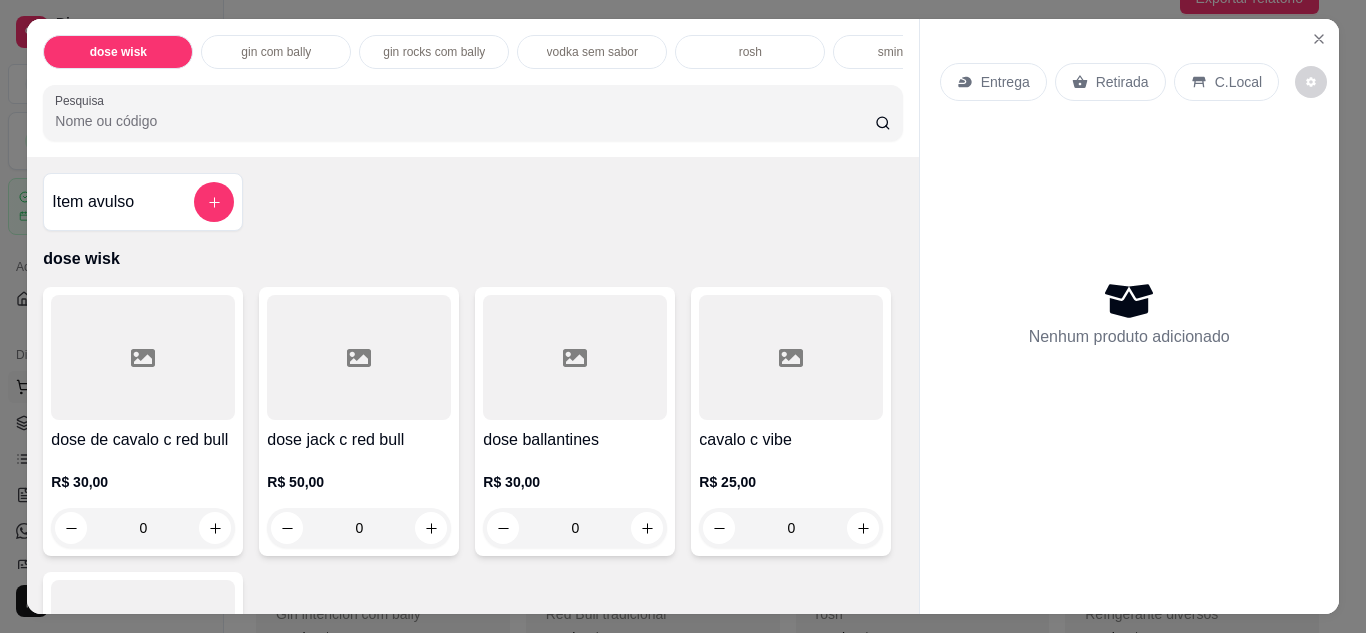 click at bounding box center [1319, 39] 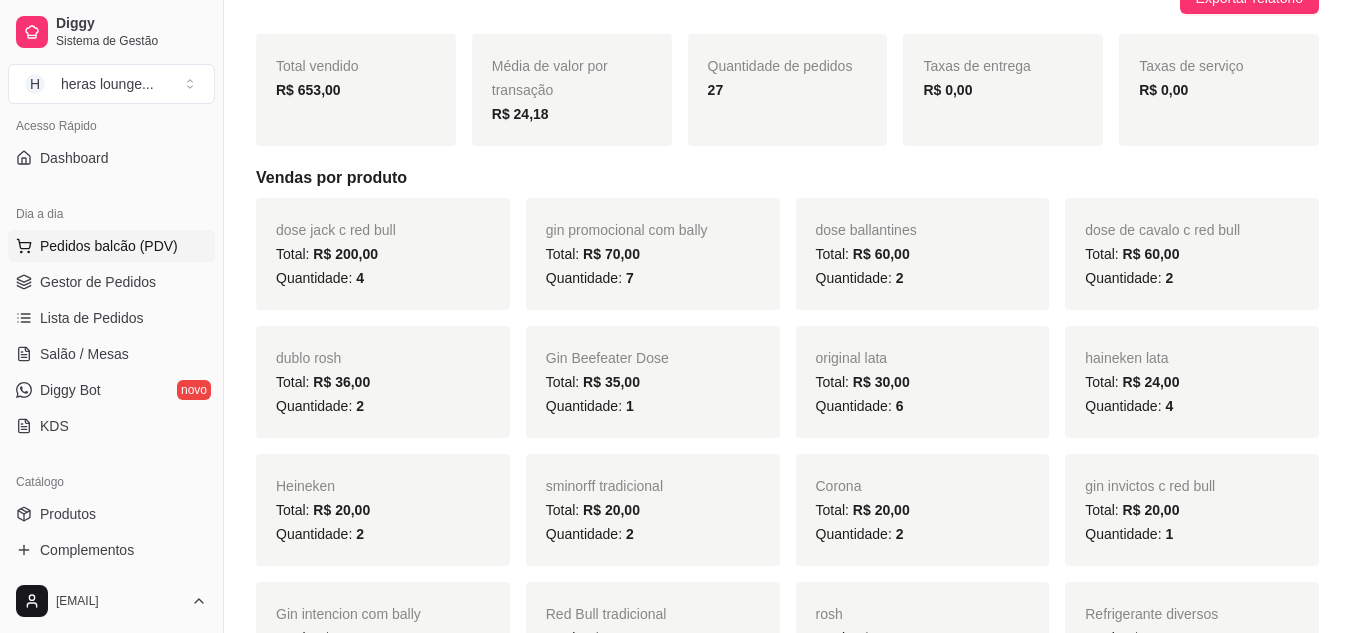 scroll, scrollTop: 148, scrollLeft: 0, axis: vertical 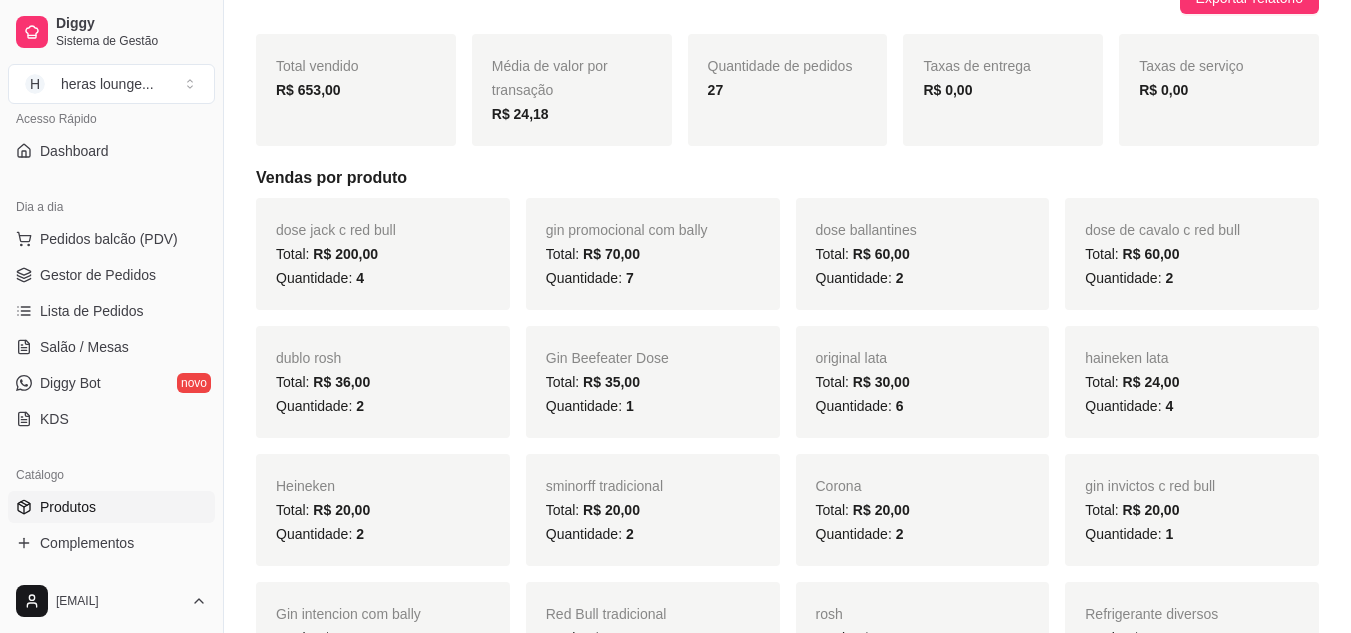 click on "Produtos" at bounding box center (68, 507) 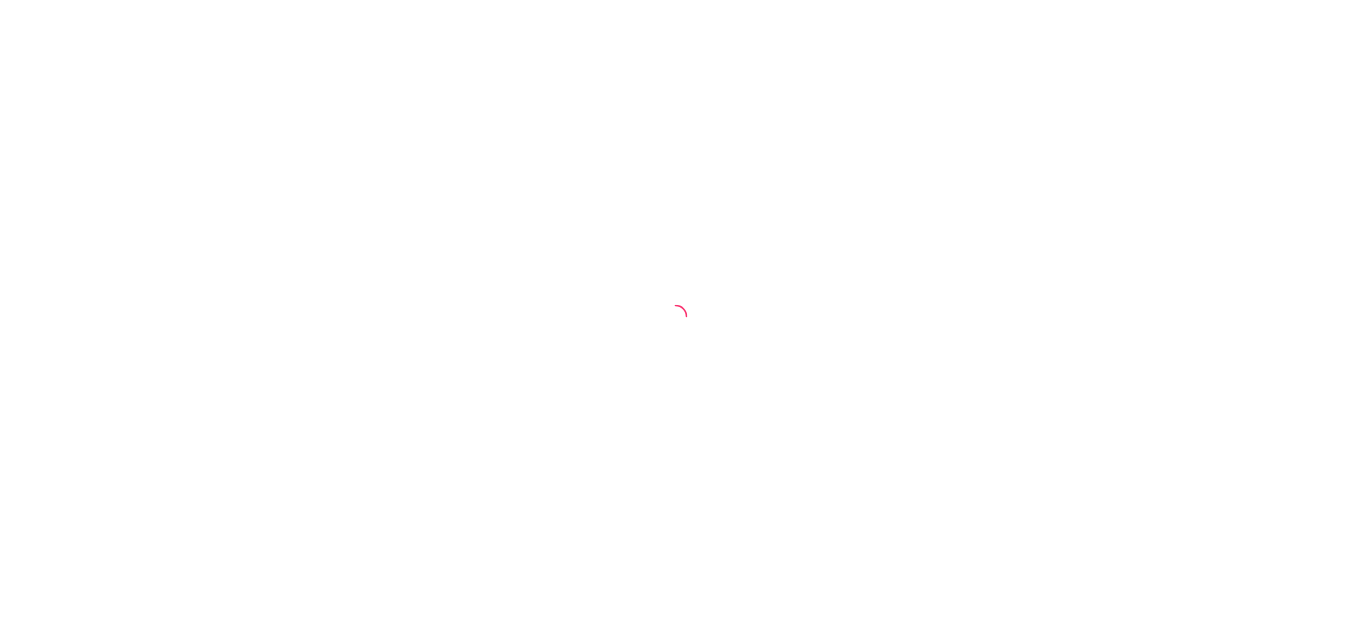 scroll, scrollTop: 0, scrollLeft: 0, axis: both 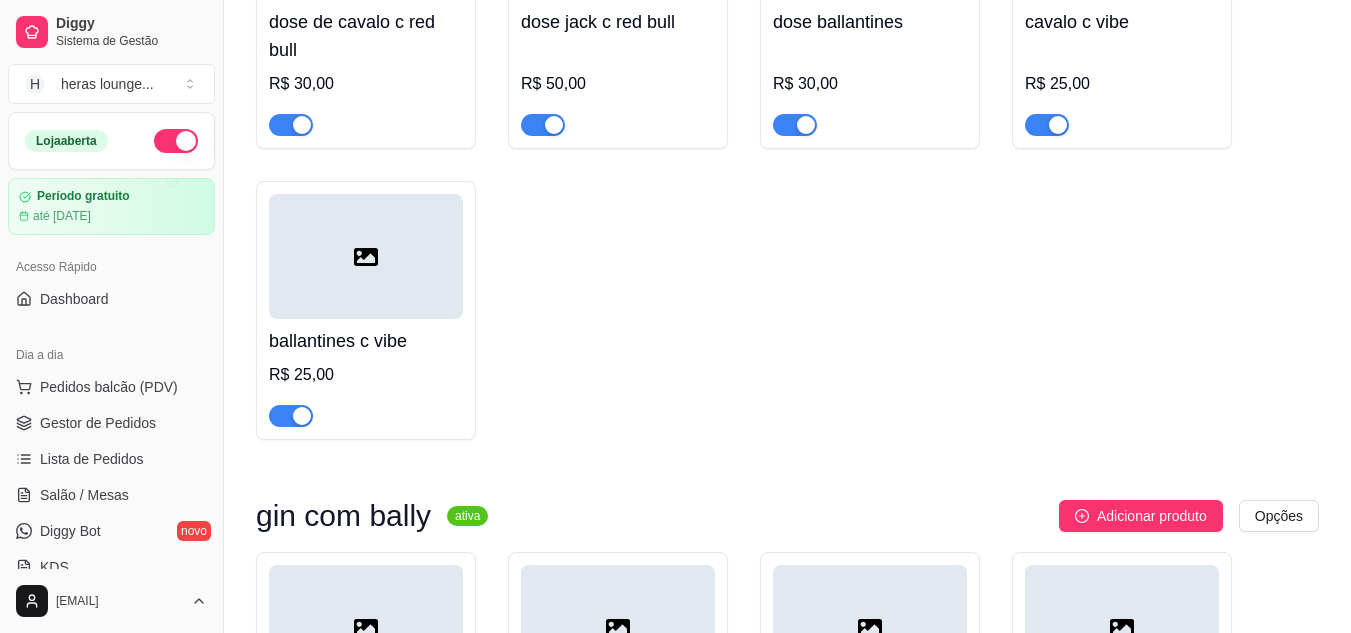 click on "gin invictos c red bull   R$ 20,00" at bounding box center [618, 707] 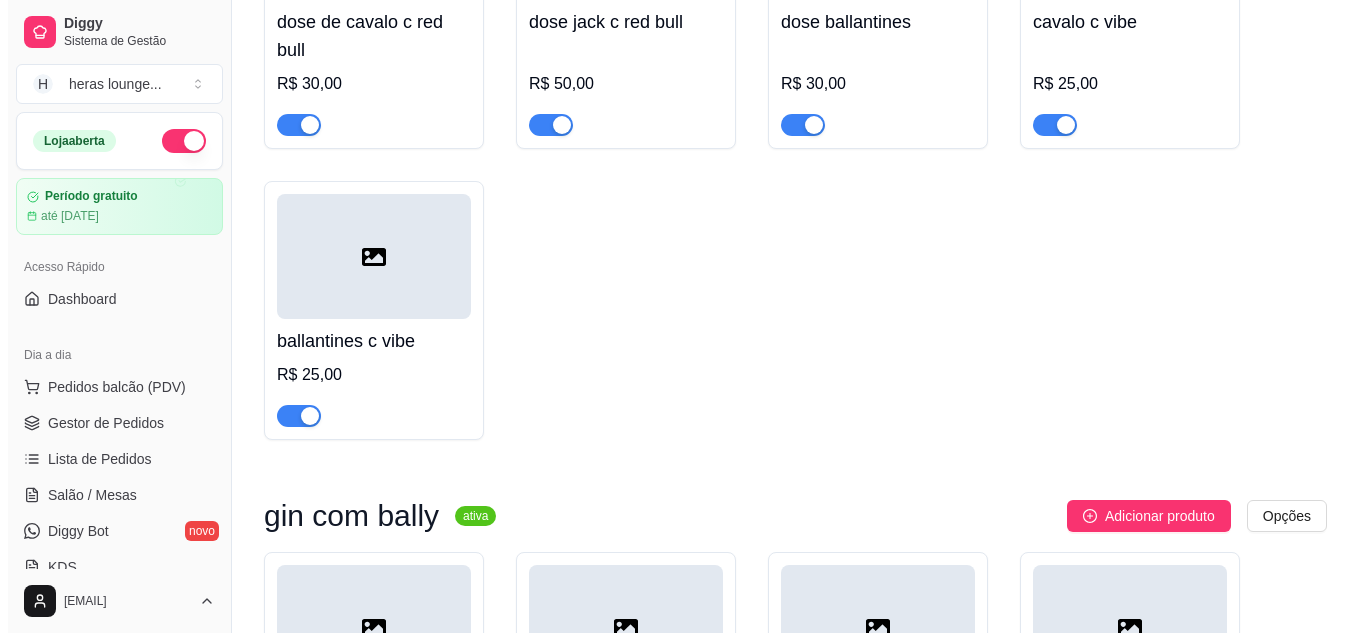 scroll, scrollTop: 694, scrollLeft: 0, axis: vertical 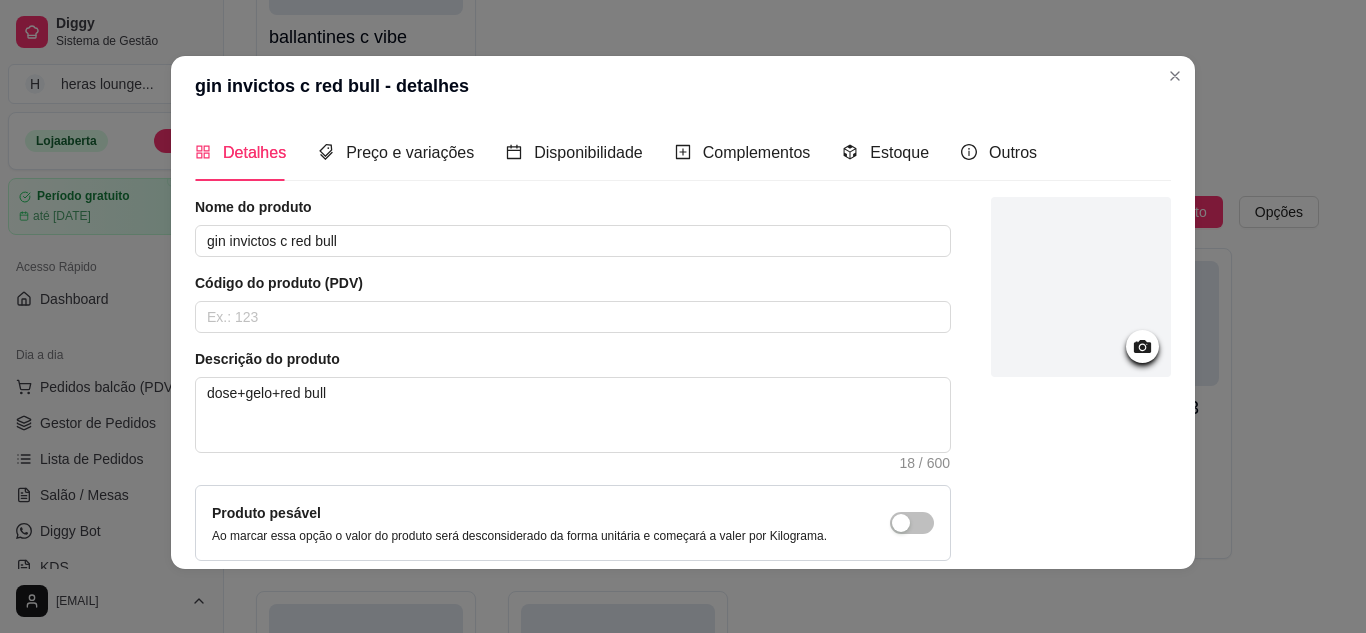 click on "dose de cavalo c red bull   R$ 30,00 dose jack c red bull   R$ 50,00 dose ballantines    R$ 30,00 cavalo c vibe   R$ 25,00 ballantines c vibe   R$ 25,00" at bounding box center (787, -153) 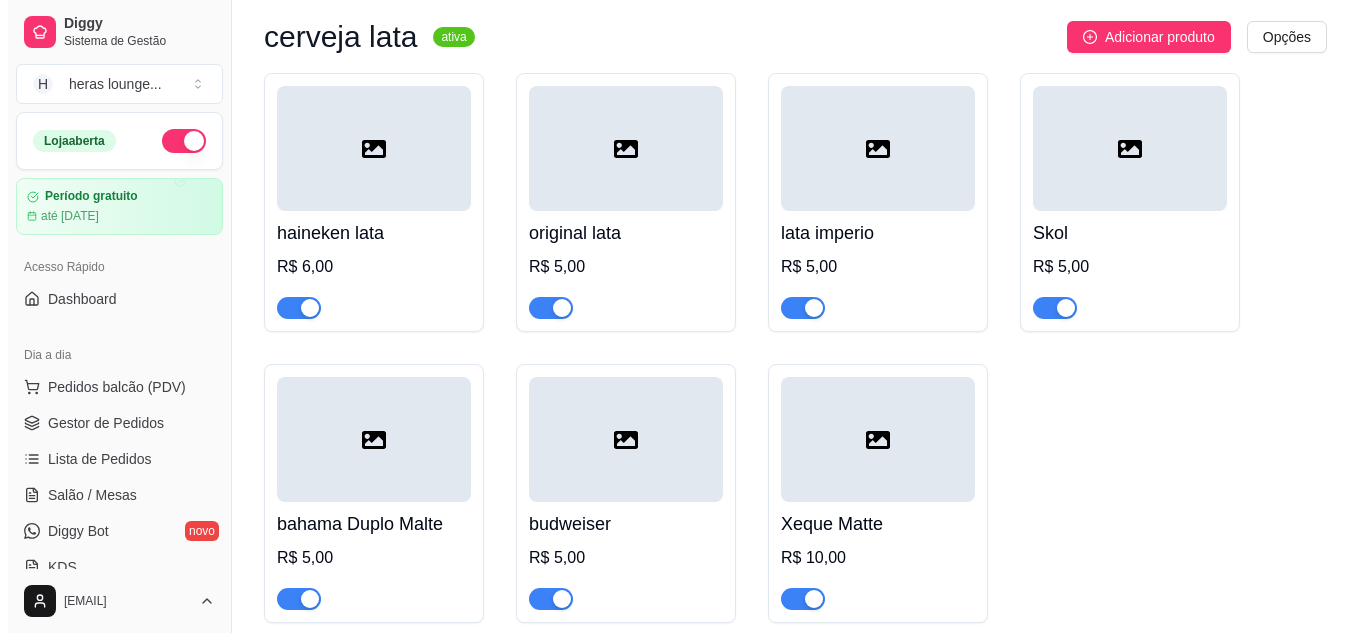 scroll, scrollTop: 3468, scrollLeft: 0, axis: vertical 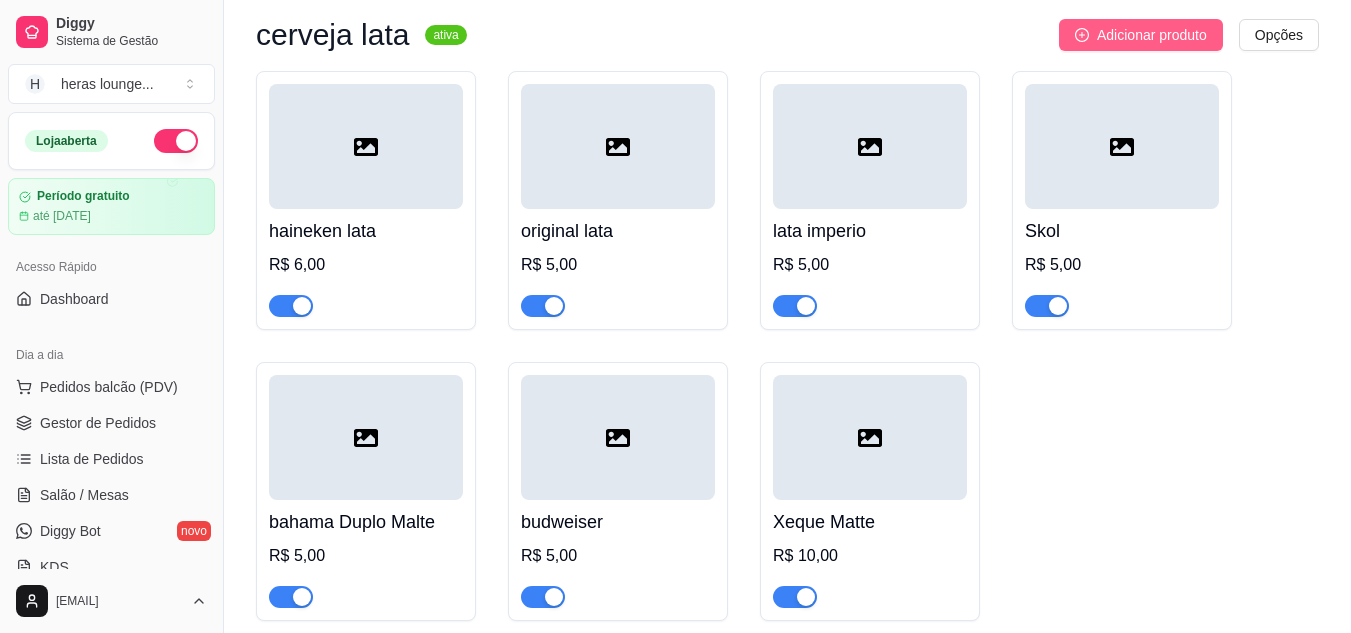 click on "Adicionar produto" at bounding box center (1152, 35) 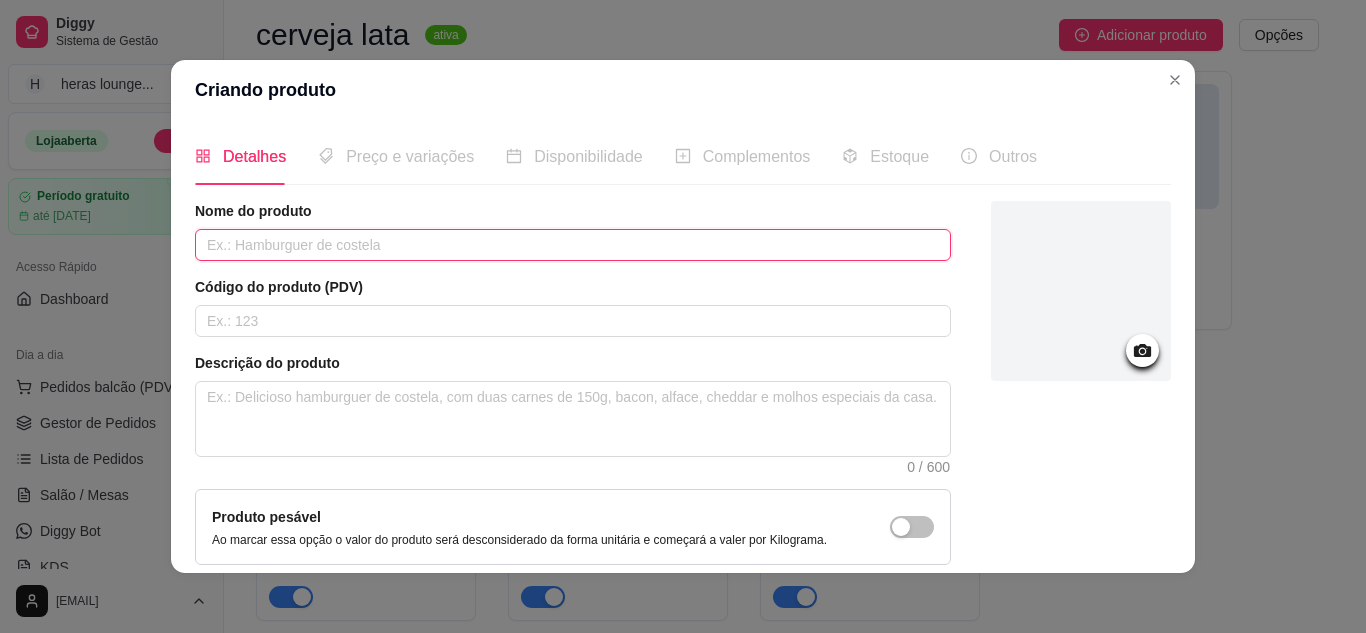 click at bounding box center [573, 245] 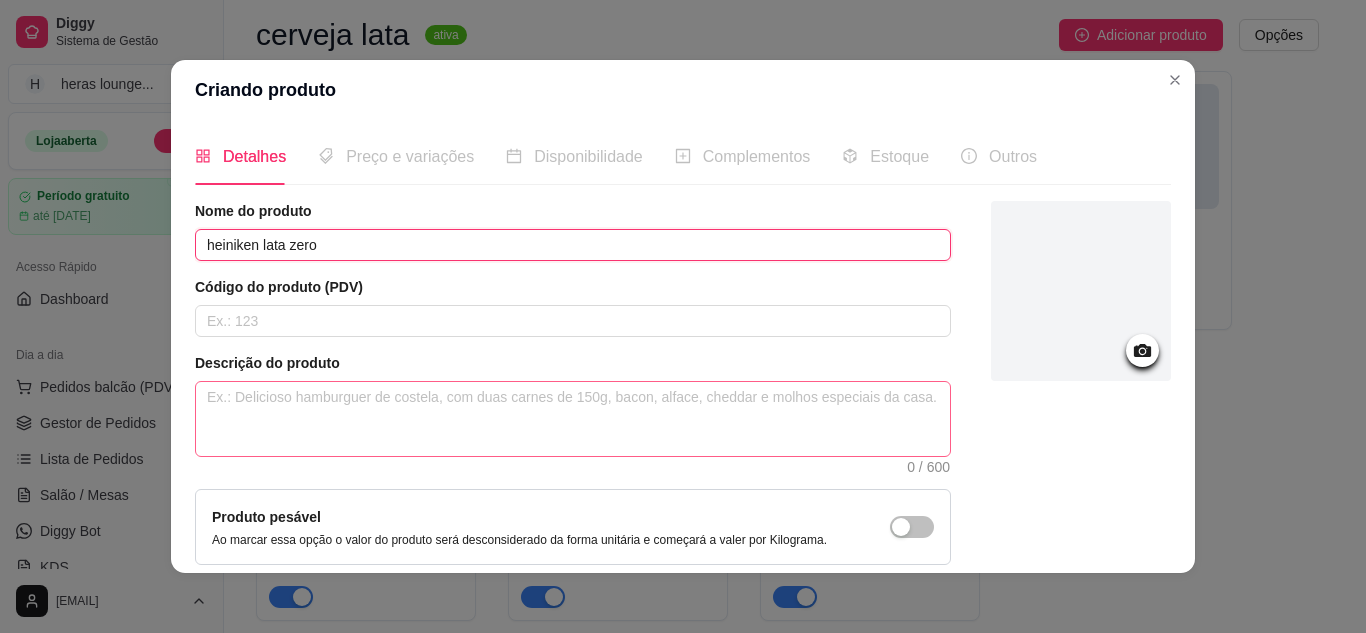 type on "heiniken lata zero" 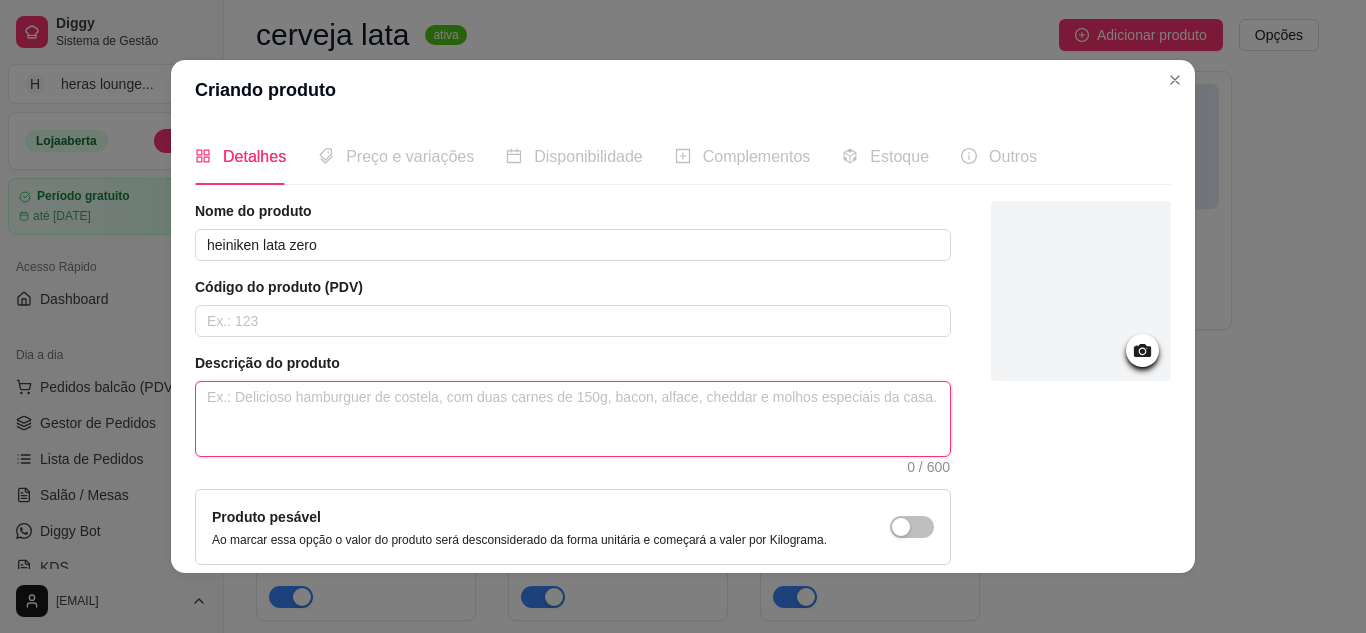 click at bounding box center [573, 419] 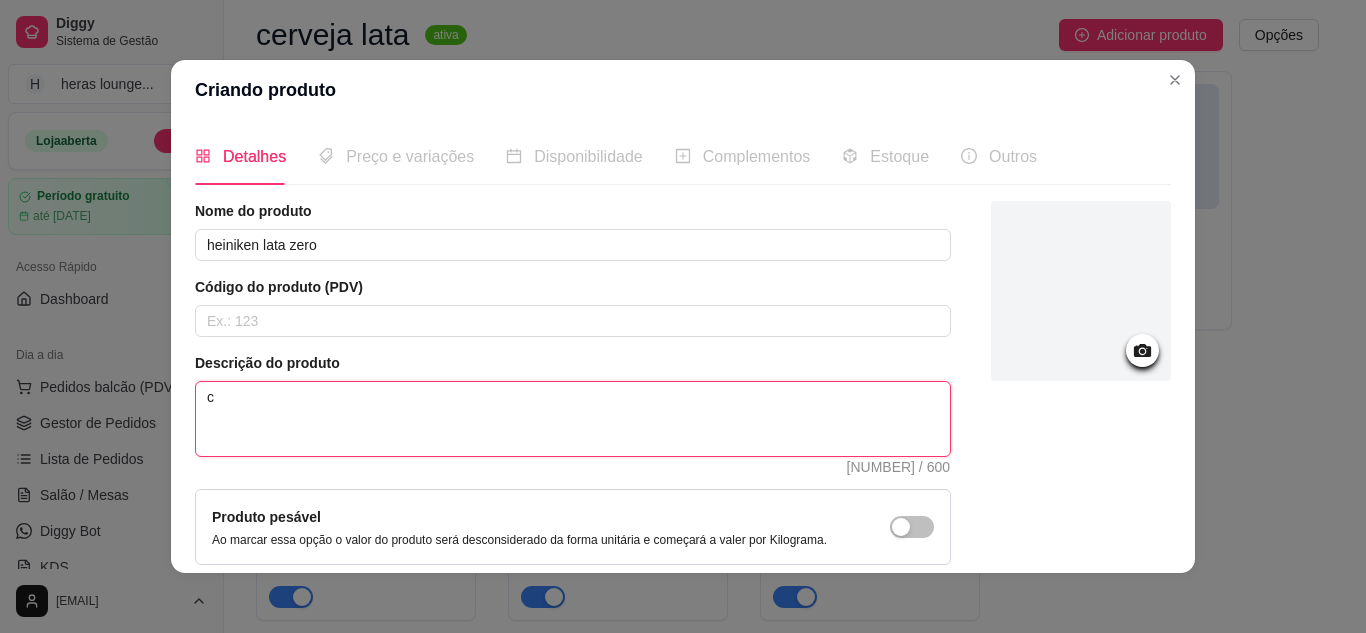 type 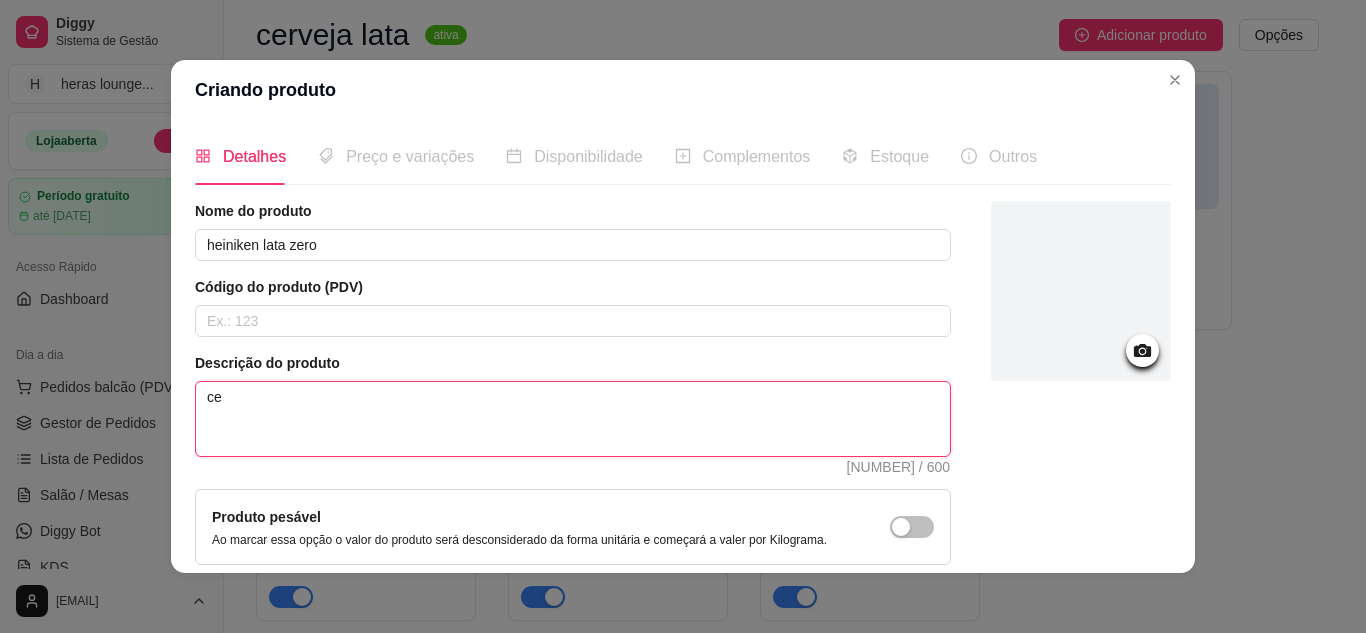 type 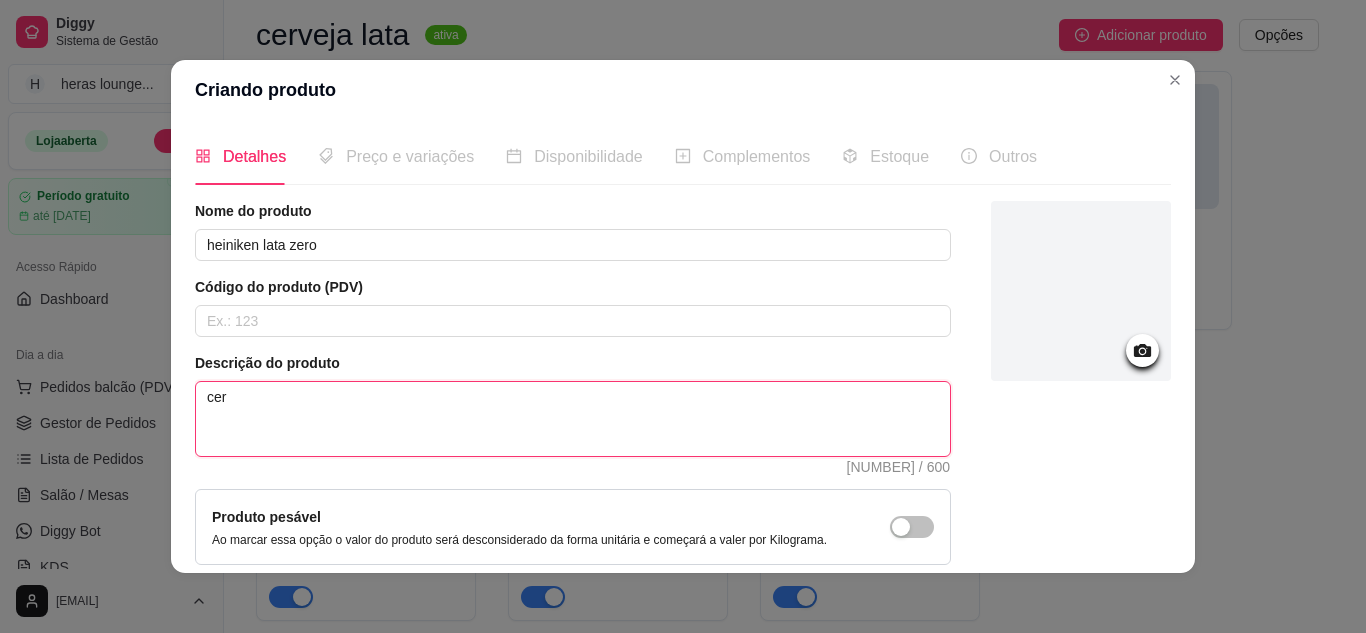 type 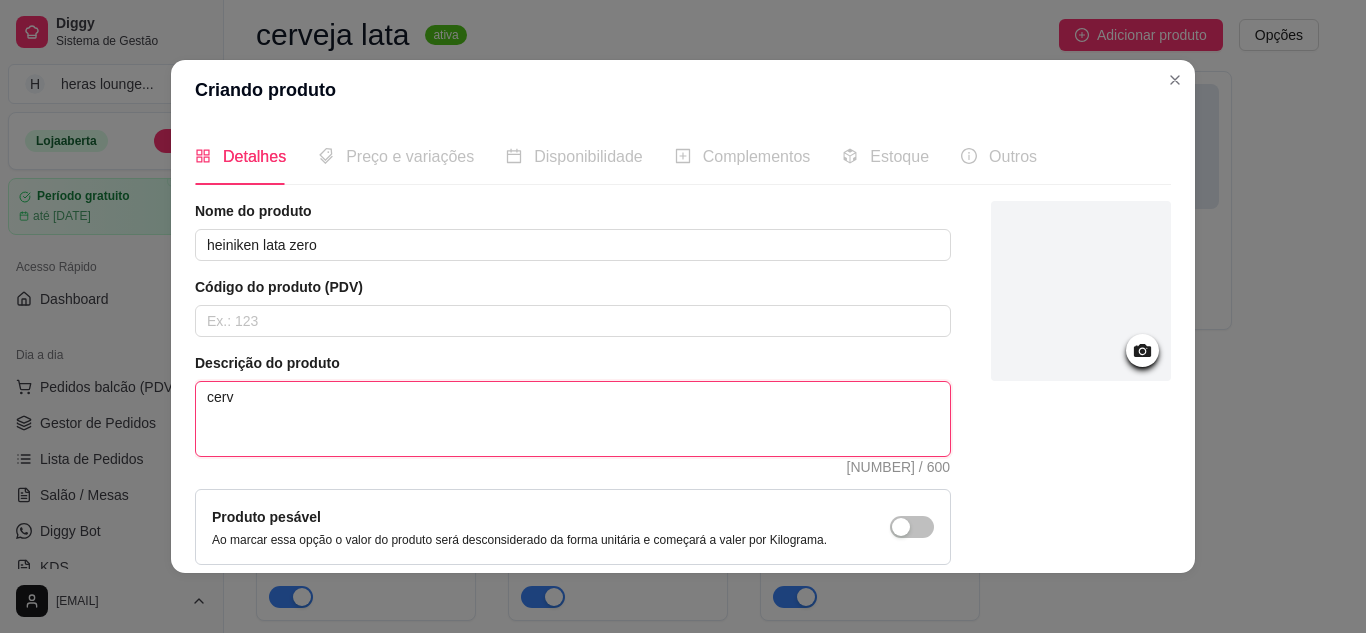 type 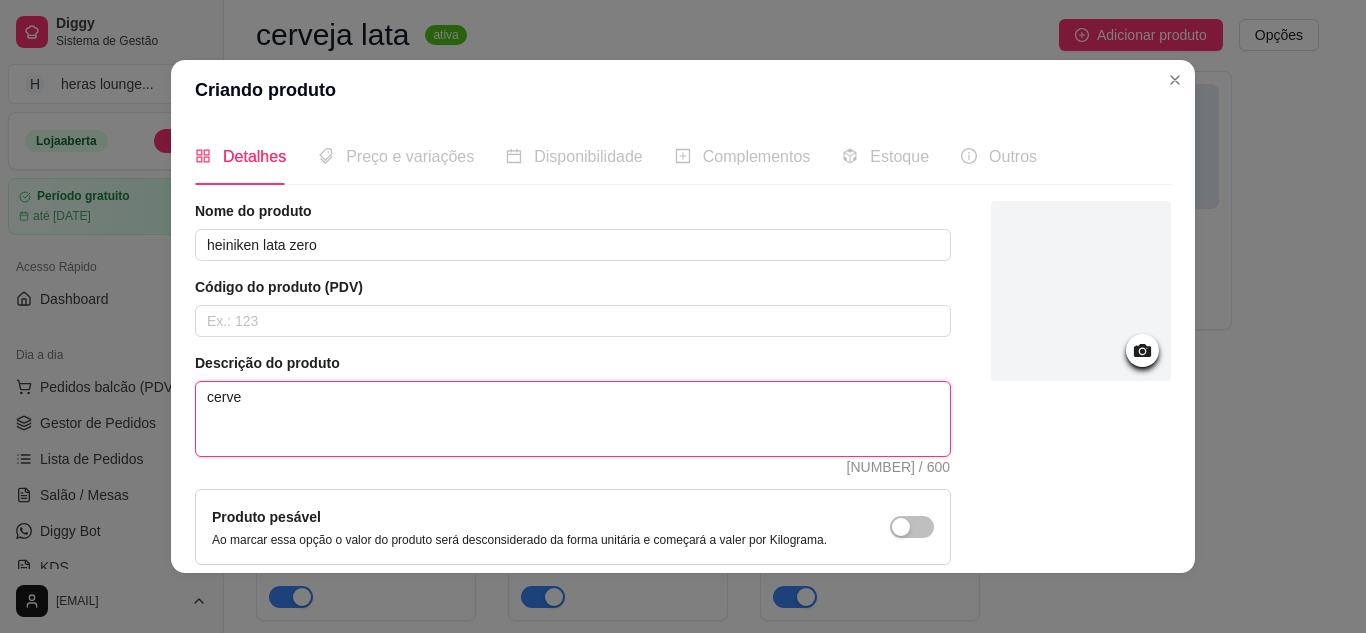 type 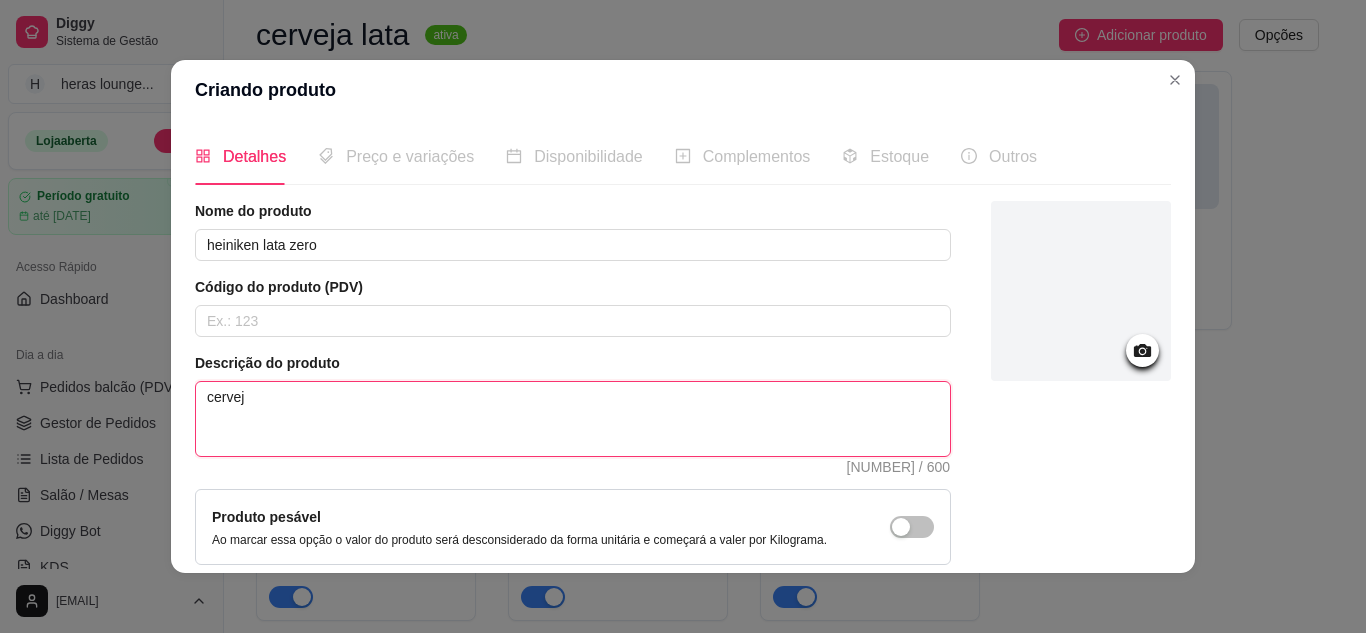 type on "cerveja" 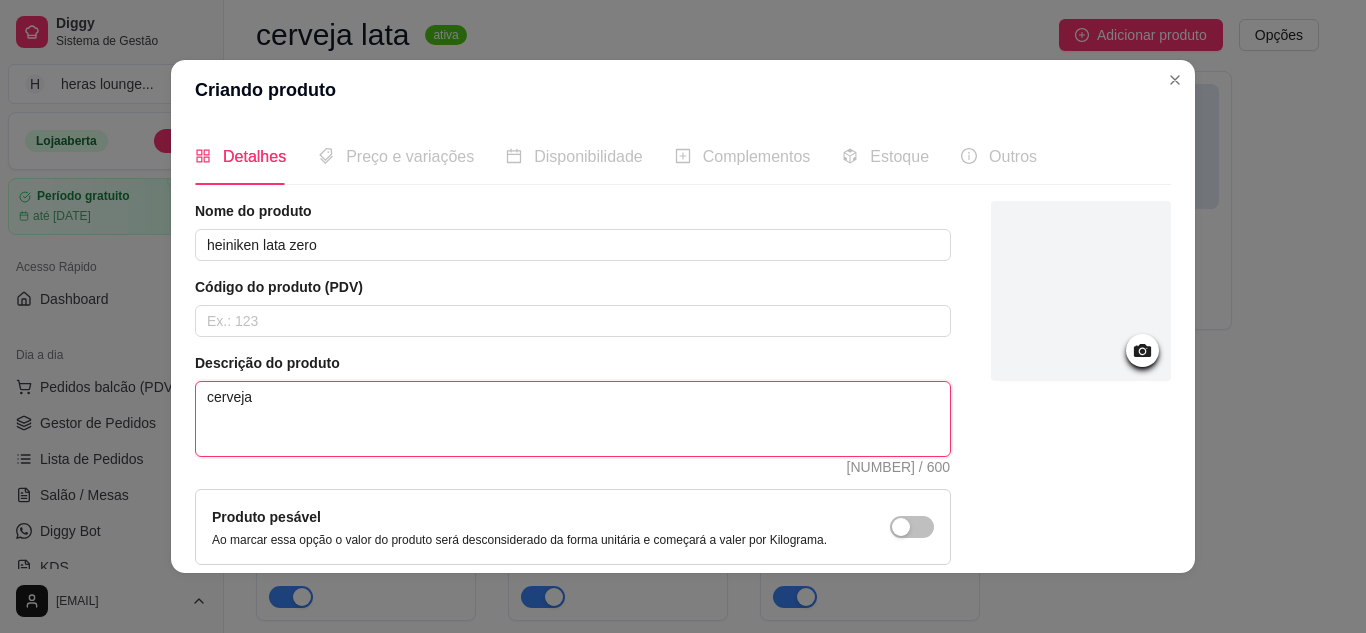 type 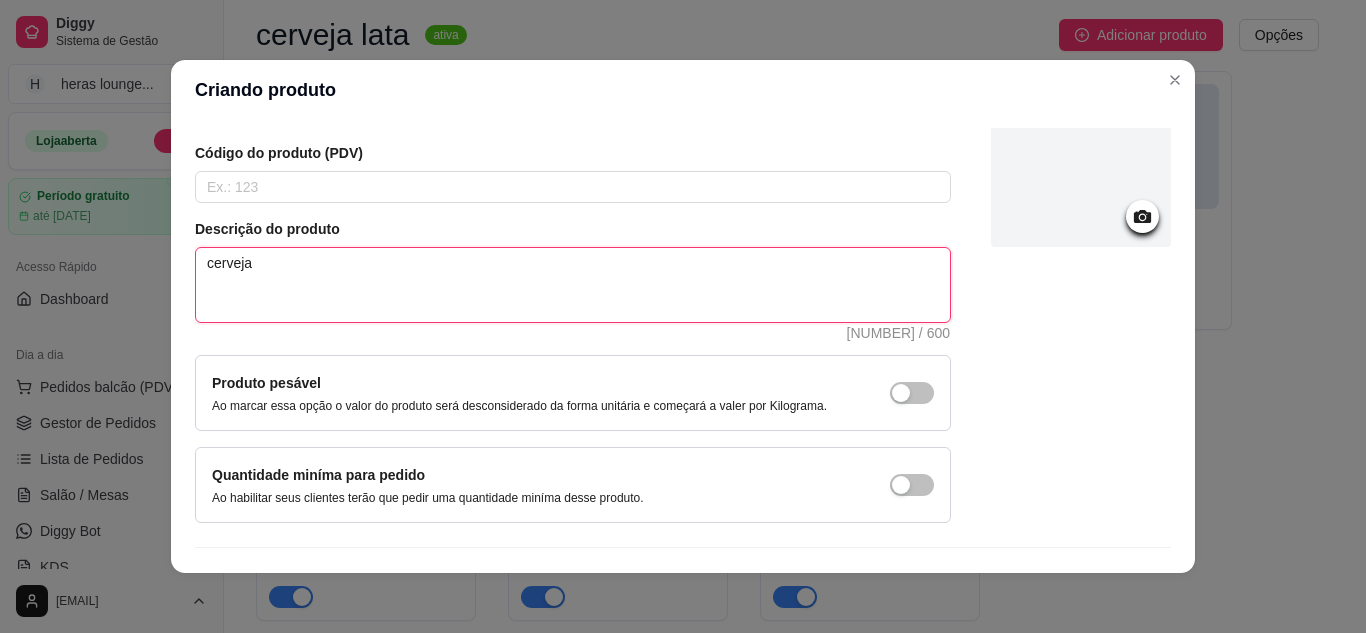 scroll, scrollTop: 181, scrollLeft: 0, axis: vertical 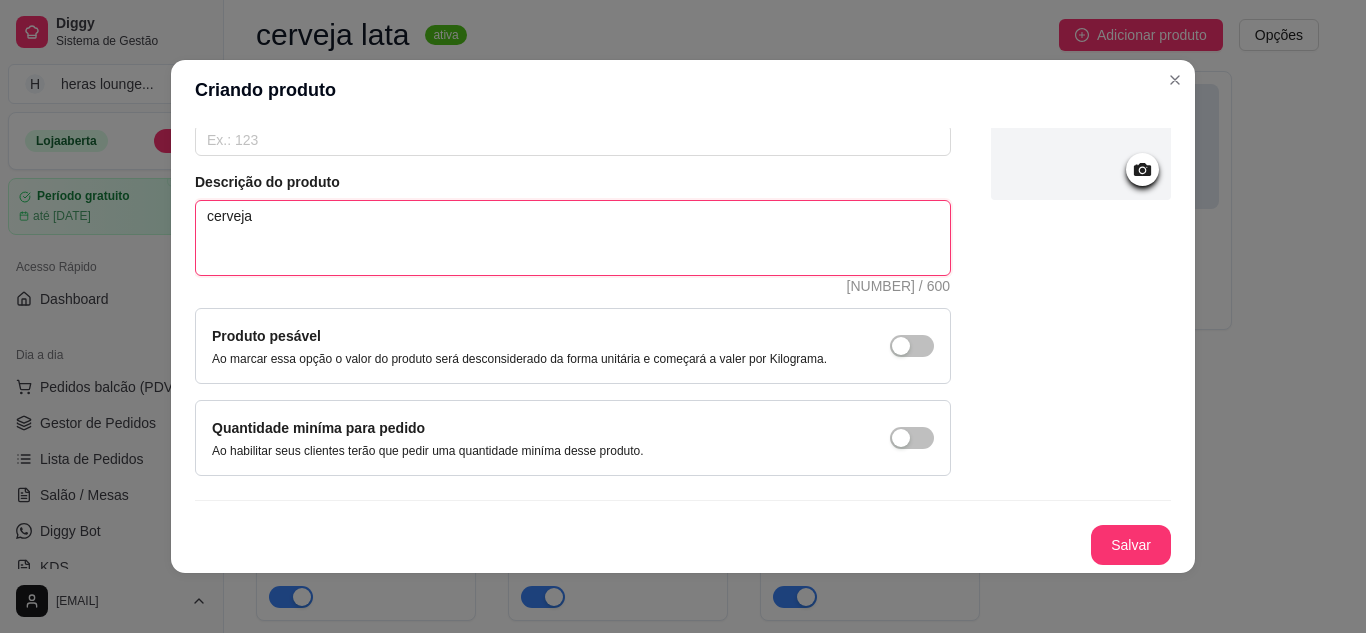 type on "cerveja" 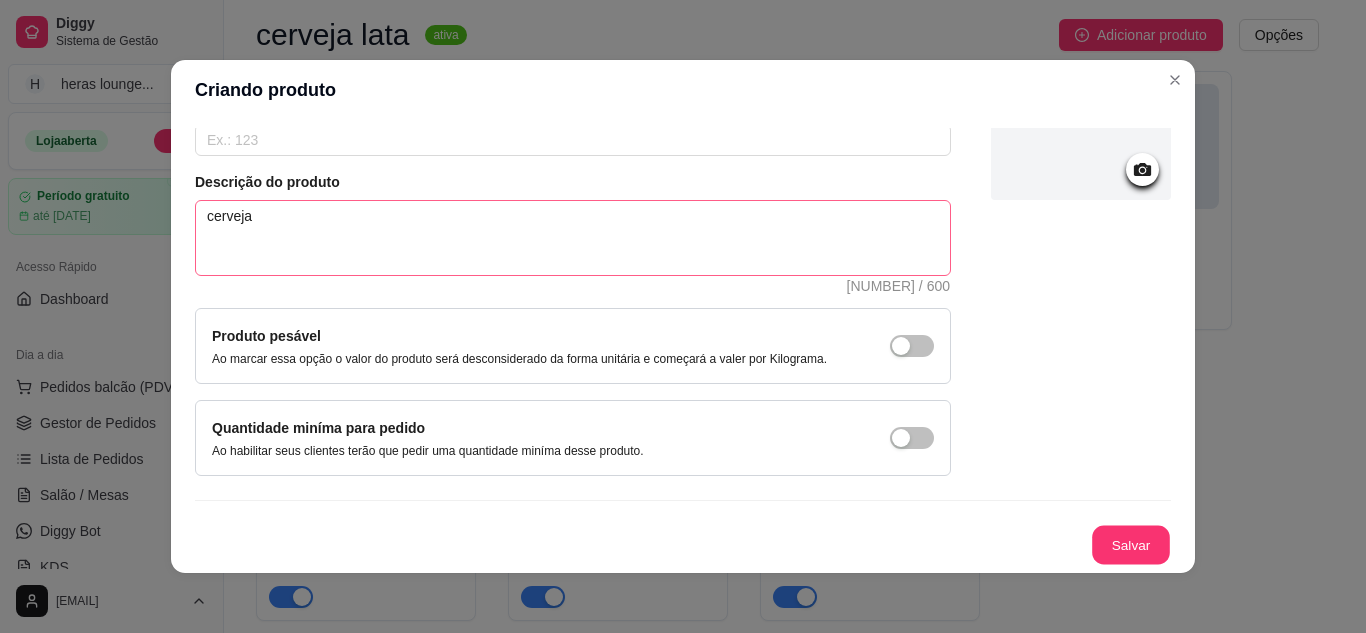 click on "Salvar" at bounding box center [1131, 545] 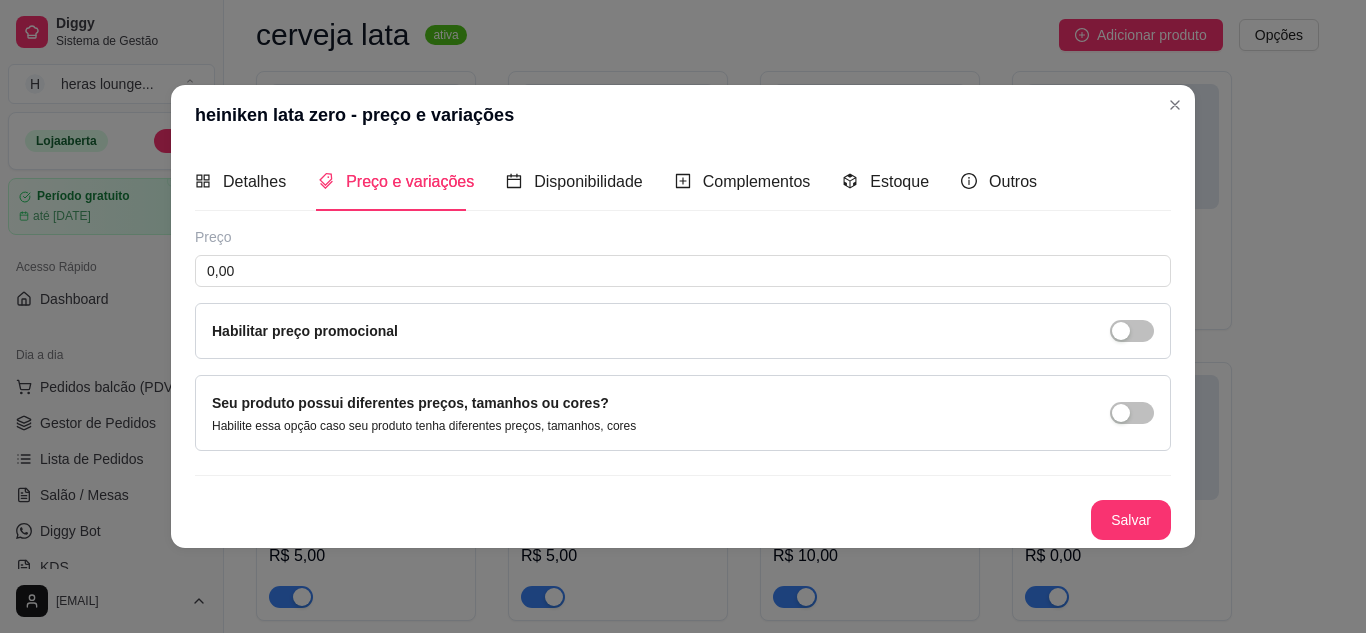 type 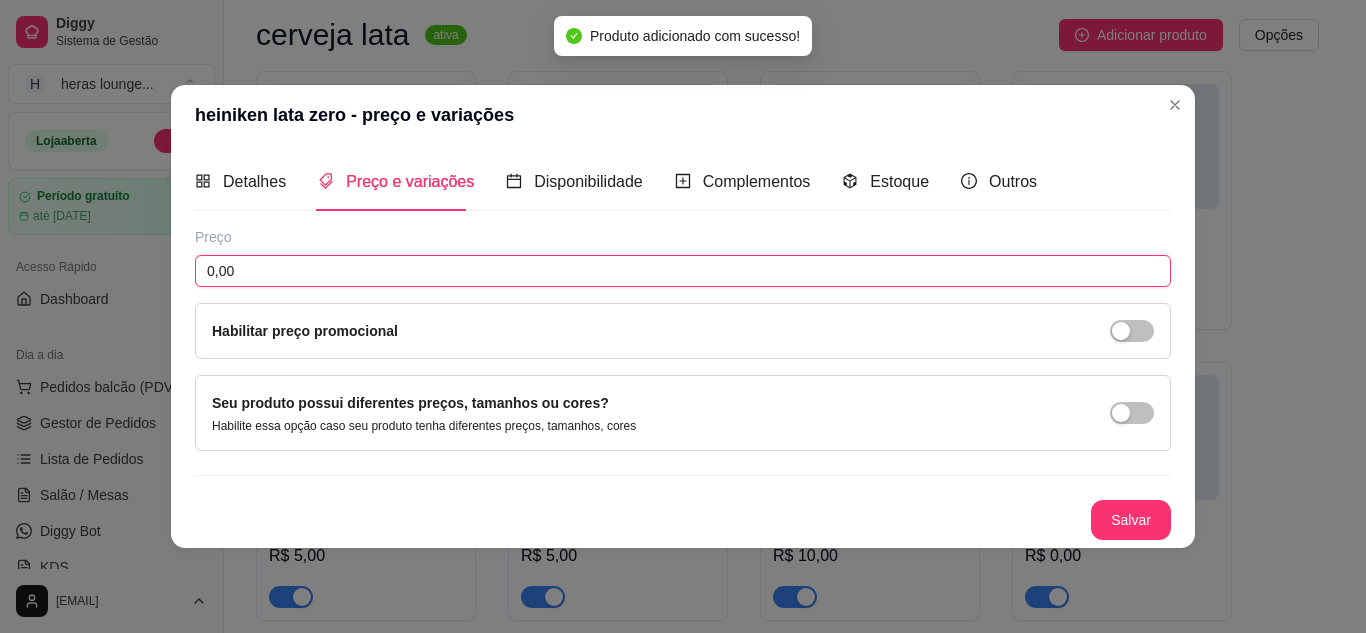 click on "0,00" at bounding box center [683, 271] 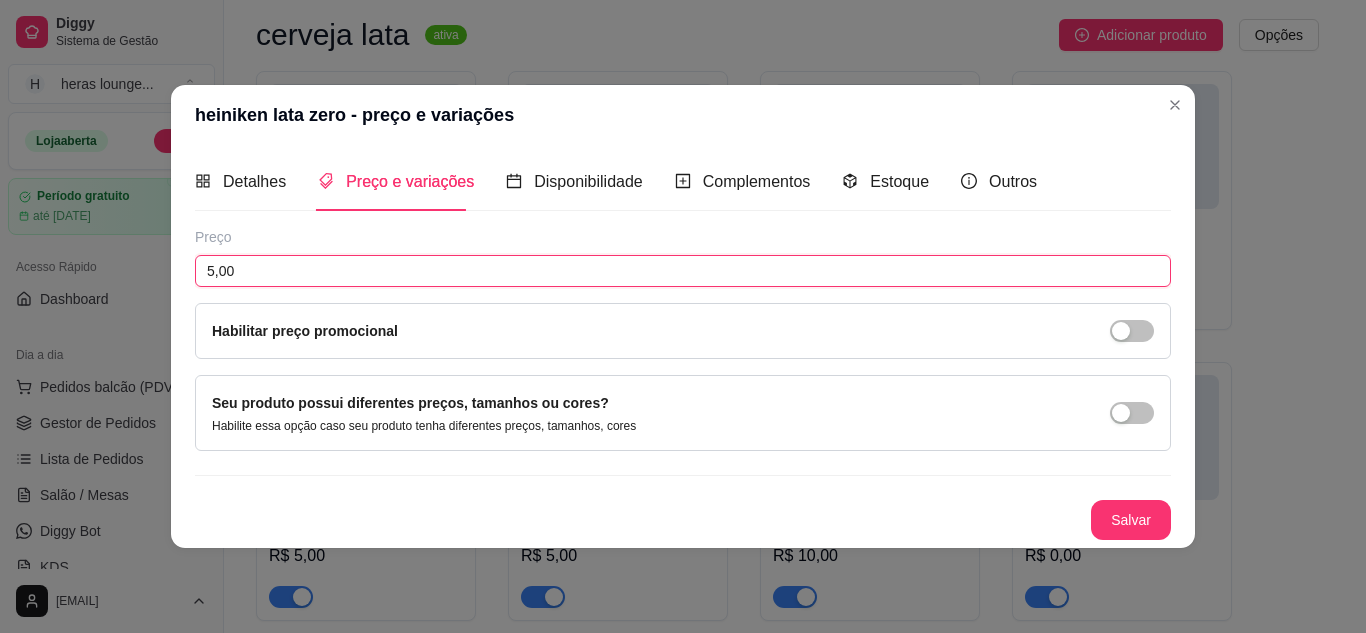 type on "5,00" 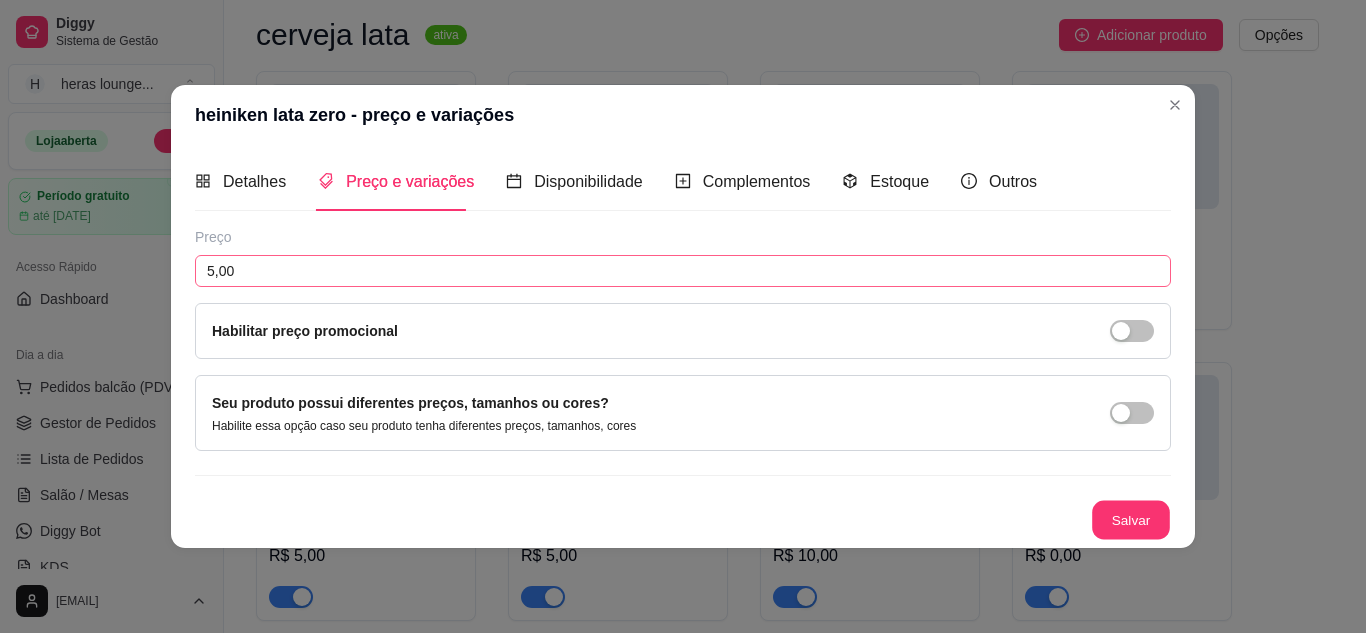 click on "Salvar" at bounding box center (683, 520) 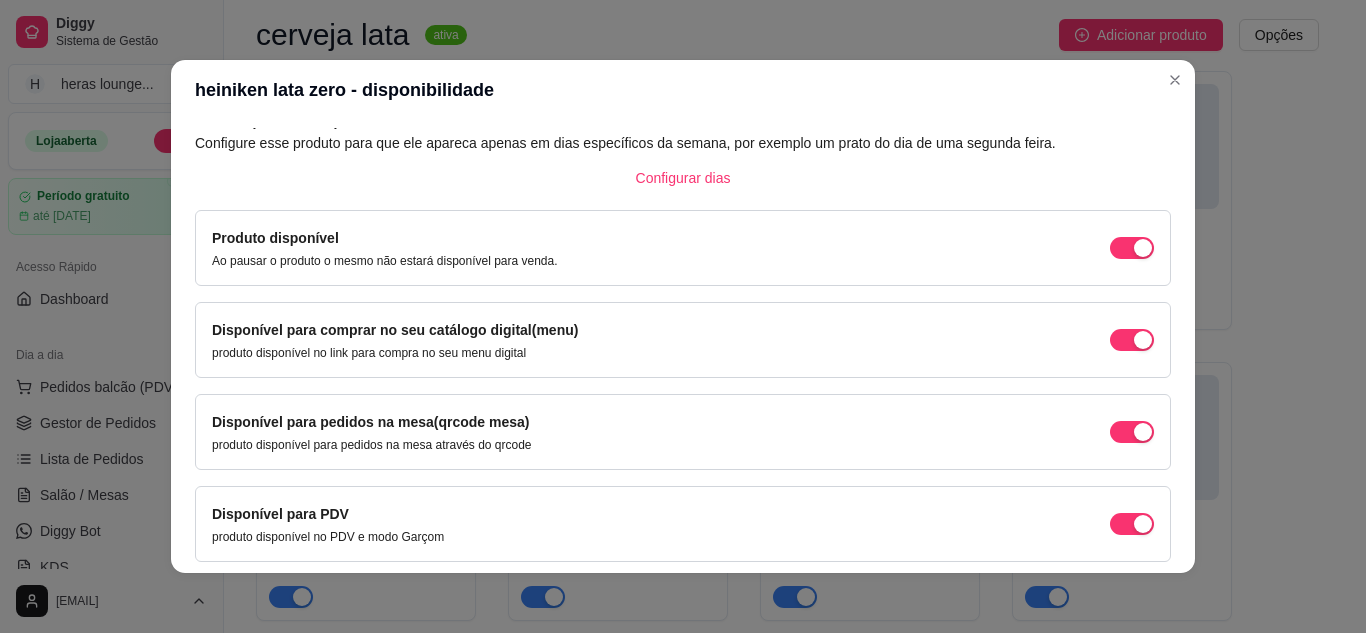 scroll, scrollTop: 189, scrollLeft: 0, axis: vertical 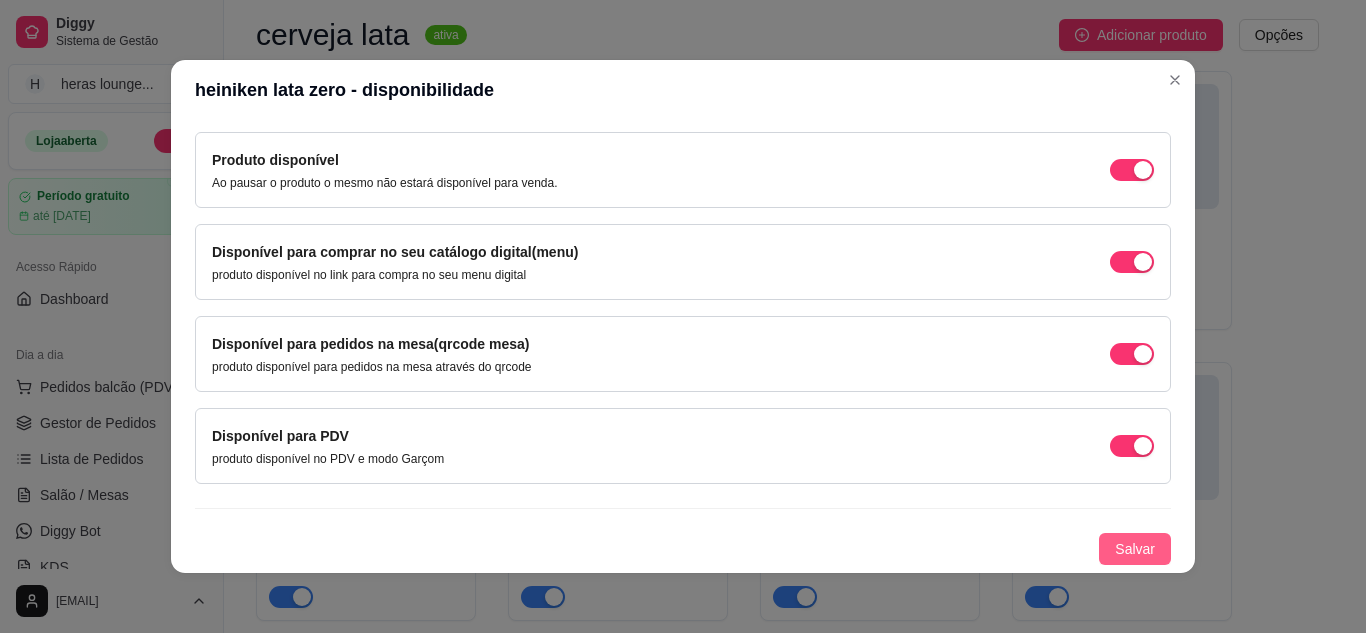 click on "Salvar" at bounding box center (1135, 549) 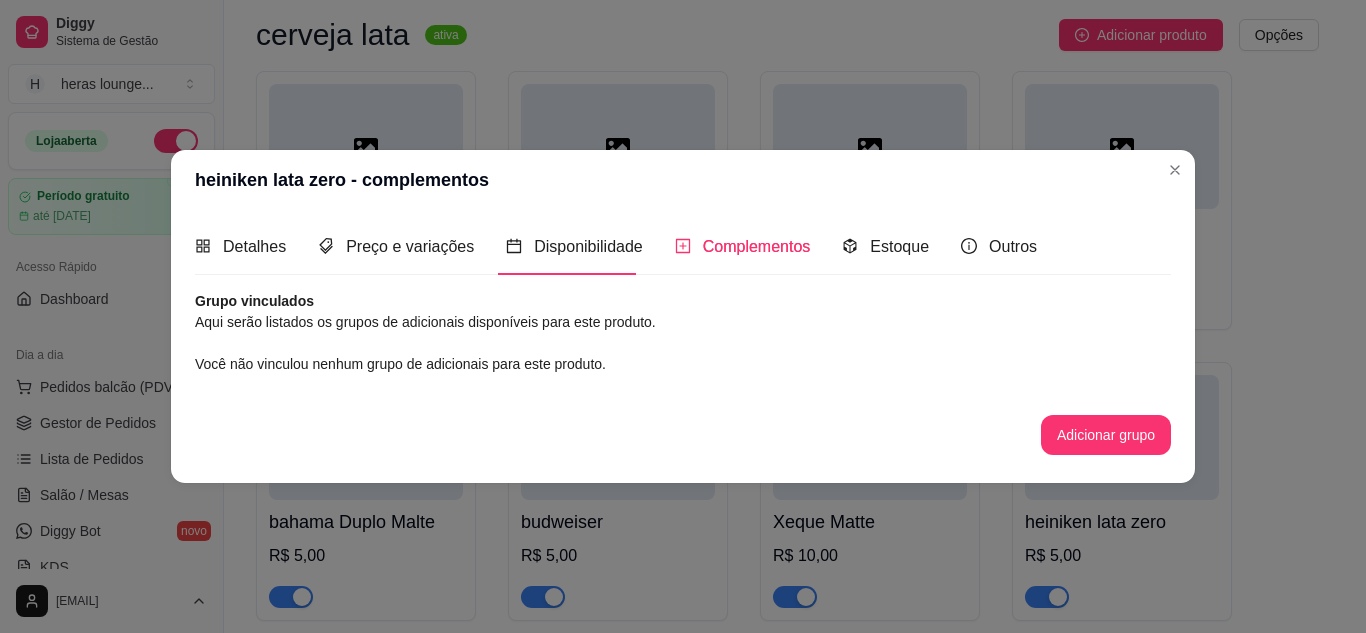 scroll, scrollTop: 0, scrollLeft: 0, axis: both 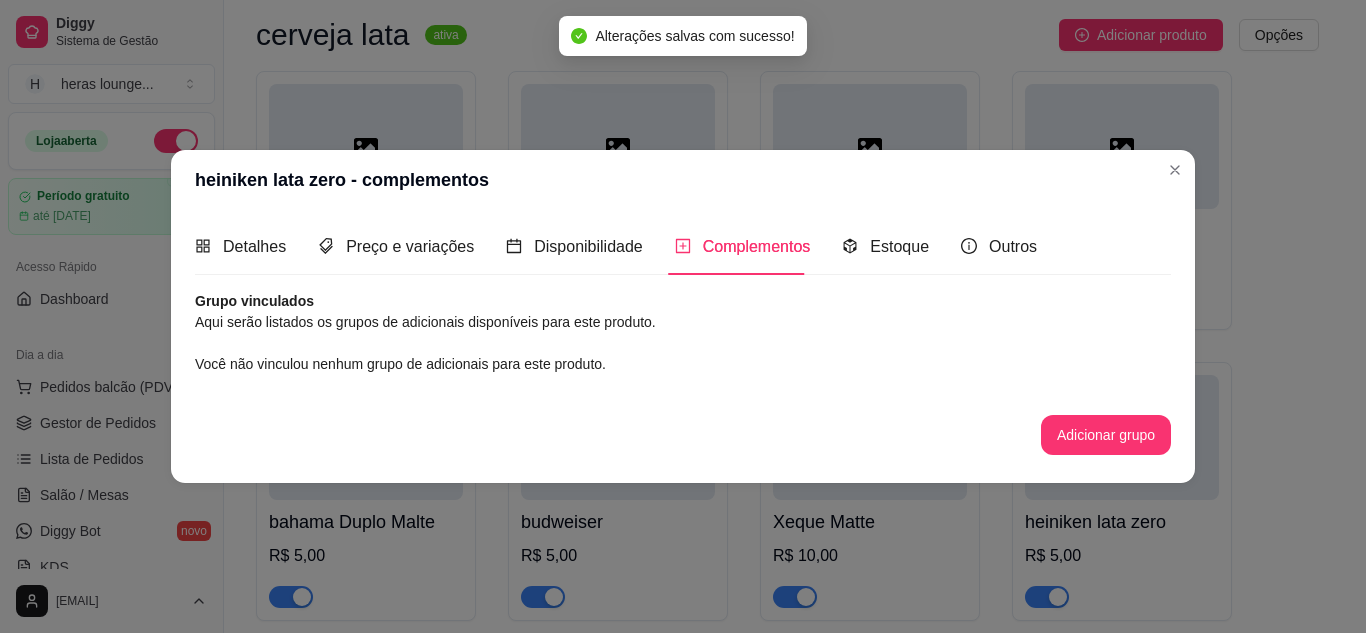 click at bounding box center (1122, 146) 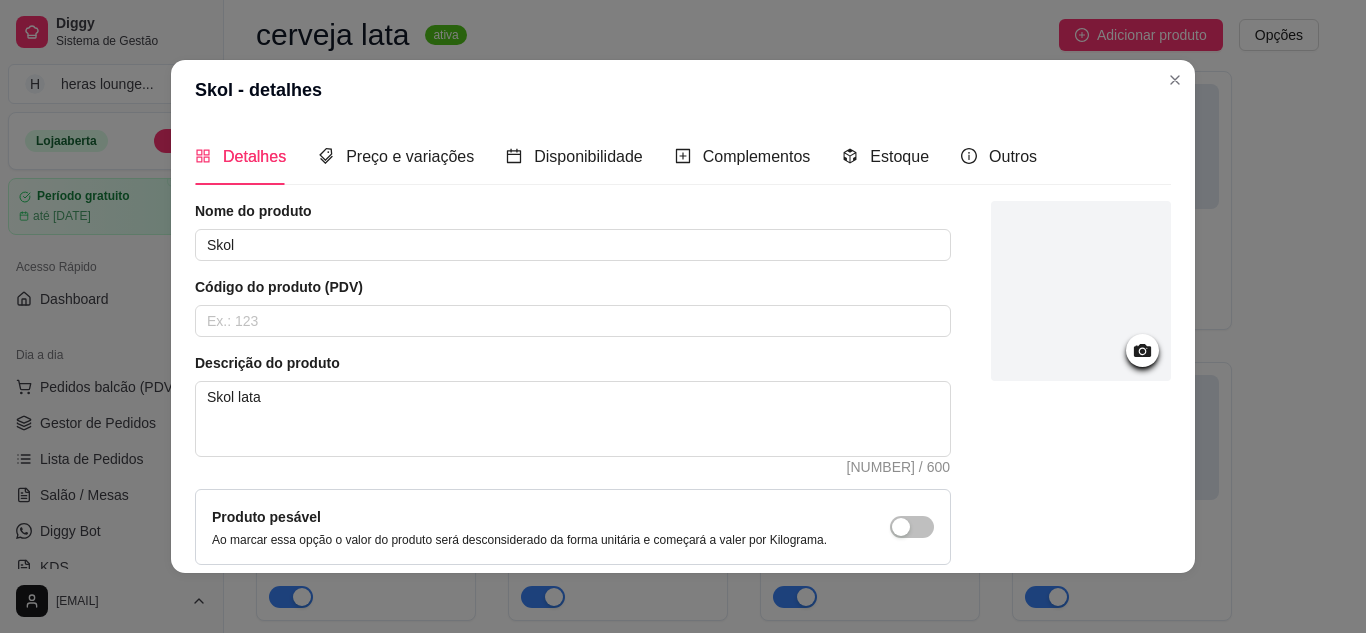click at bounding box center (1175, 80) 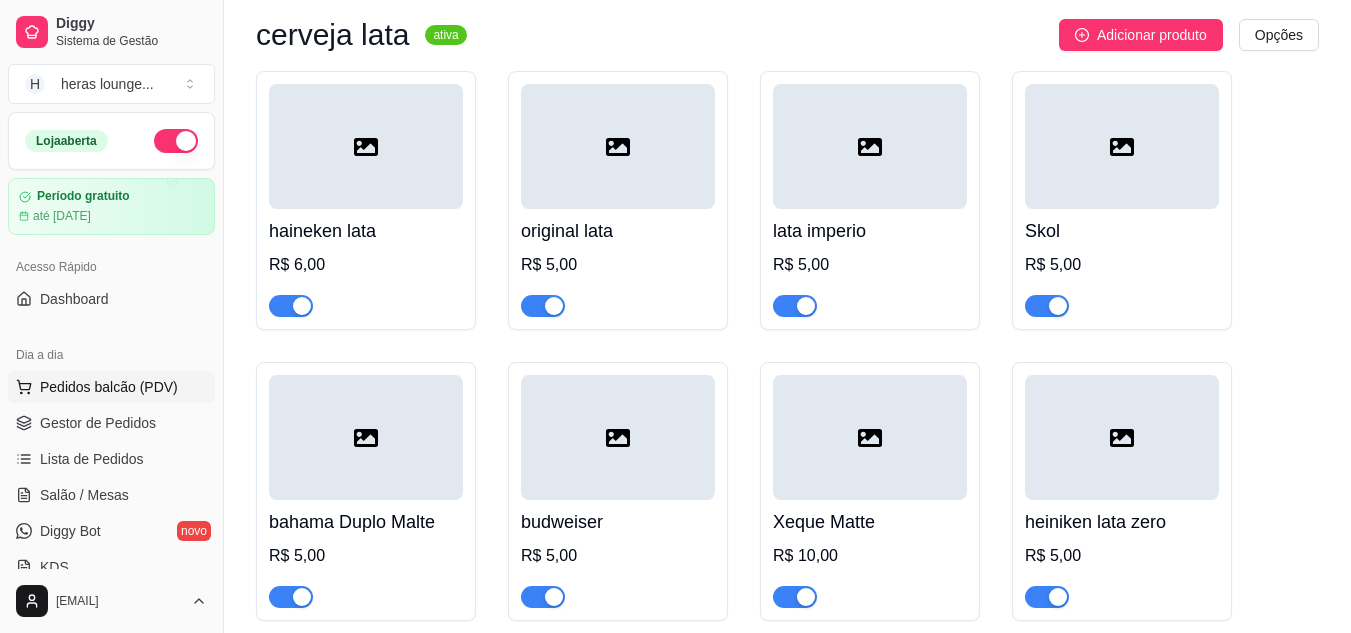 click on "Pedidos balcão (PDV)" at bounding box center [109, 387] 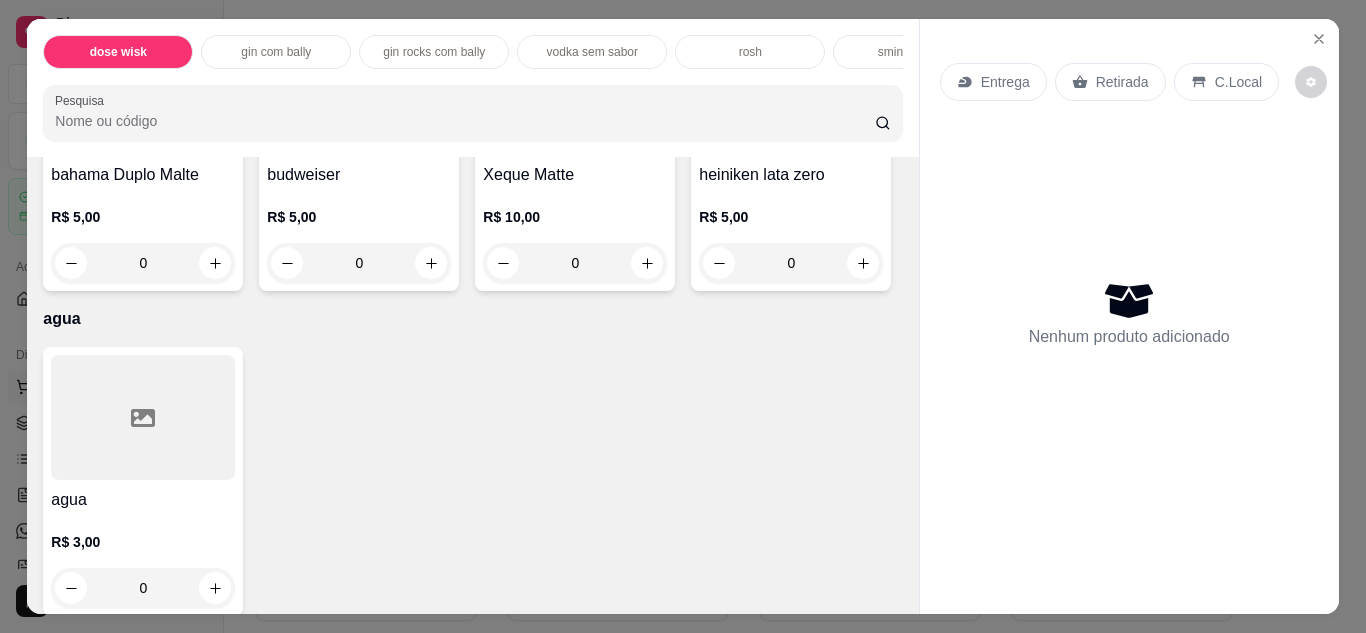 scroll, scrollTop: 3571, scrollLeft: 0, axis: vertical 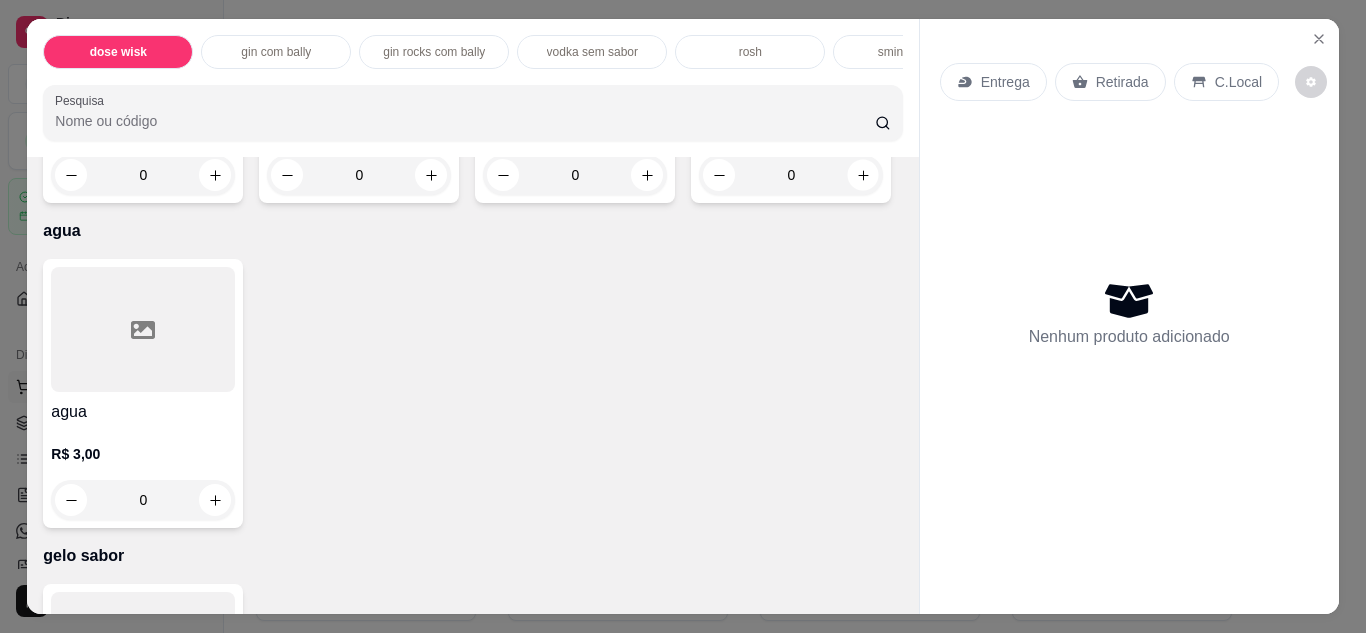 click 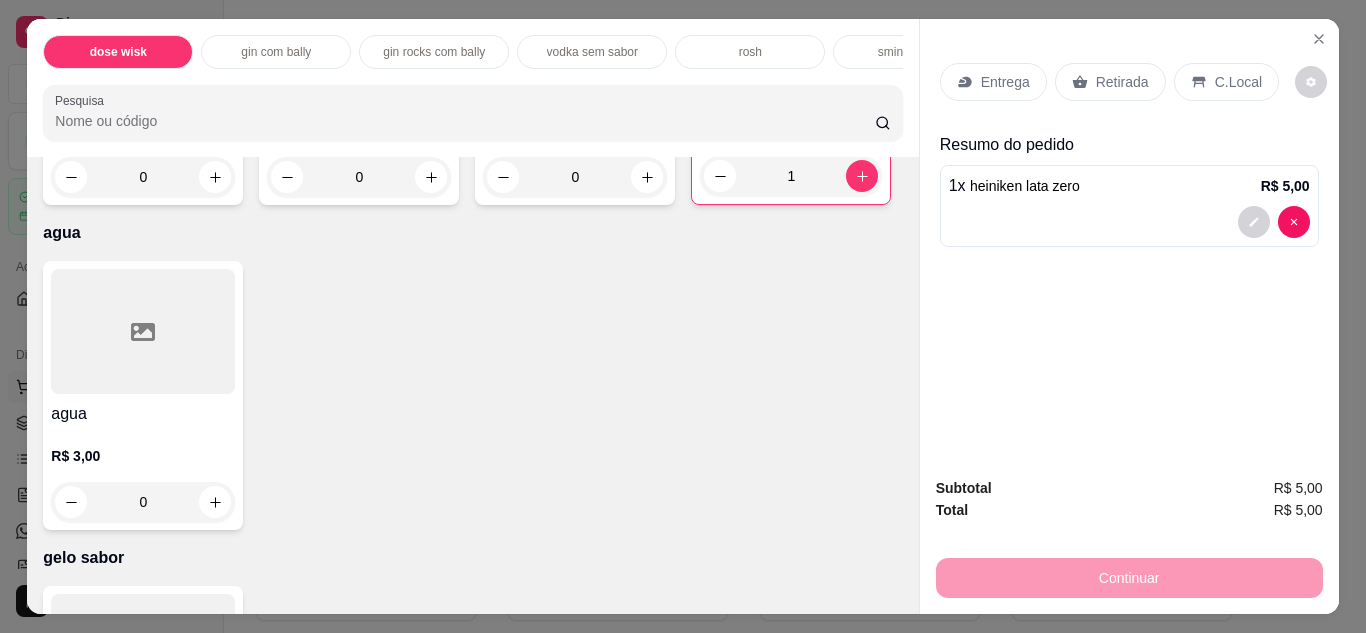 click 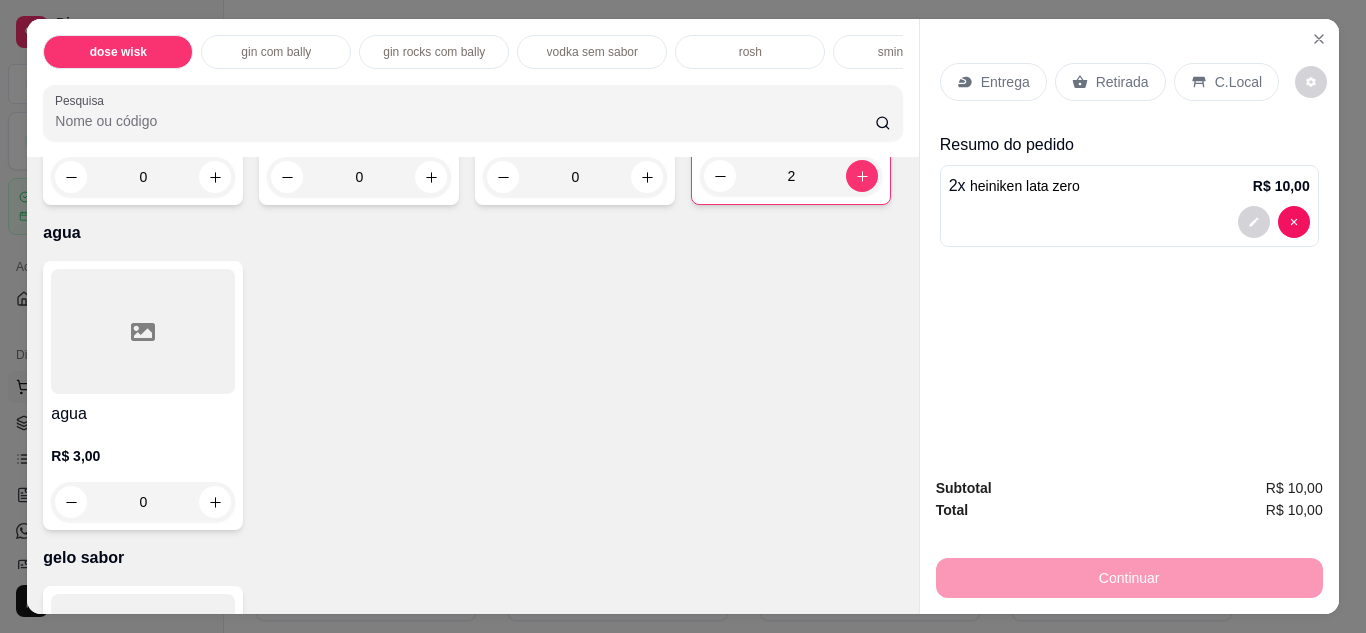 click 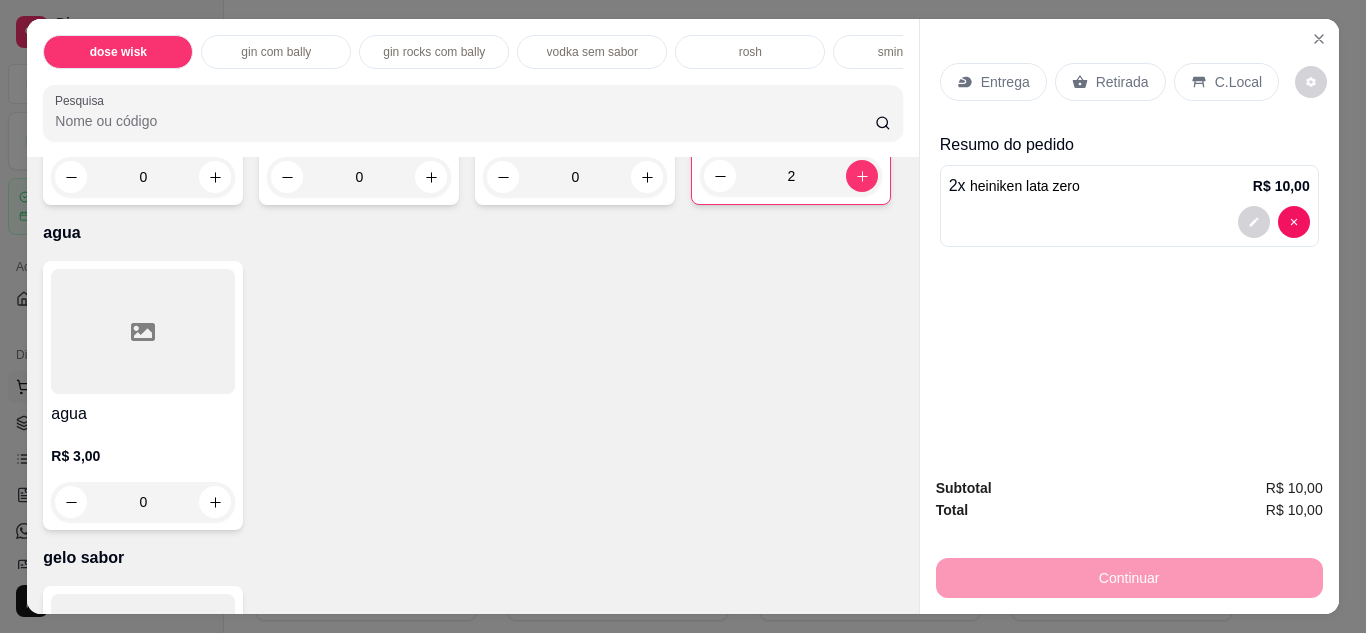 type on "3" 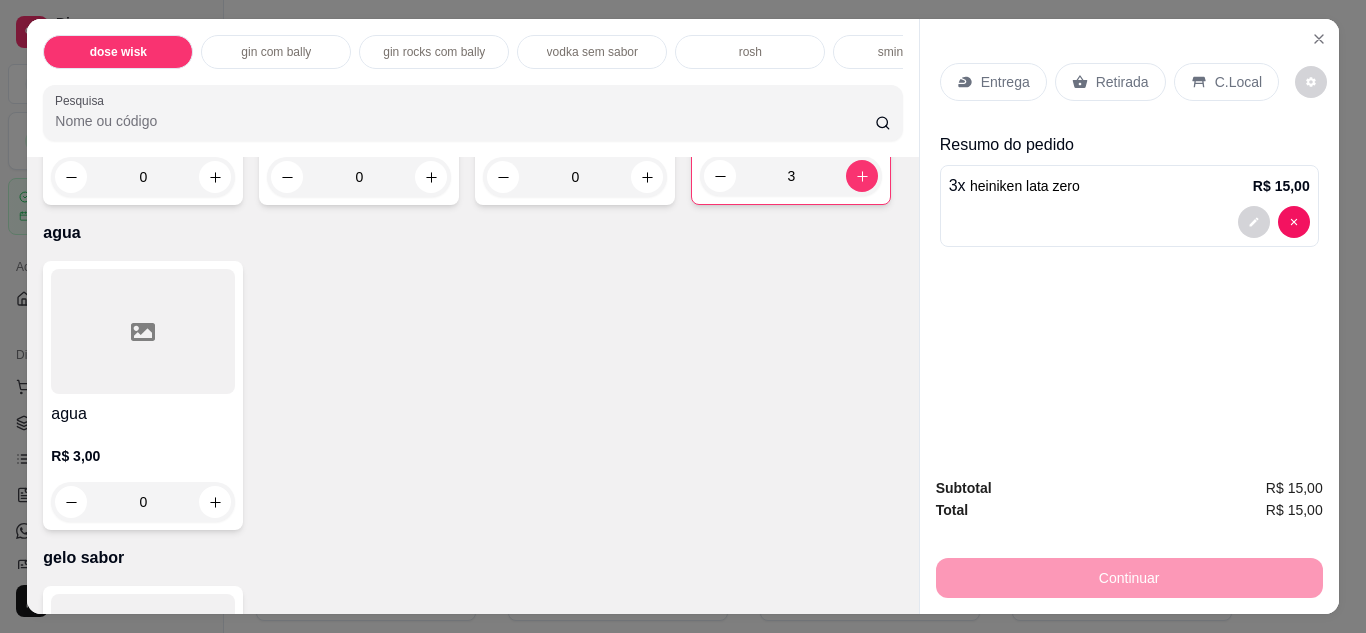click on "C.Local" at bounding box center (1226, 82) 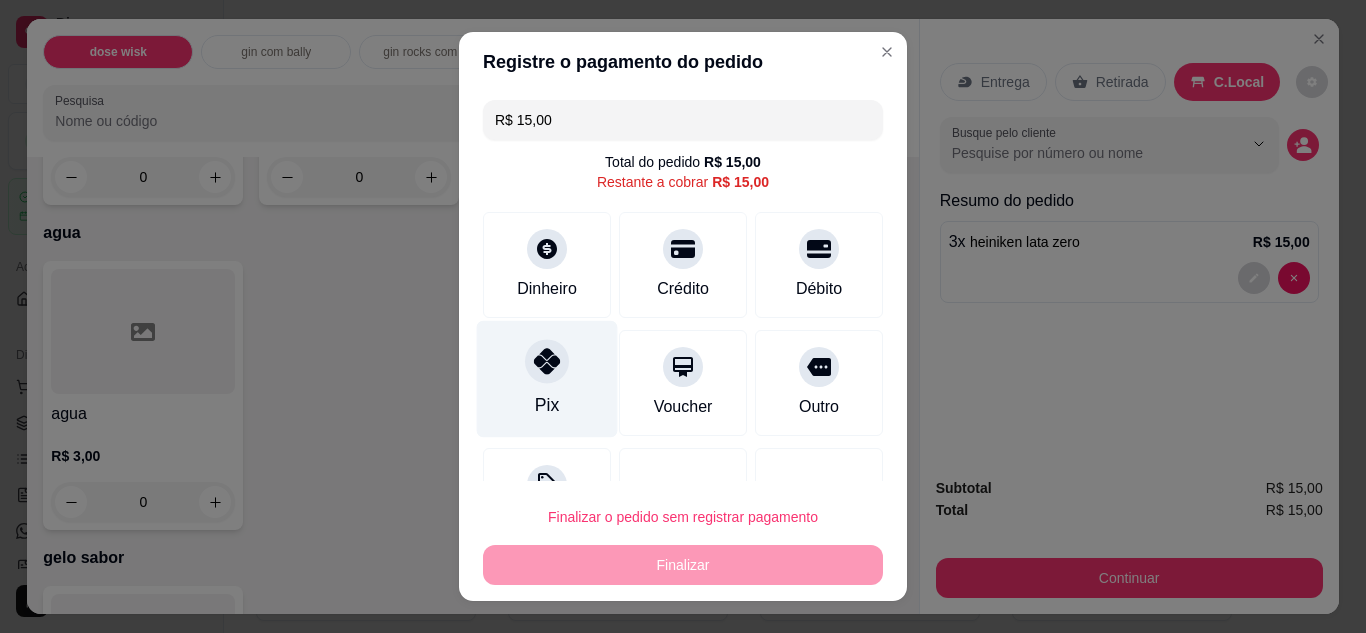 click on "Pix" at bounding box center [547, 405] 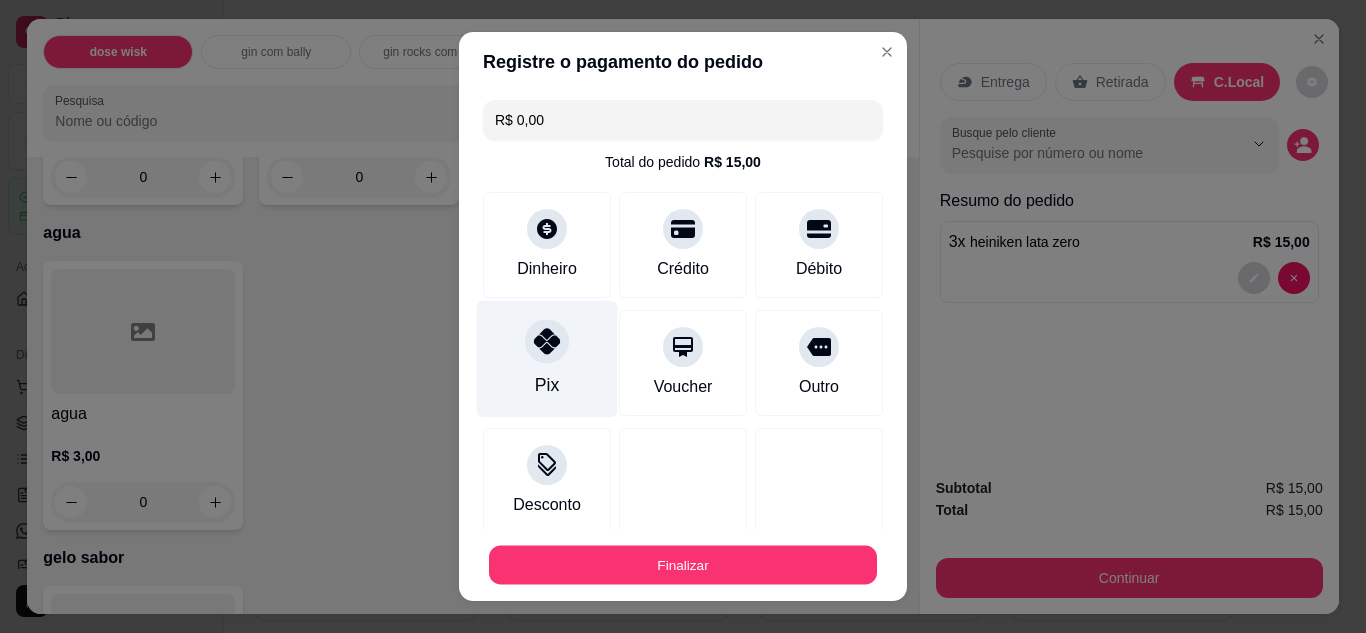 click on "Finalizar" at bounding box center (683, 565) 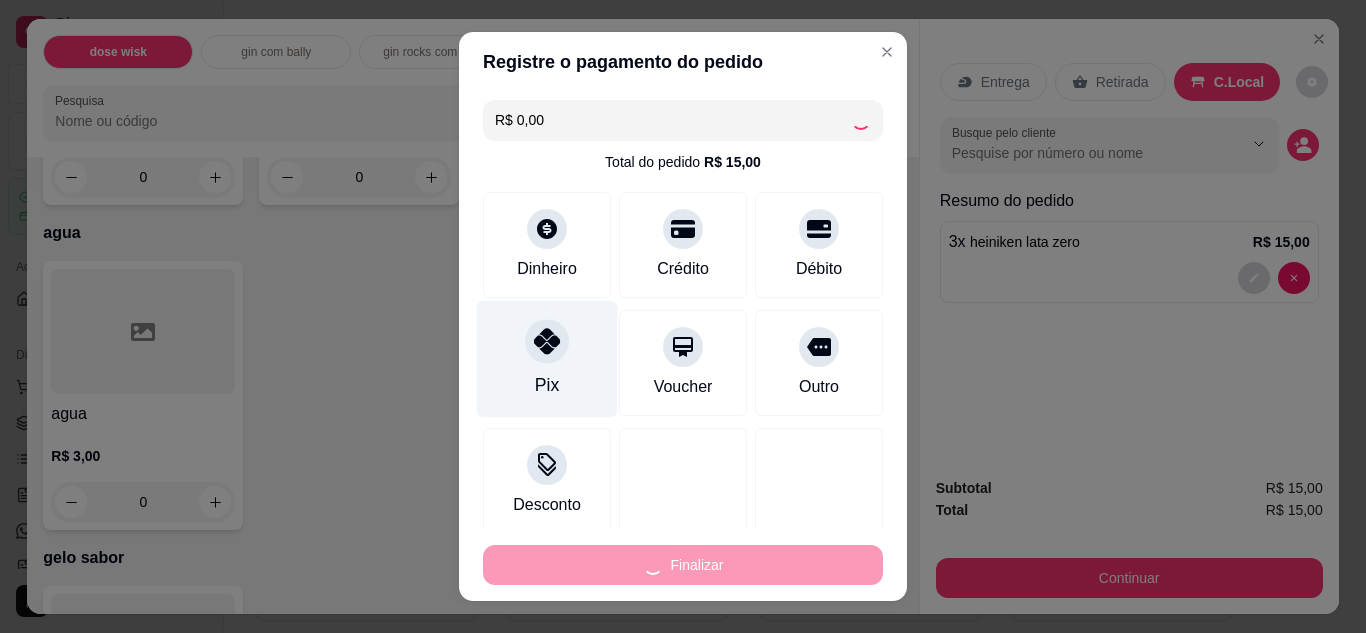 type on "0" 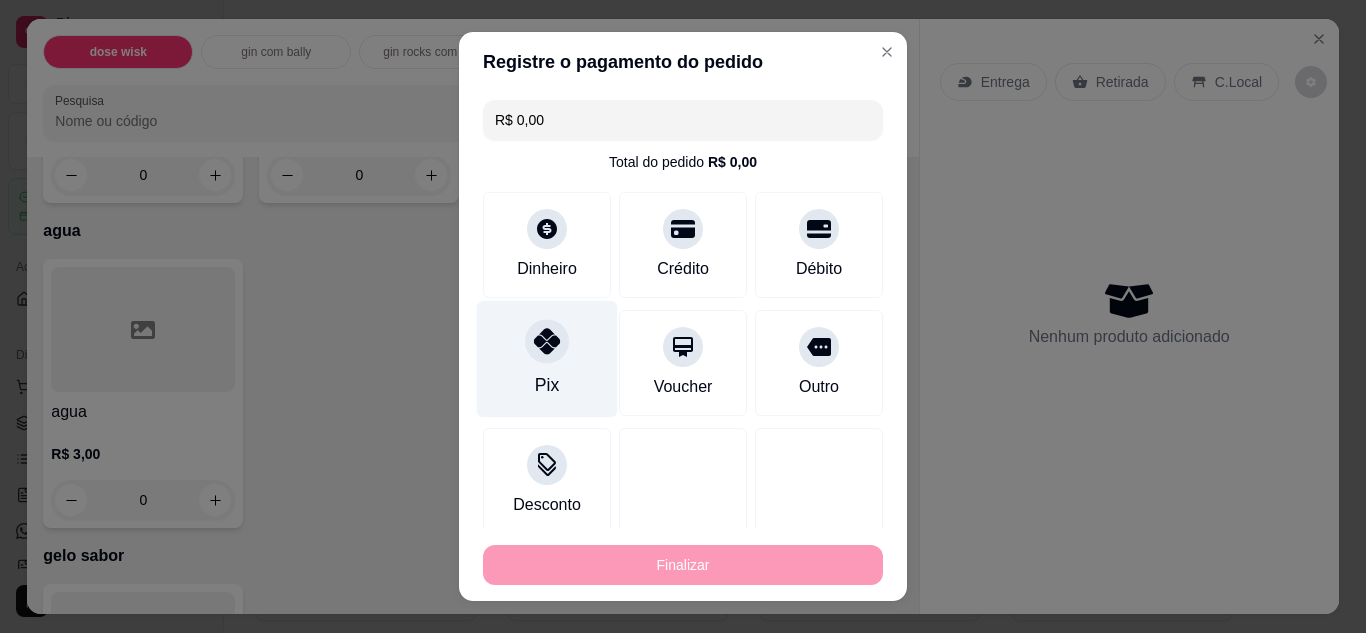 type on "-R$ 15,00" 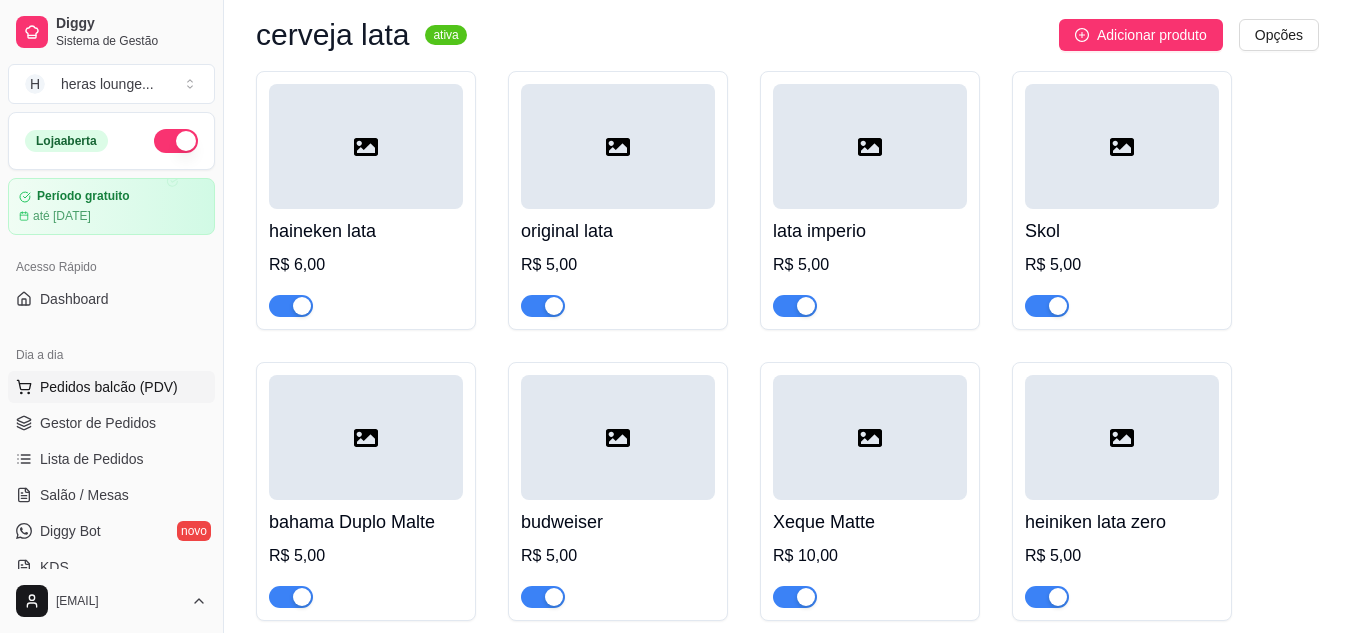 click on "Pedidos balcão (PDV)" at bounding box center [111, 387] 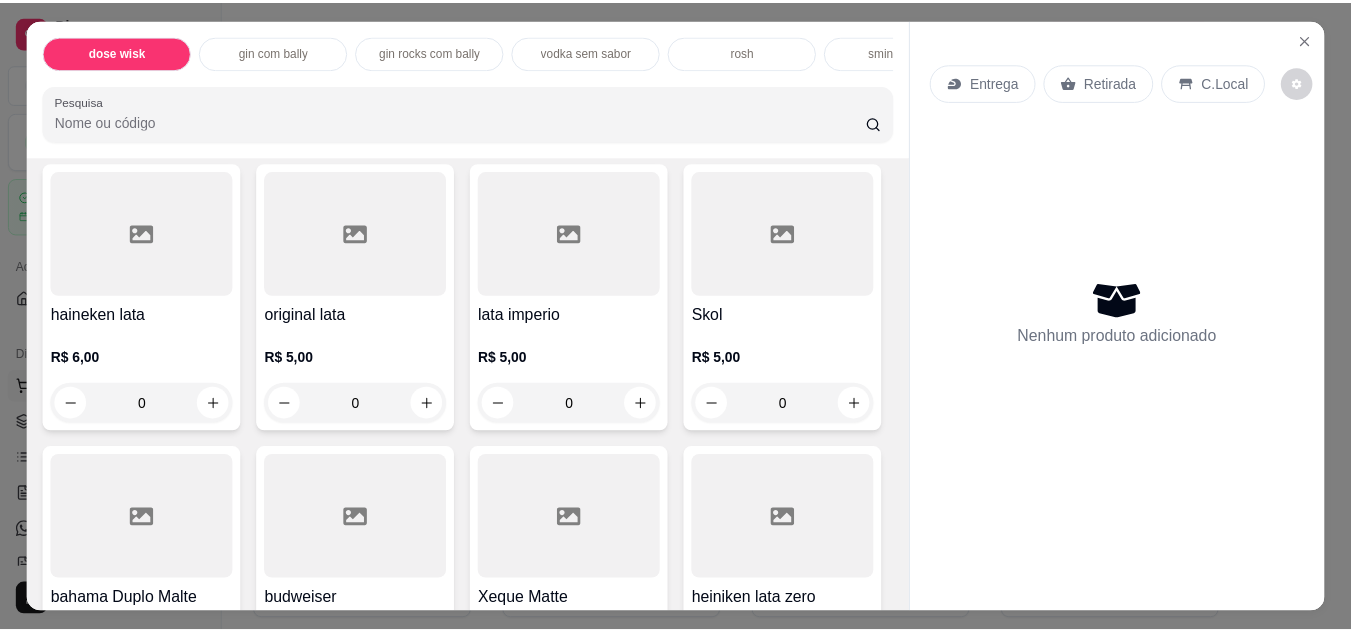 scroll, scrollTop: 3221, scrollLeft: 0, axis: vertical 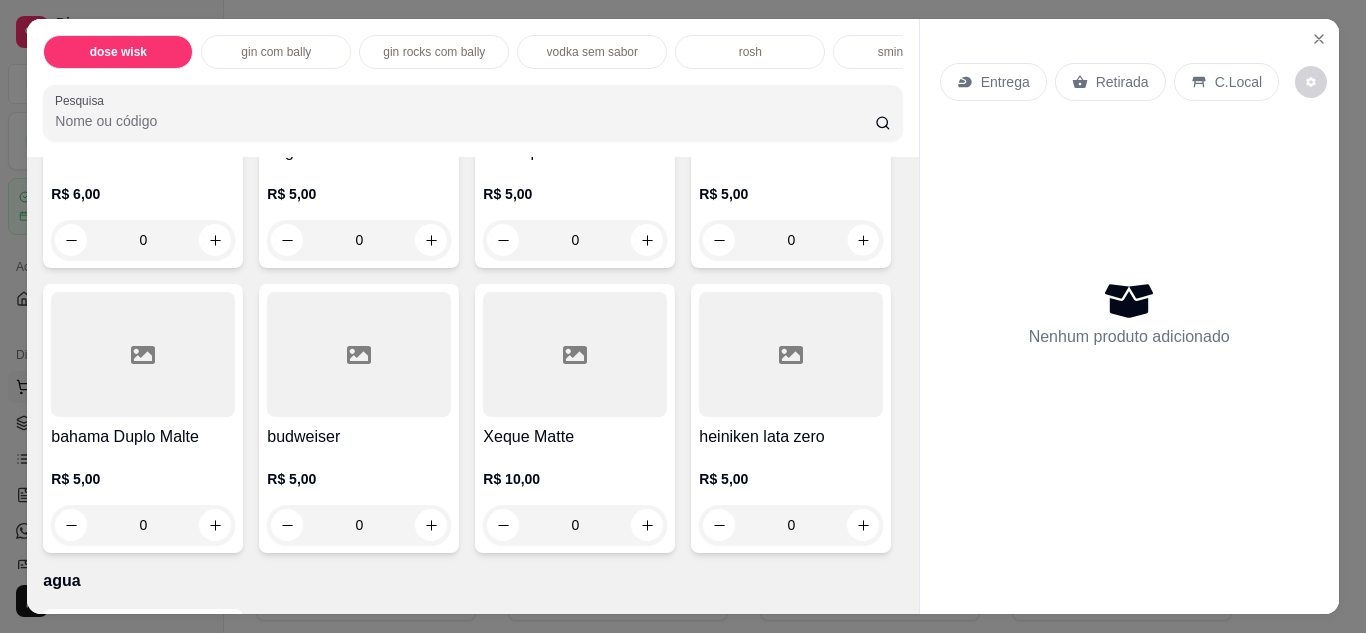 click 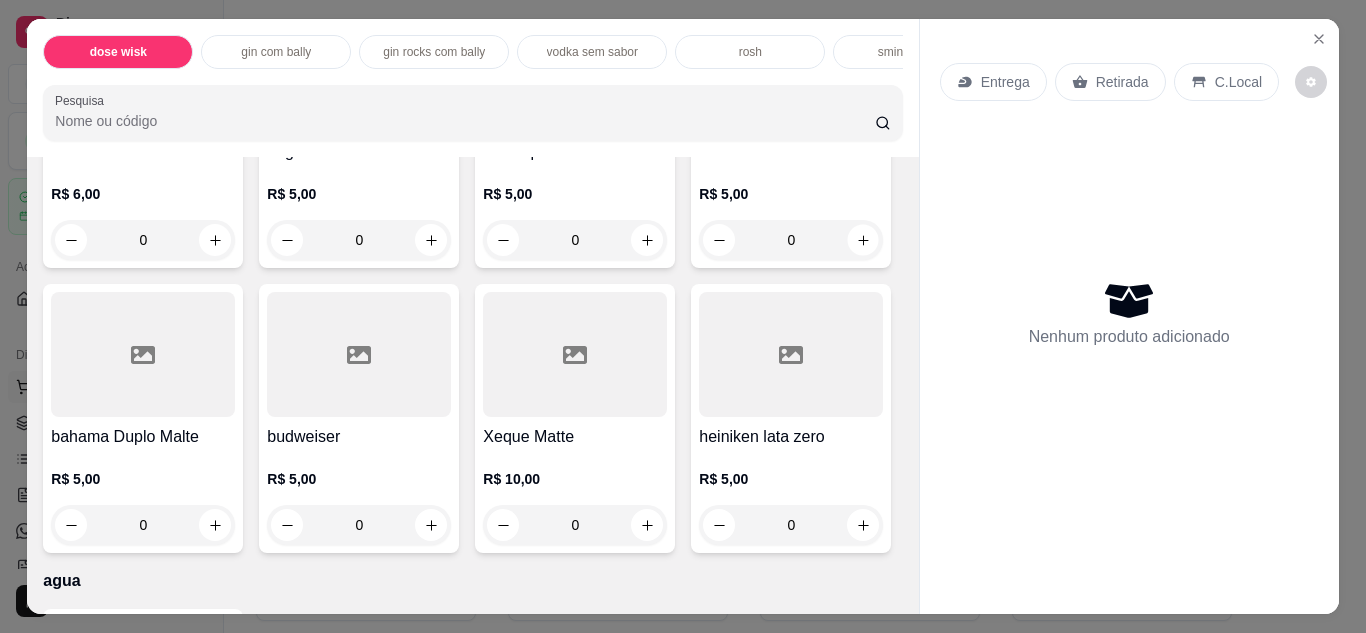 type on "1" 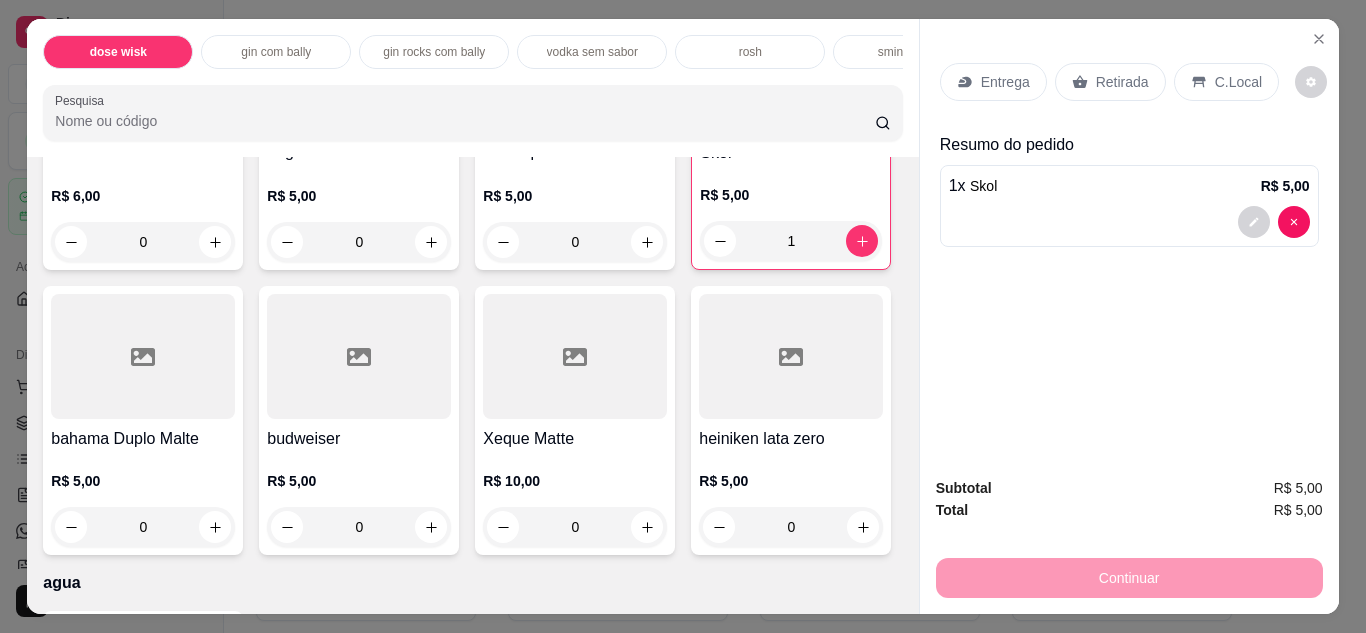 click 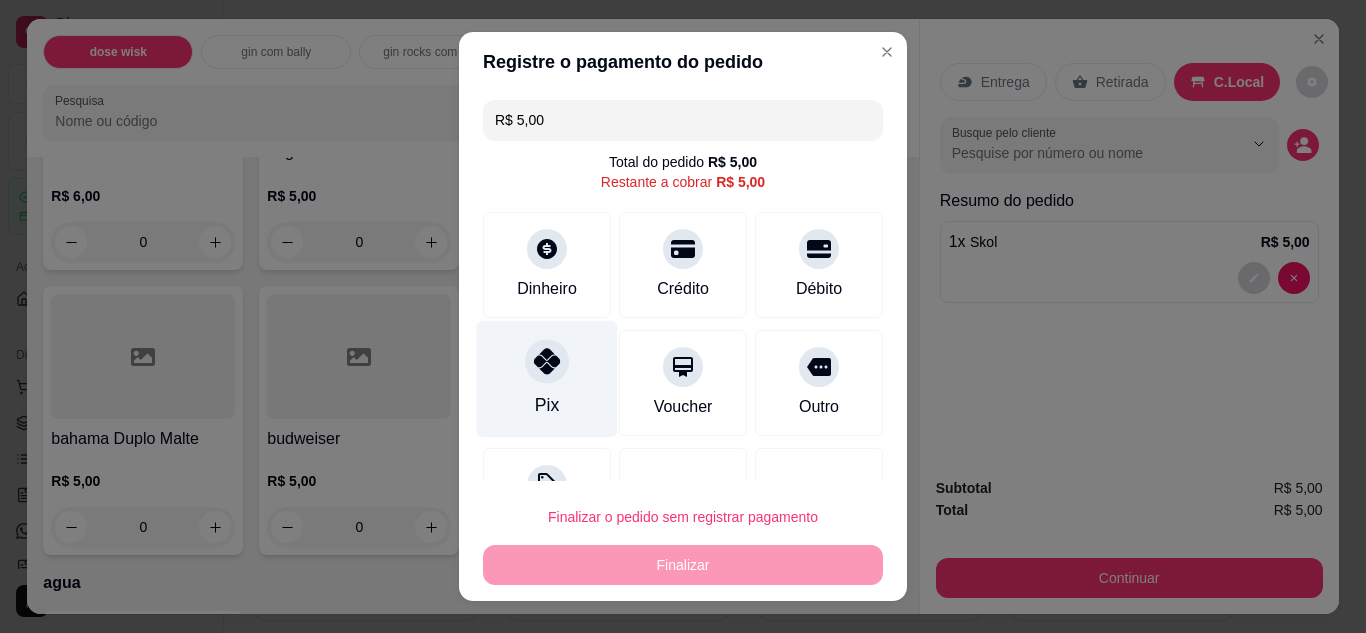 click on "Pix" at bounding box center [547, 378] 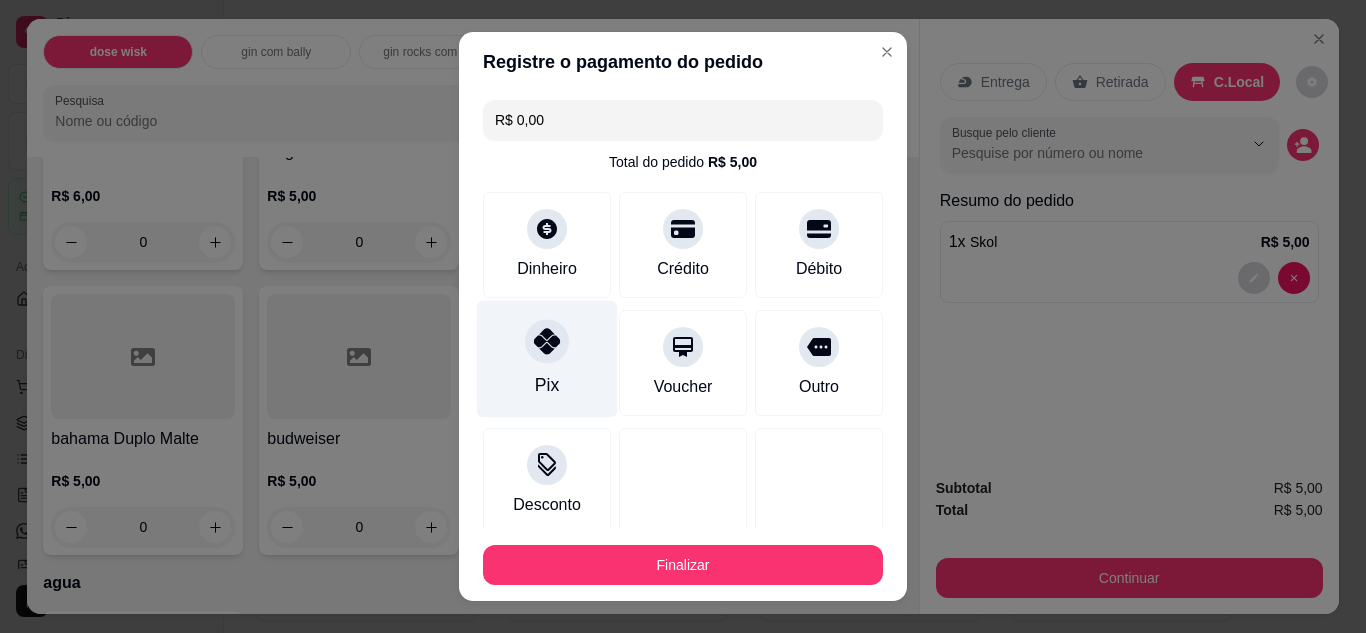 click on "Finalizar" at bounding box center [683, 565] 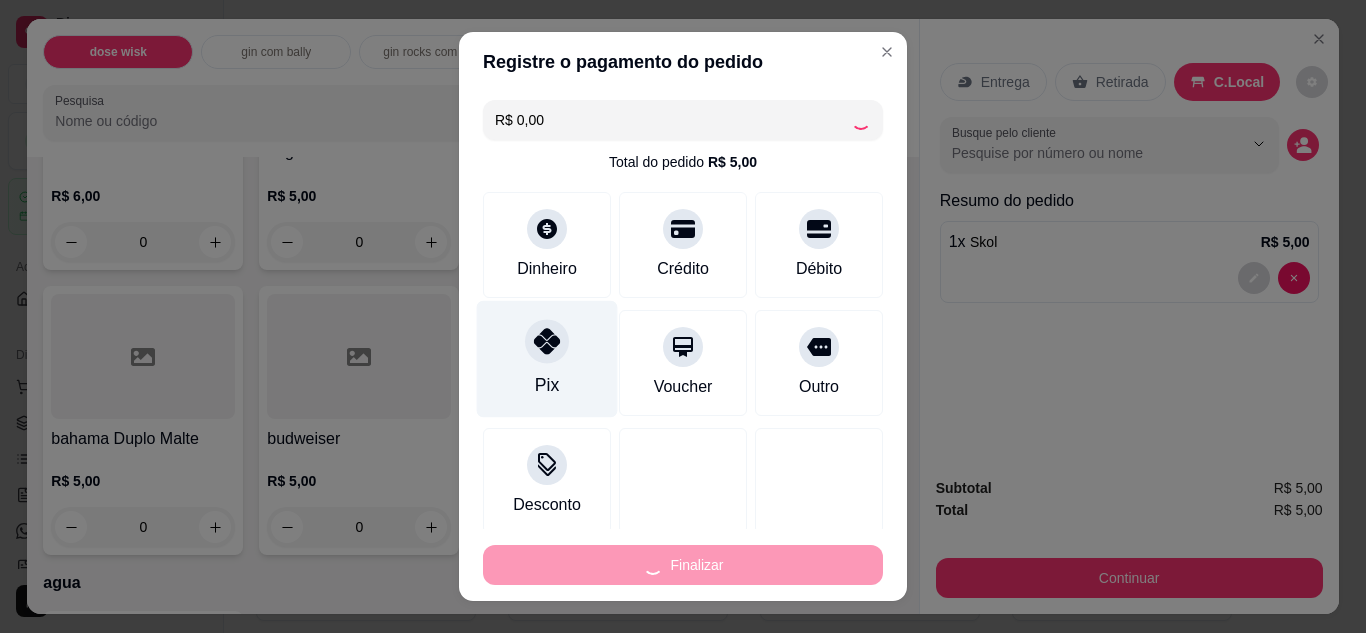 type on "0" 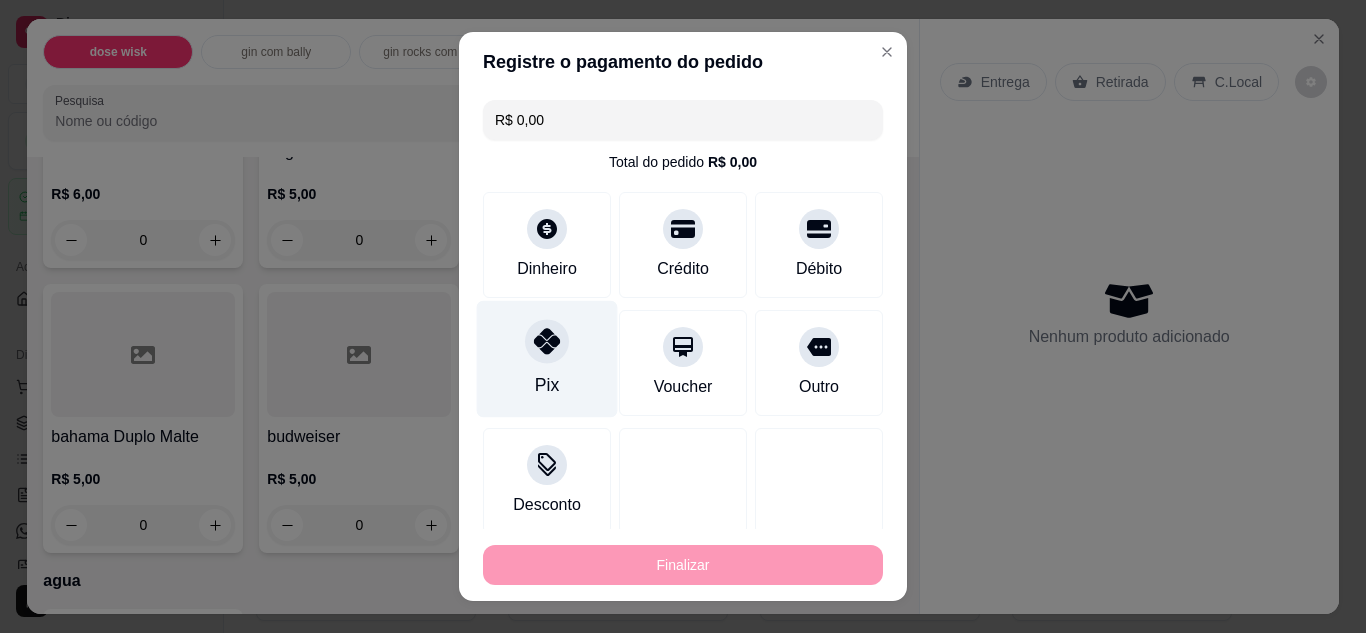 type on "-R$ 5,00" 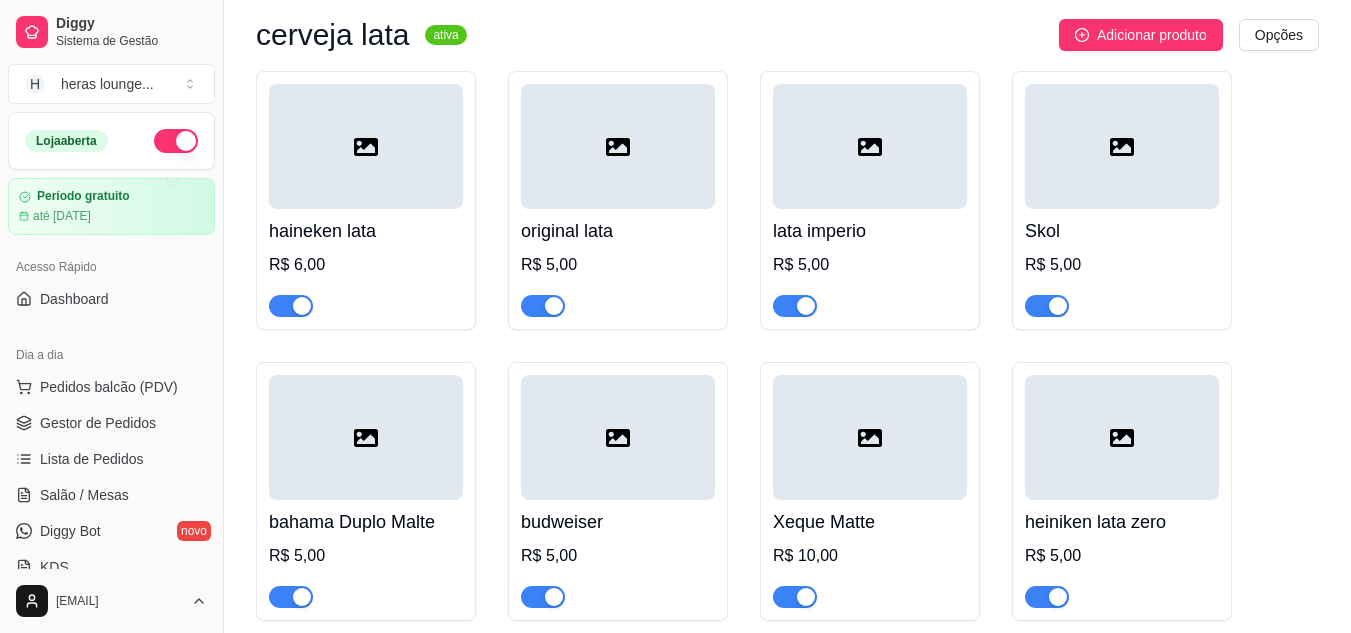 click on "haineken lata   R$ 6,00 original lata    R$ 5,00  lata imperio   R$ 5,00 Skol   R$ 5,00 bahama Duplo Malte   R$ 5,00 budweiser   R$ 5,00 Xeque Matte   R$ 10,00 heiniken lata zero   R$ 5,00" at bounding box center [787, 346] 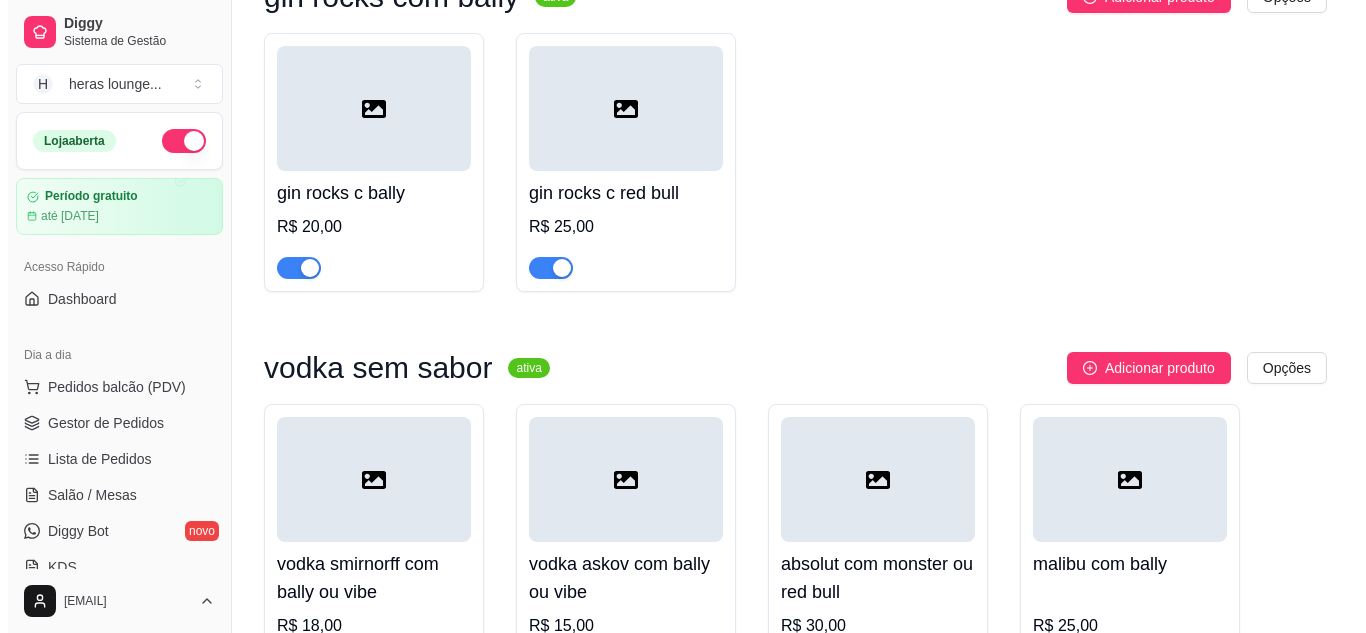 scroll, scrollTop: 1665, scrollLeft: 0, axis: vertical 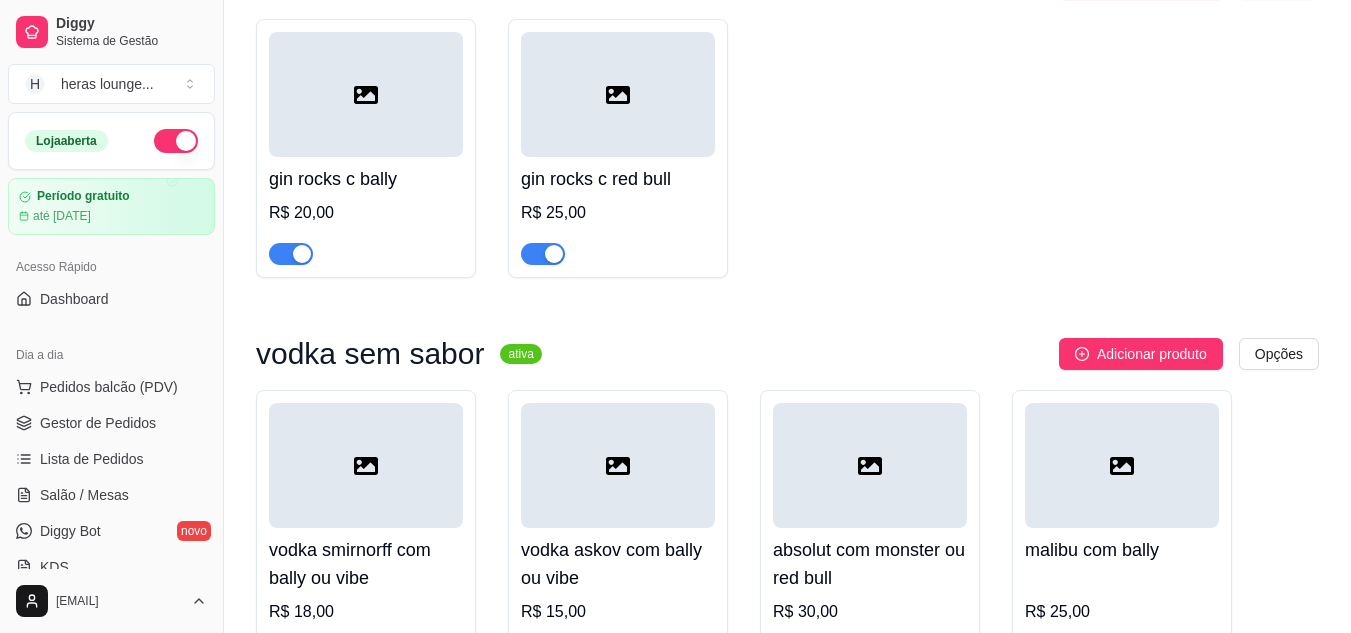 click on "gin rocks c bally   R$ 20,00 gin rocks c red bull   R$ 25,00" at bounding box center [787, 148] 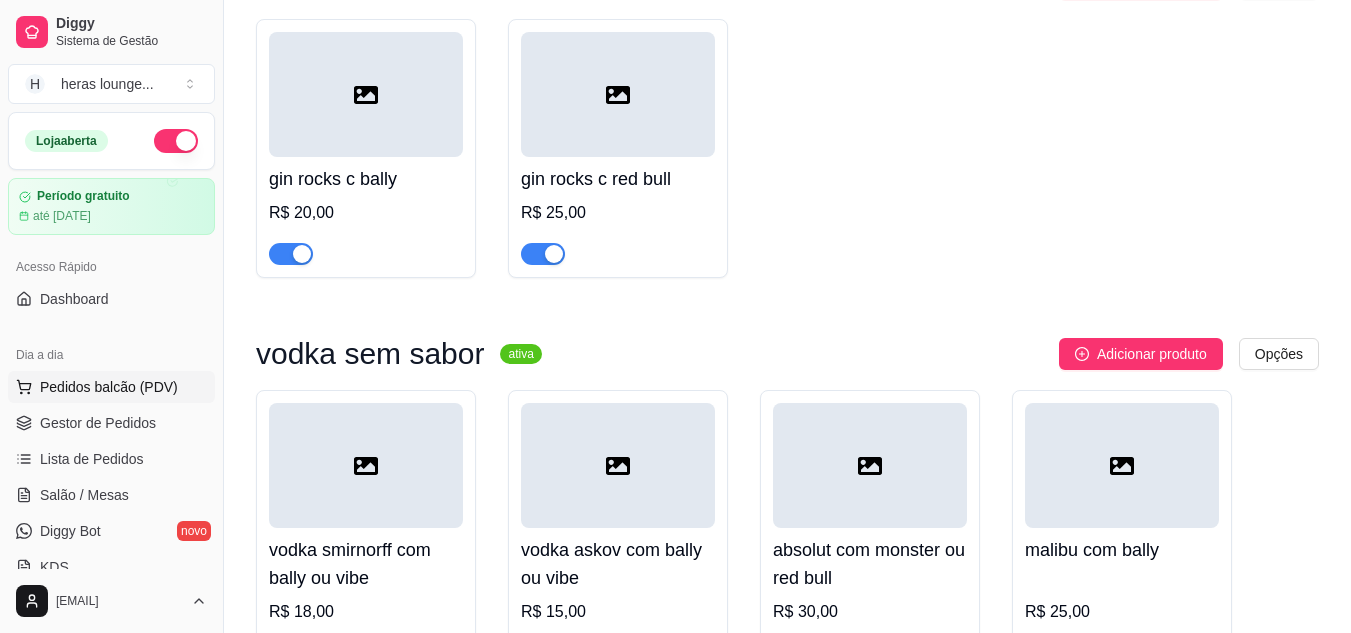 click on "Pedidos balcão (PDV)" at bounding box center [109, 387] 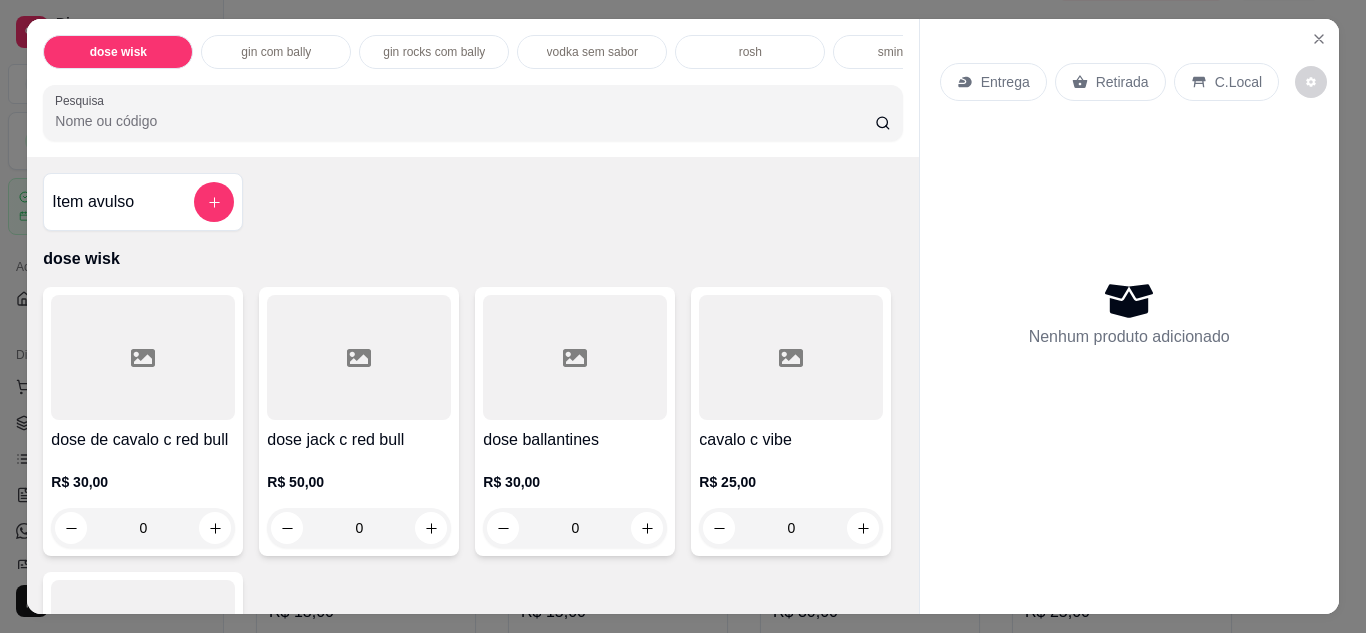click 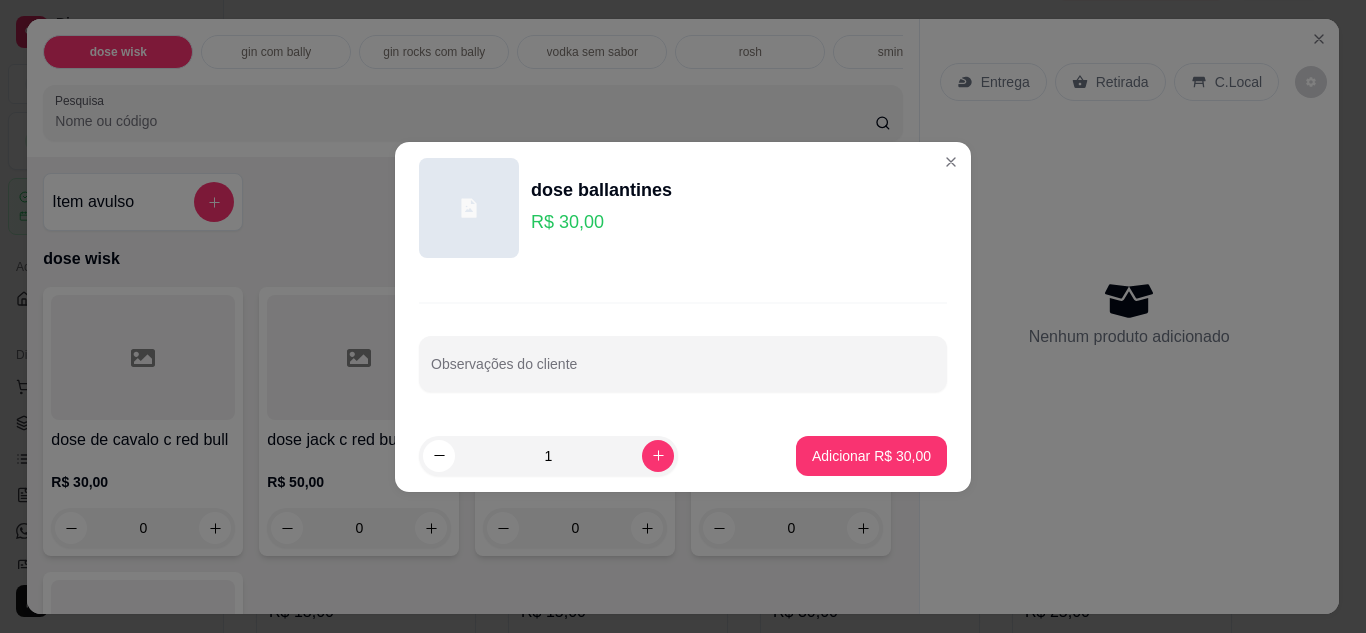 click on "Nenhum produto adicionado" at bounding box center [1129, 313] 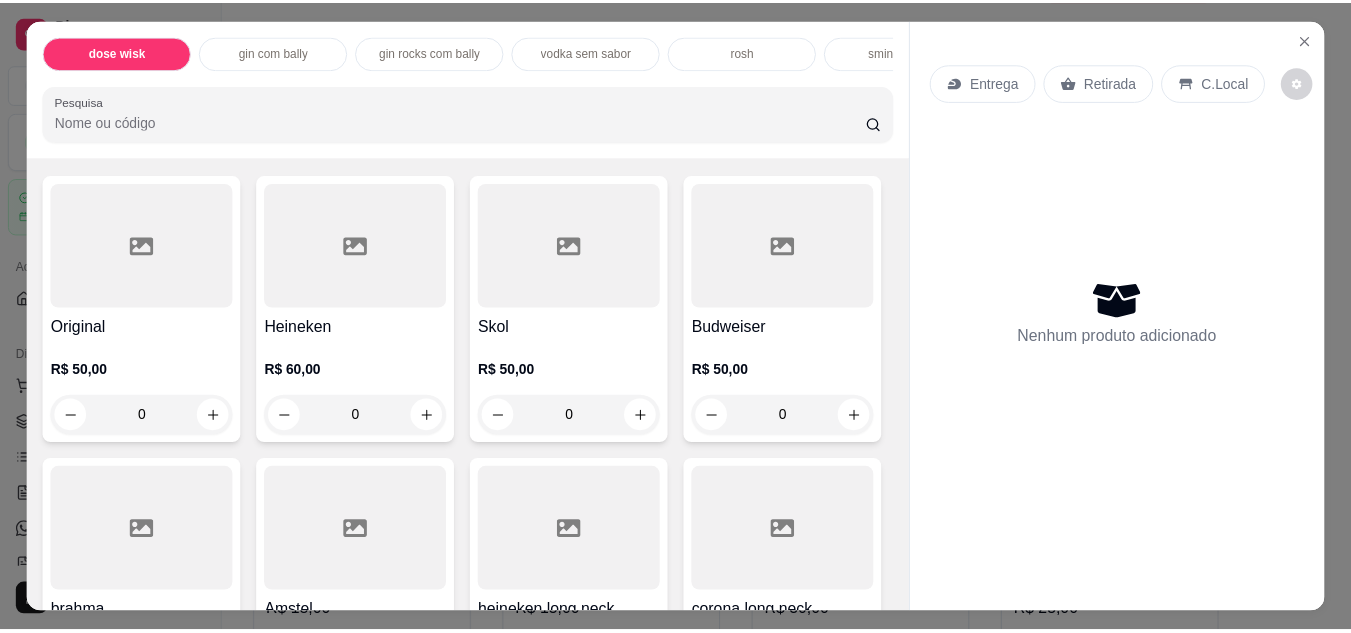 scroll, scrollTop: 6282, scrollLeft: 0, axis: vertical 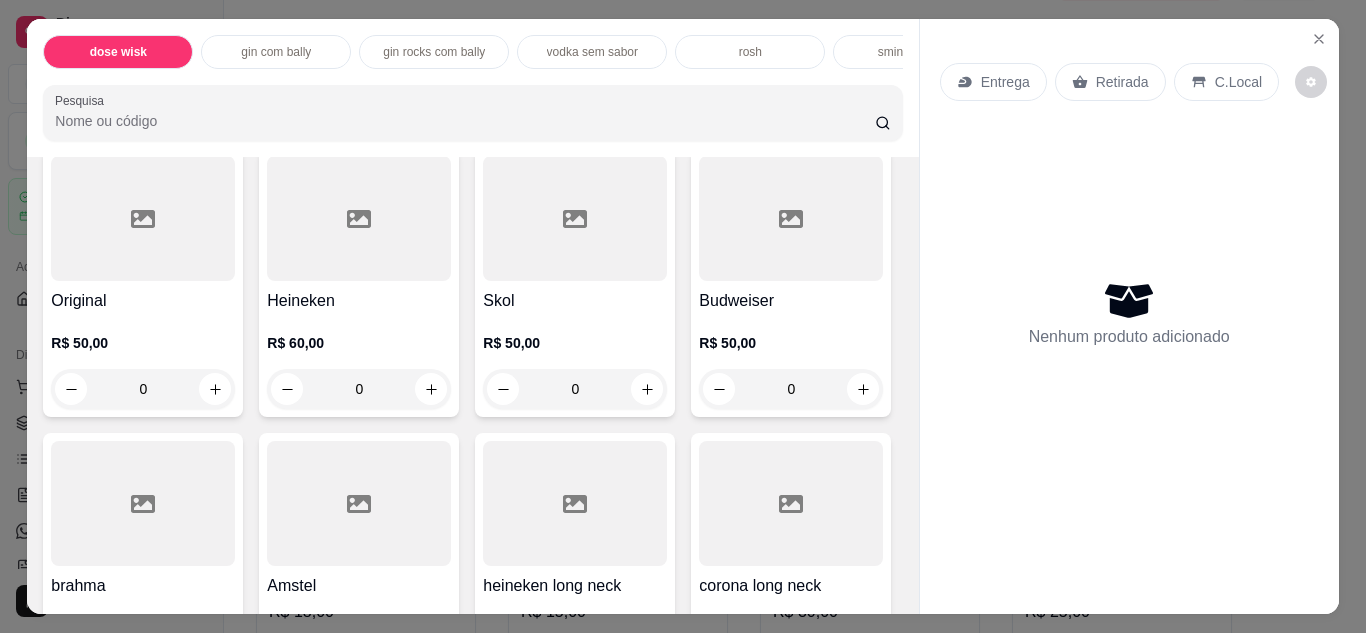 click 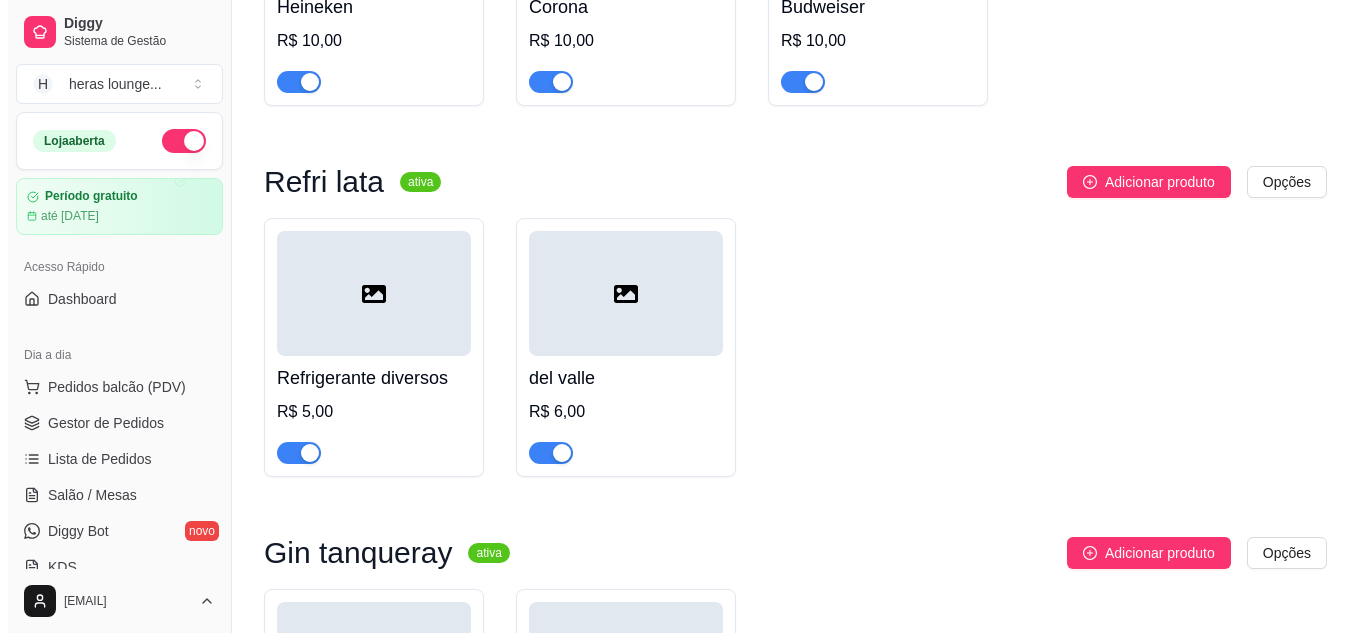 scroll, scrollTop: 6217, scrollLeft: 0, axis: vertical 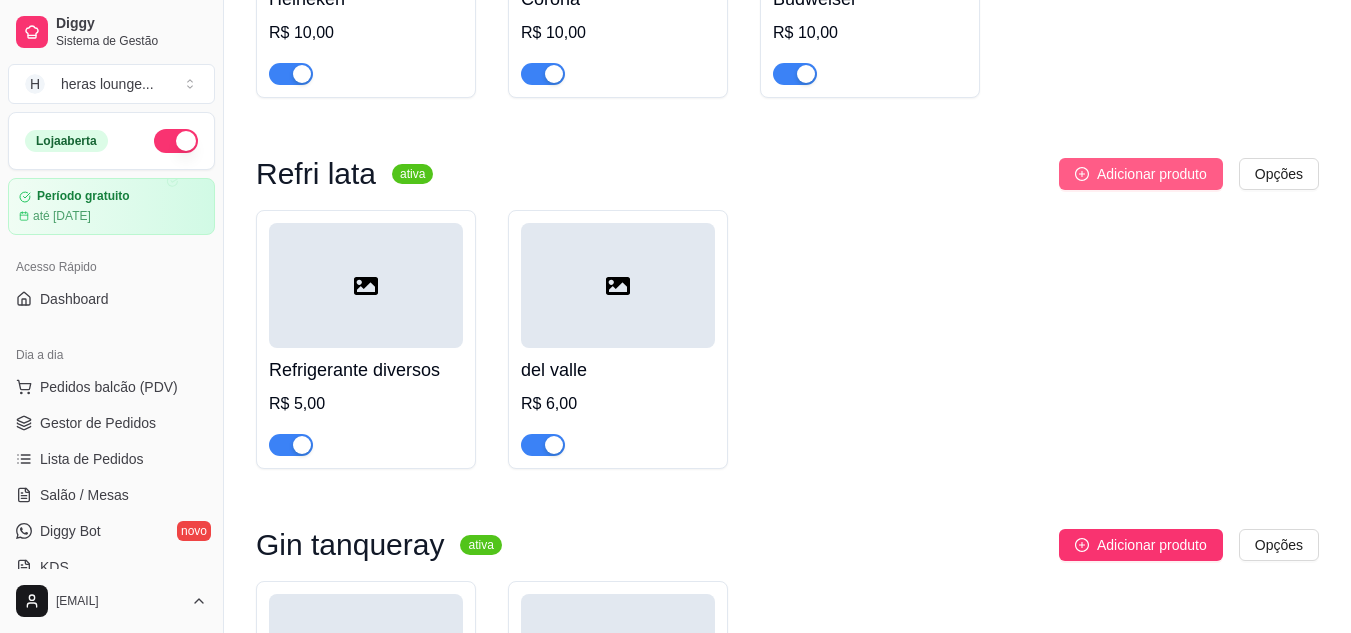 click on "Adicionar produto" at bounding box center [1152, 174] 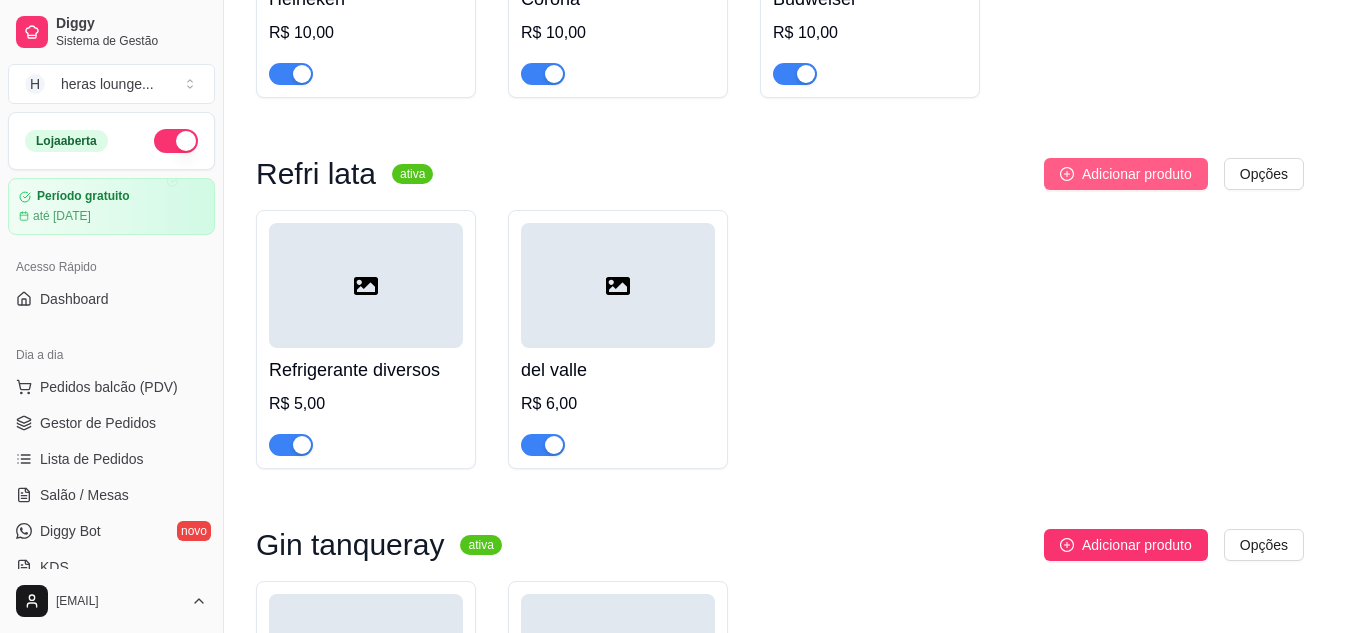 type 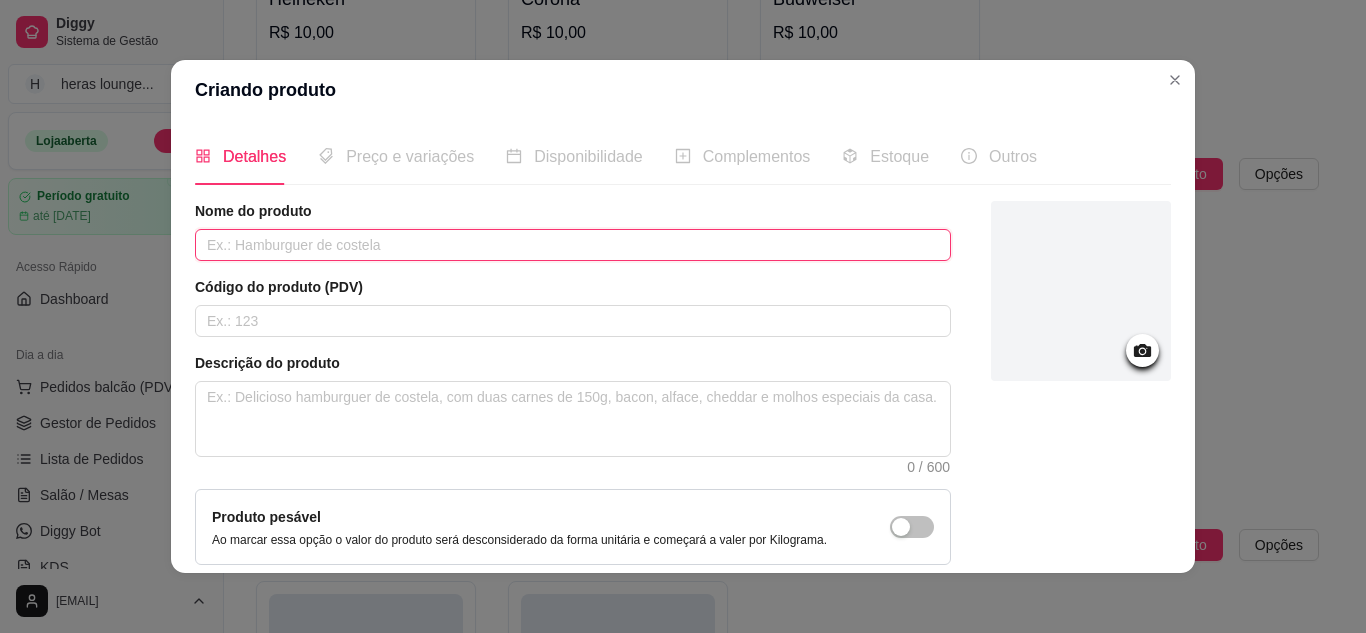 click at bounding box center [573, 245] 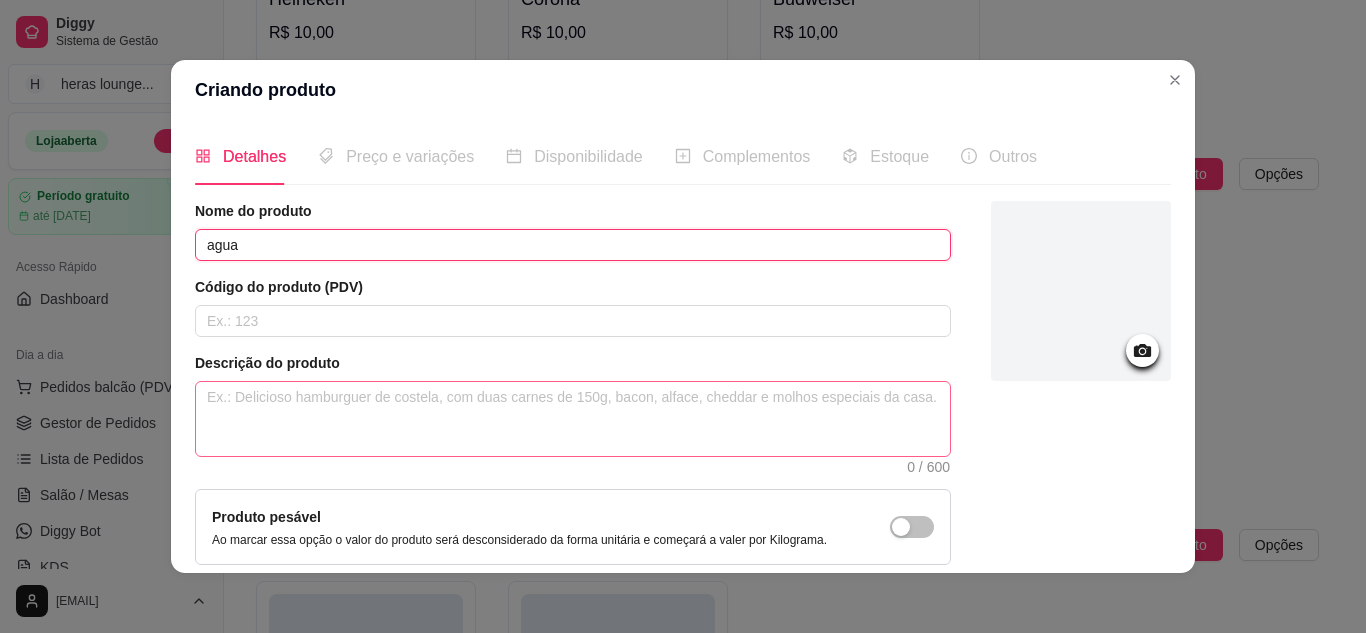 type on "agua" 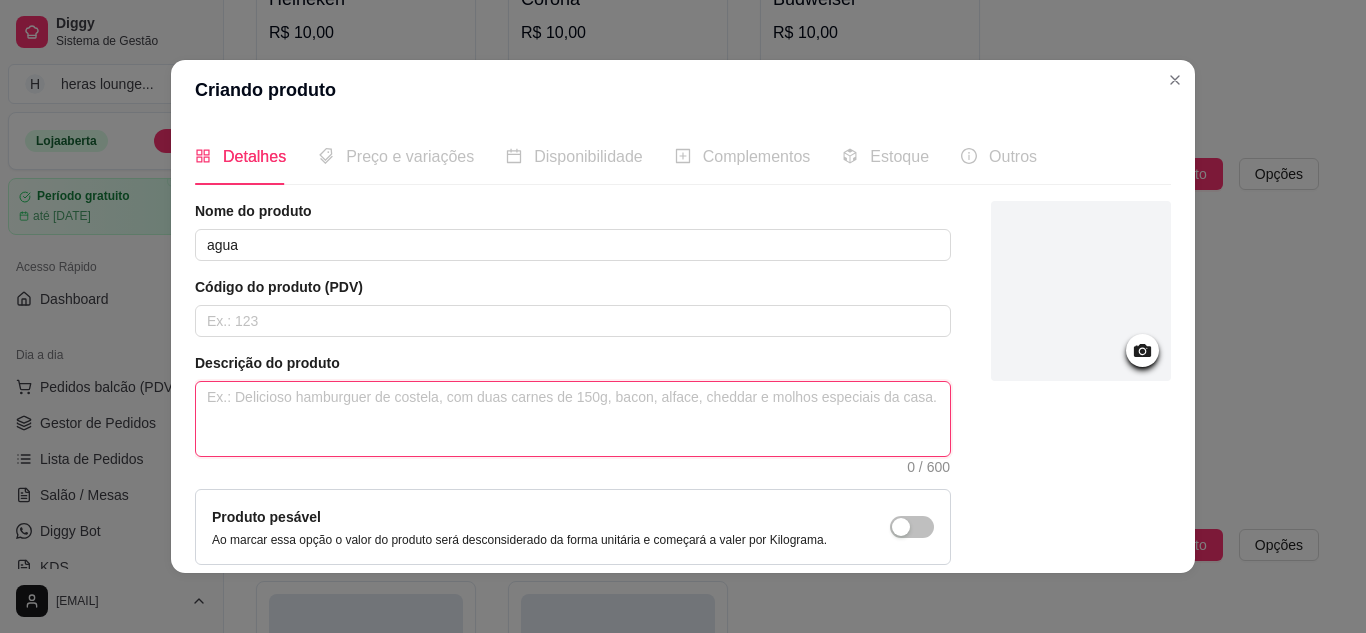click at bounding box center (573, 419) 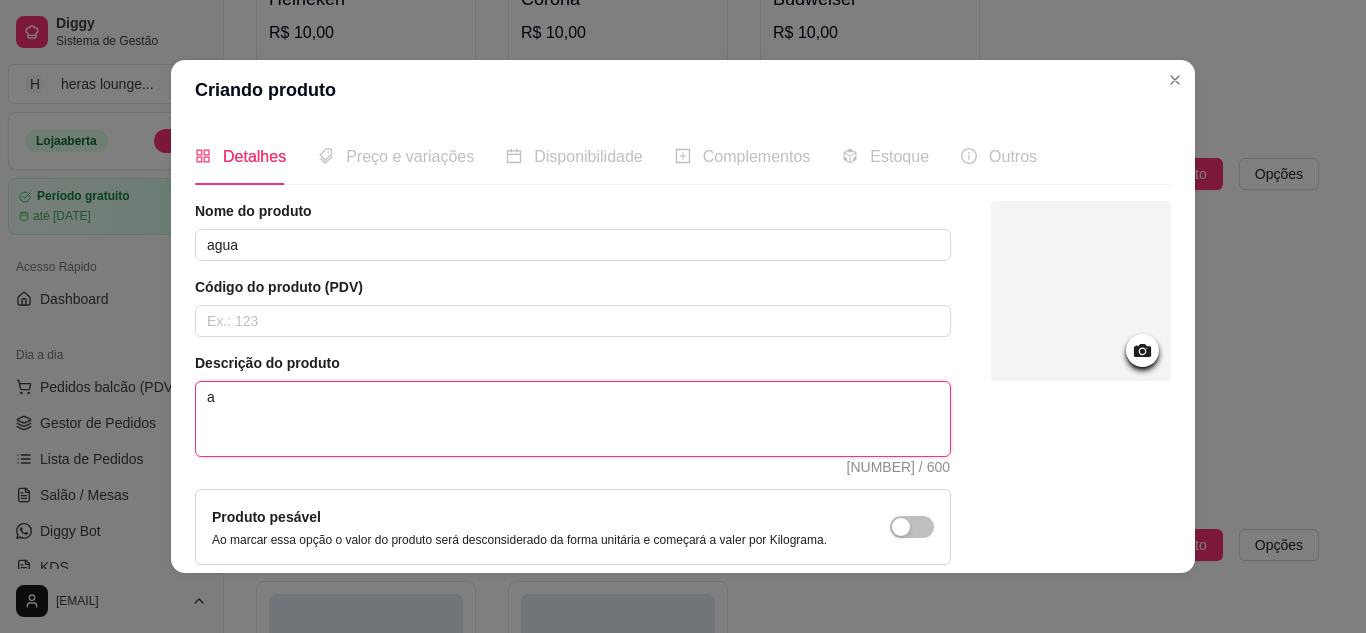 type 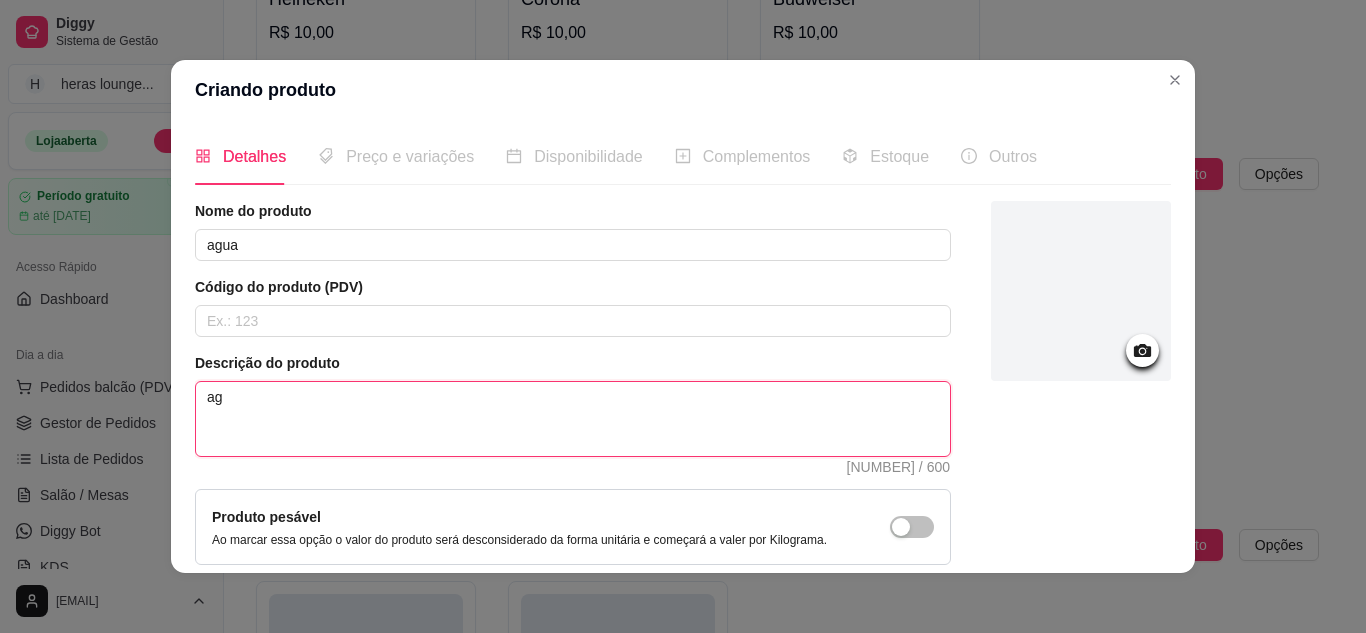 type 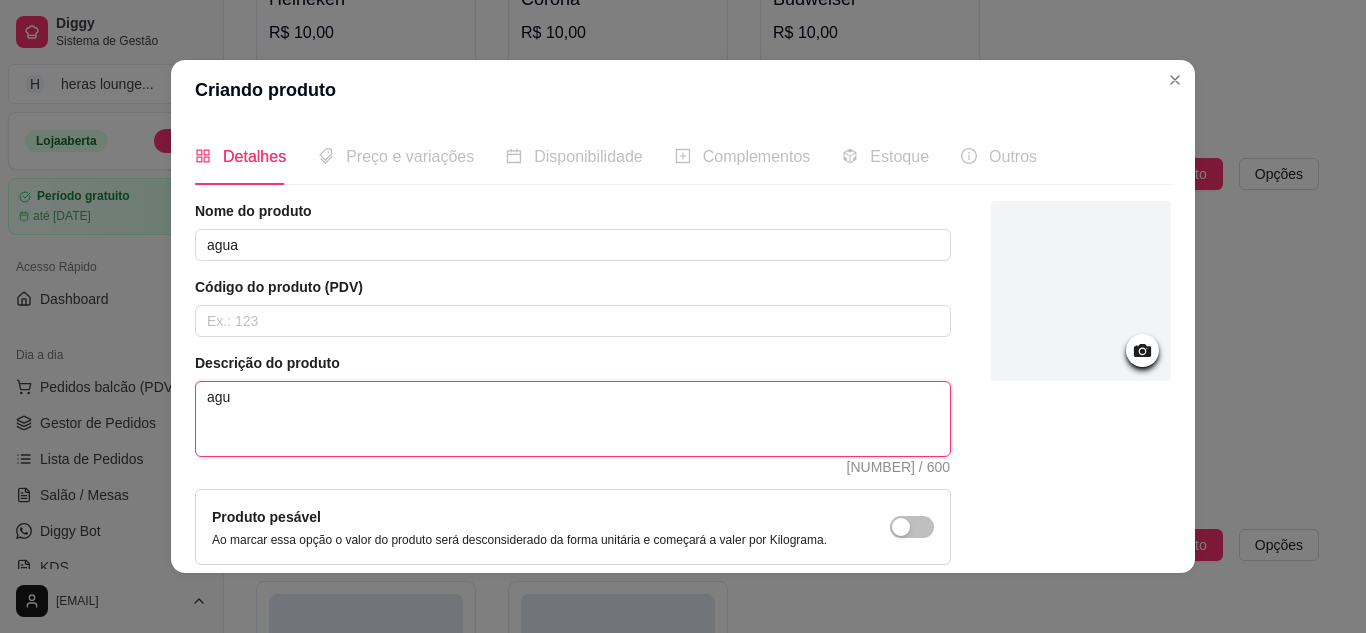 type 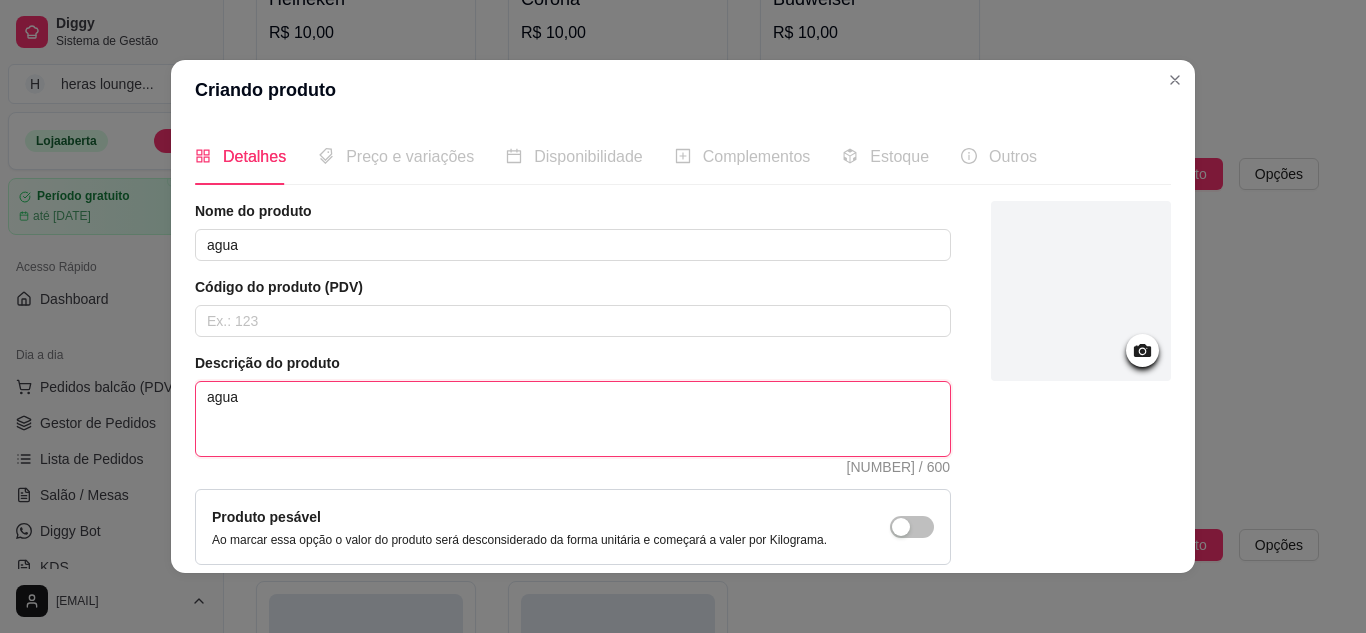 scroll, scrollTop: 181, scrollLeft: 0, axis: vertical 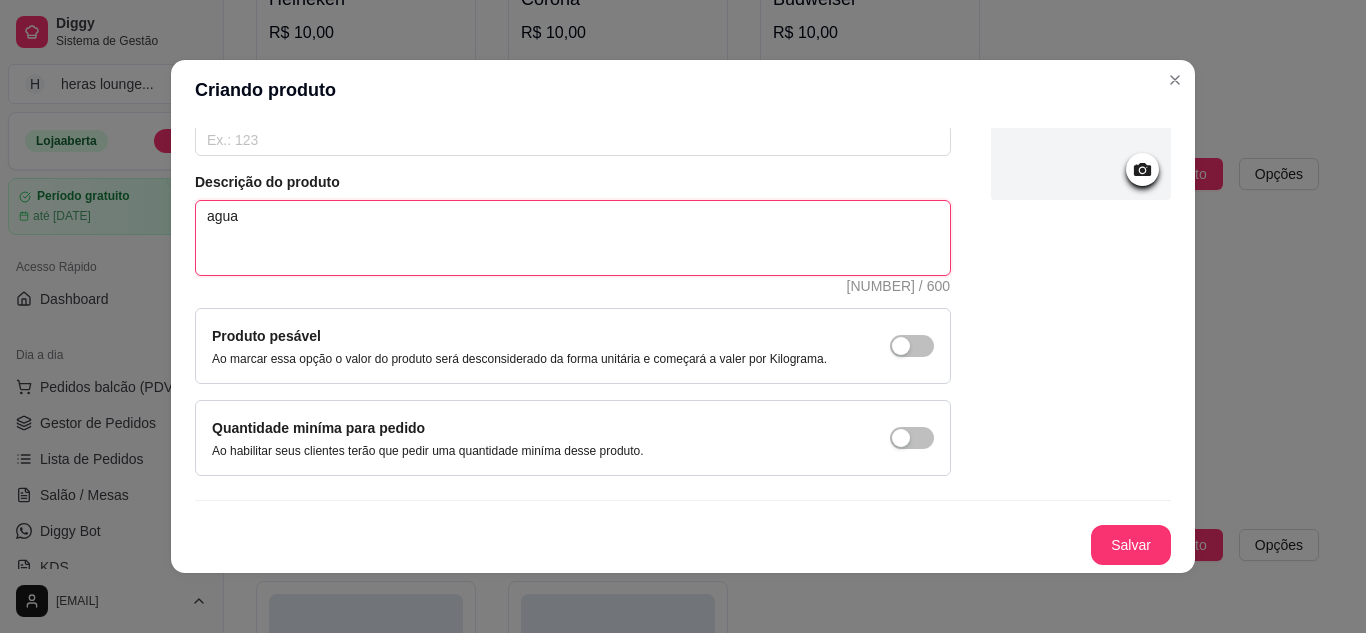 type on "agua" 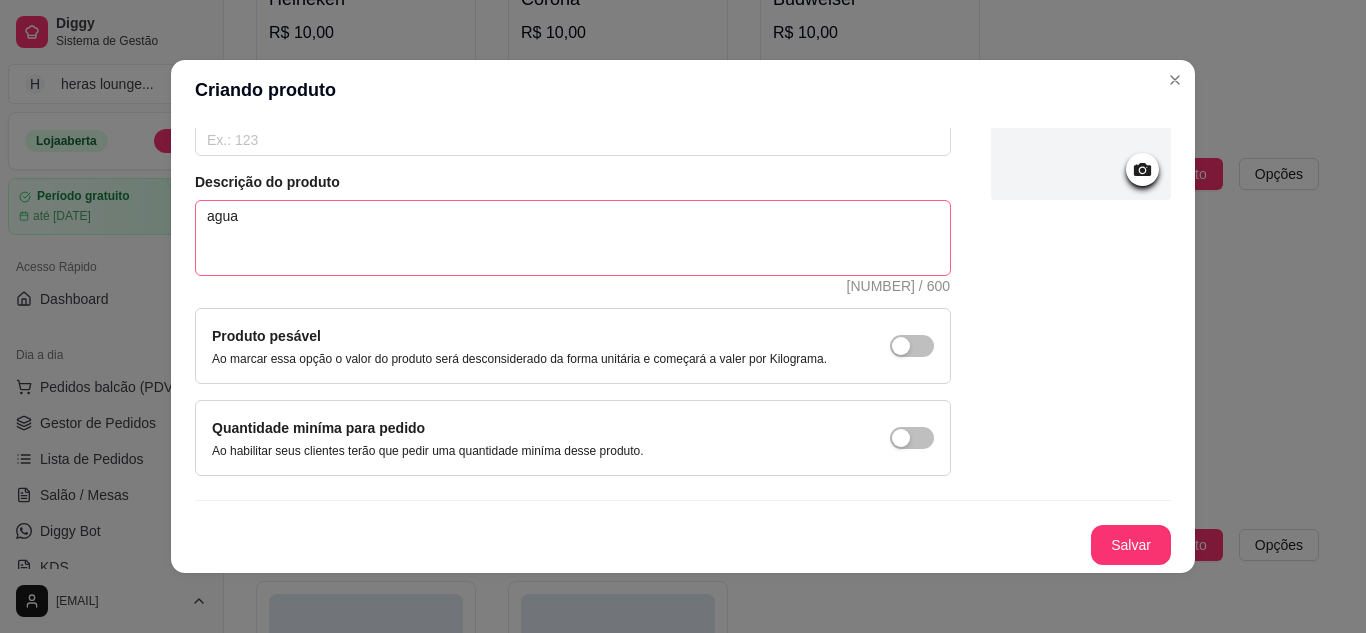 click on "Salvar" at bounding box center [1131, 545] 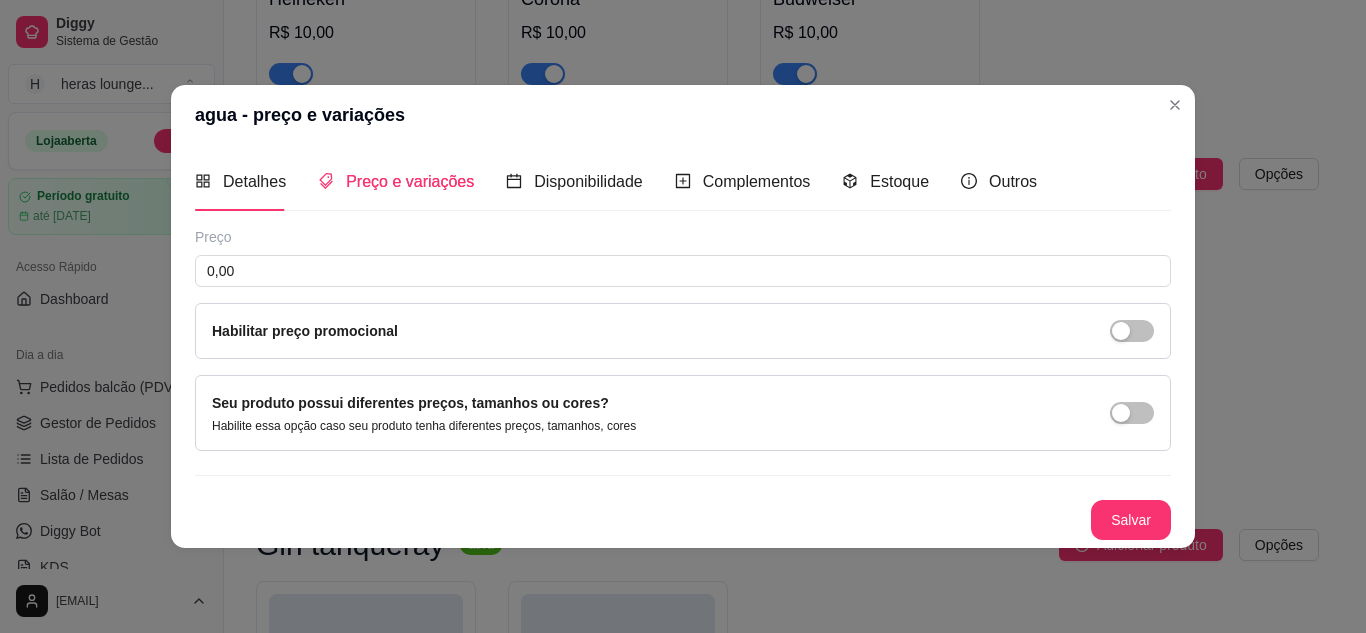 type 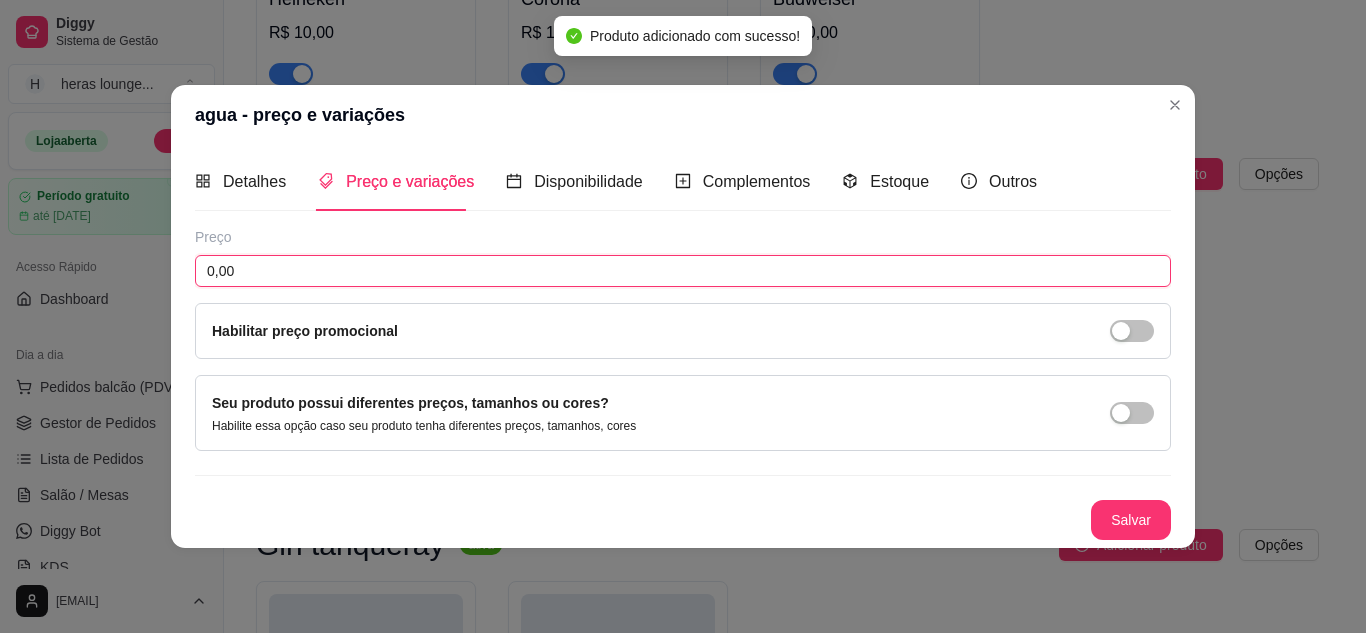 click on "0,00" at bounding box center (683, 271) 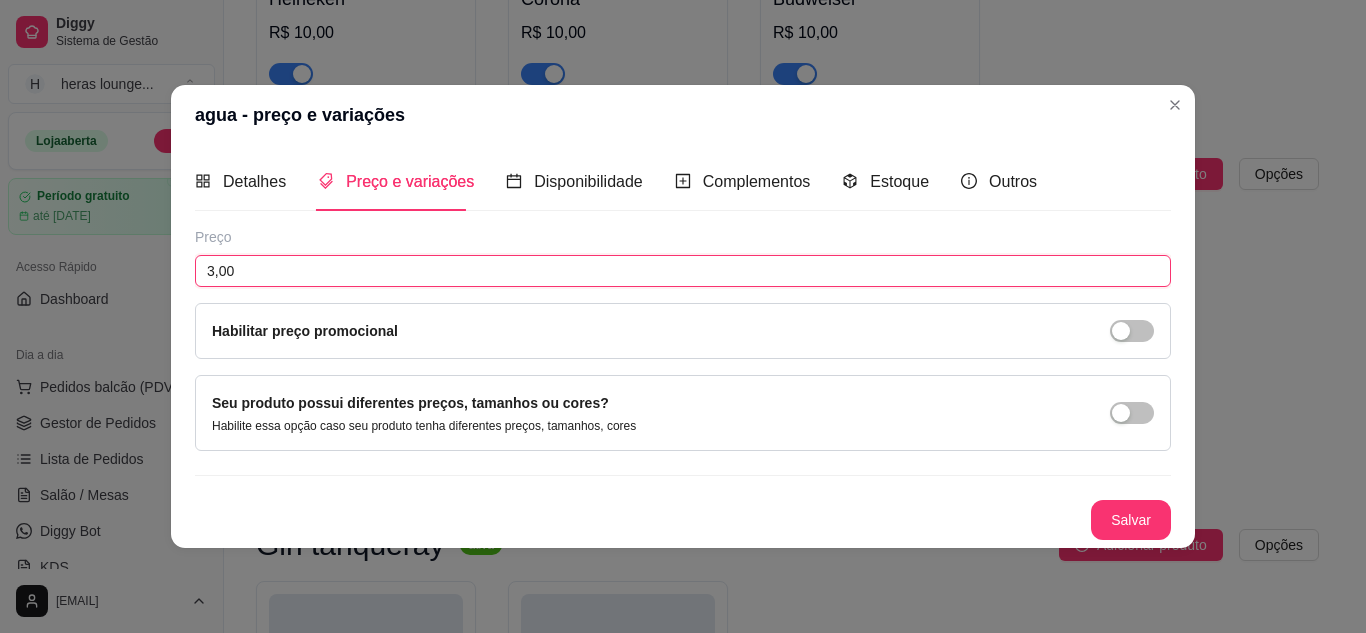 type on "3,00" 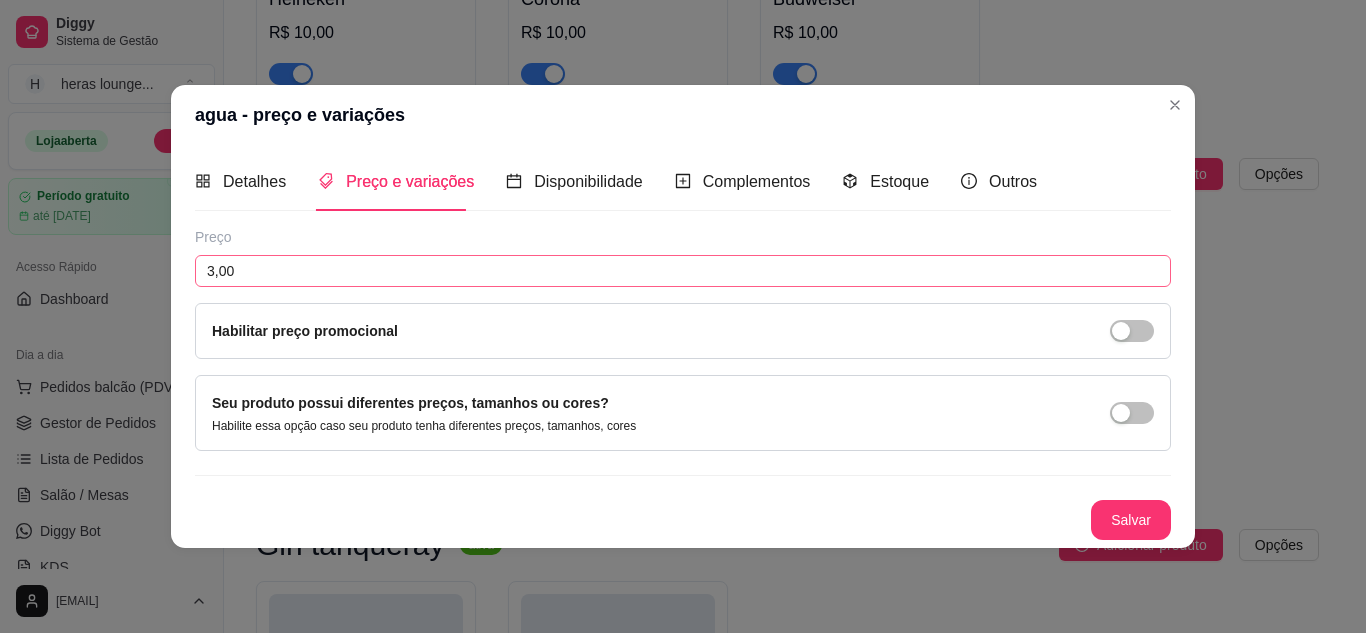 click on "Salvar" at bounding box center [1131, 520] 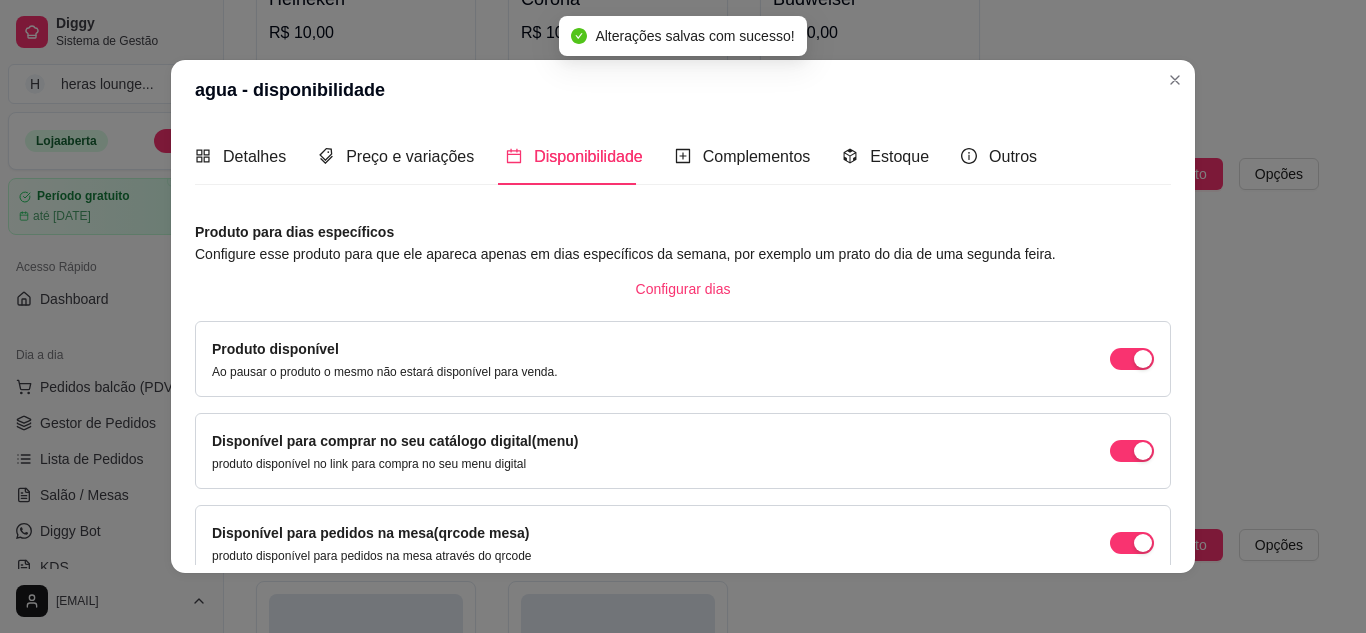 scroll, scrollTop: 189, scrollLeft: 0, axis: vertical 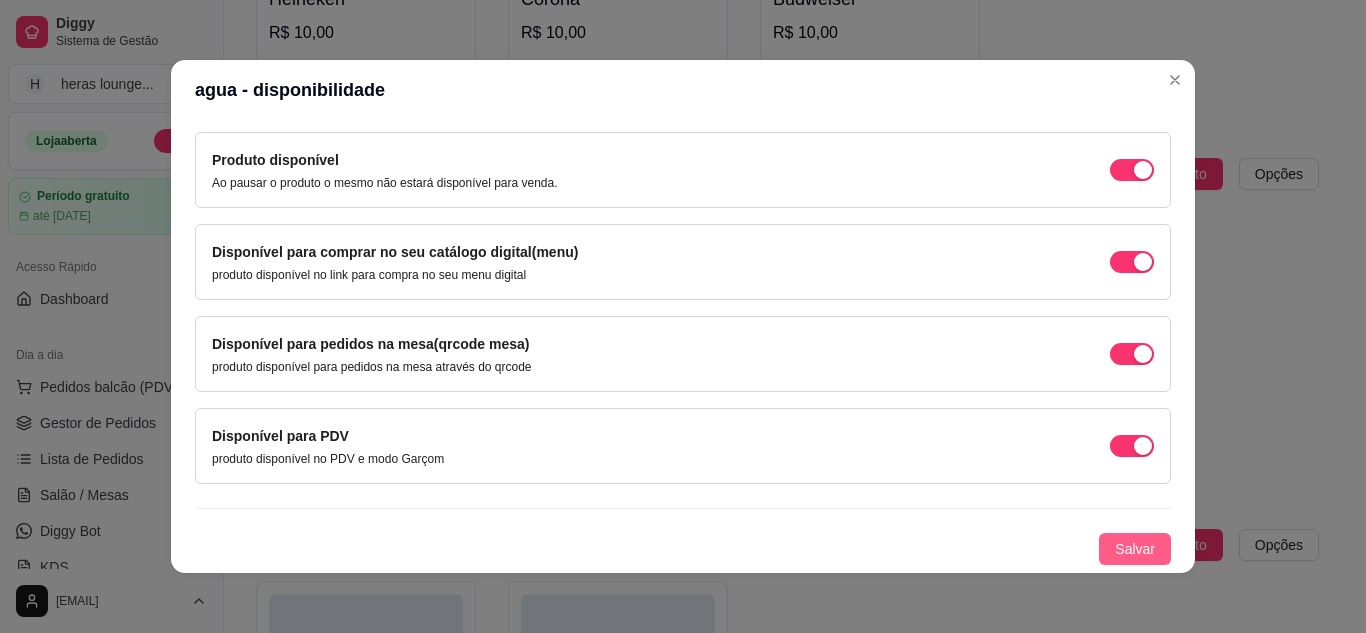 click on "Salvar" at bounding box center (1135, 549) 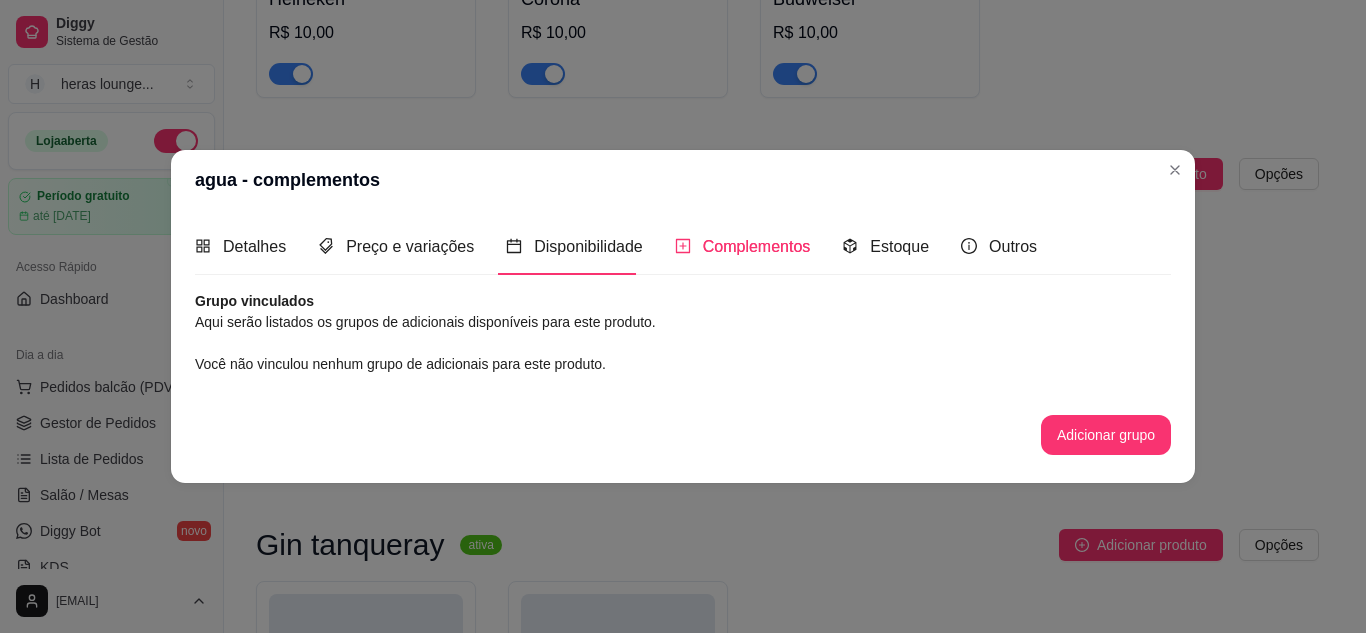 scroll, scrollTop: 0, scrollLeft: 0, axis: both 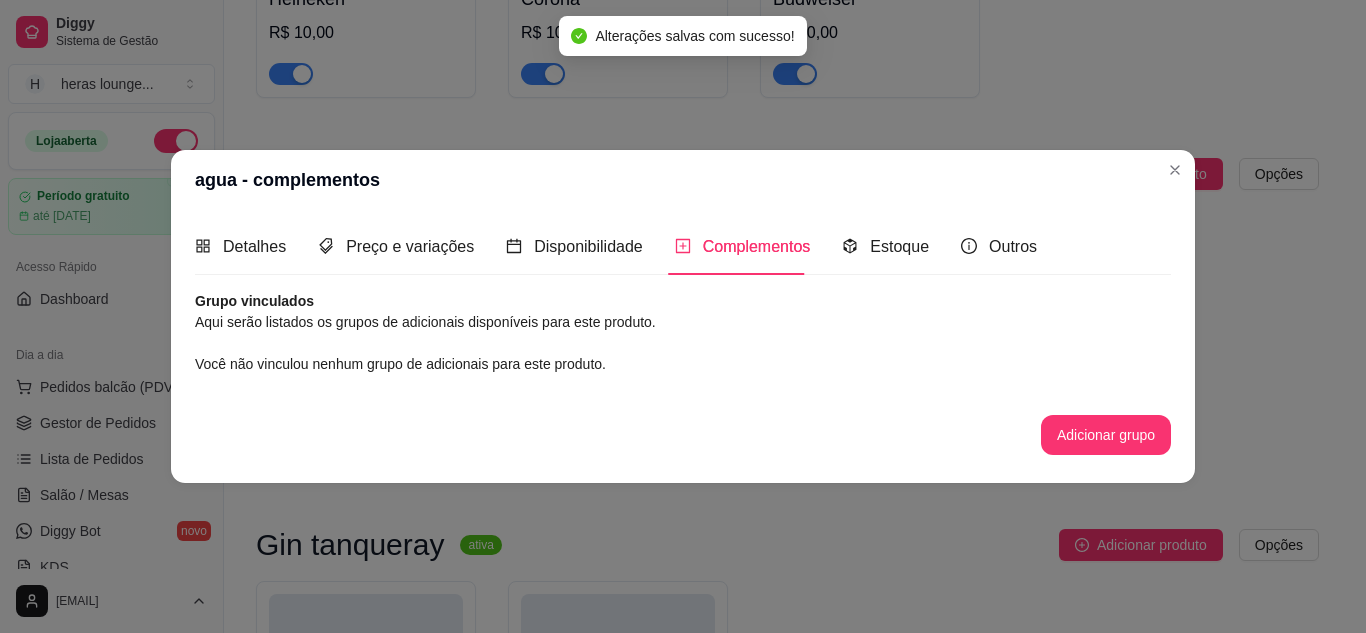 click on "dose wisk  ativa Adicionar produto Opções dose de cavalo c red bull   R$ 30,00 dose jack c red bull   R$ 50,00 dose ballantines    R$ 30,00 cavalo c vibe   R$ 25,00 ballantines c vibe   R$ 25,00 gin com bally ativa Adicionar produto Opções gin invictus c bally   R$ 15,00 gin invictos c red bull   R$ 20,00 gin promocional com bally   R$ 15,00 R$ 10,00 gin promocinal bally 3 por 20   R$ 20,00 Gin intencion com bally   R$ 20,00 Gin intencion com red bull   R$ 25,00 gin rocks com bally ativa Adicionar produto Opções gin rocks c bally   R$ 20,00 gin rocks c red bull   R$ 25,00 vodka sem sabor ativa Adicionar produto Opções vodka smirnorff com bally ou vibe    R$ 18,00 vodka askov com bally ou vibe   R$ 15,00 absolut com monster ou red bull   R$ 30,00 malibu com bally    R$ 25,00 malibu com monster ou red bull   R$ 30,00 ciroc com red bull   R$ 50,00 rosh ativa Adicionar produto Opções rosh   R$ 10,00 dublo rosh    R$ 20,00 R$ 18,00 sminorff ice  ativa Adicionar produto Opções" at bounding box center [787, -2102] 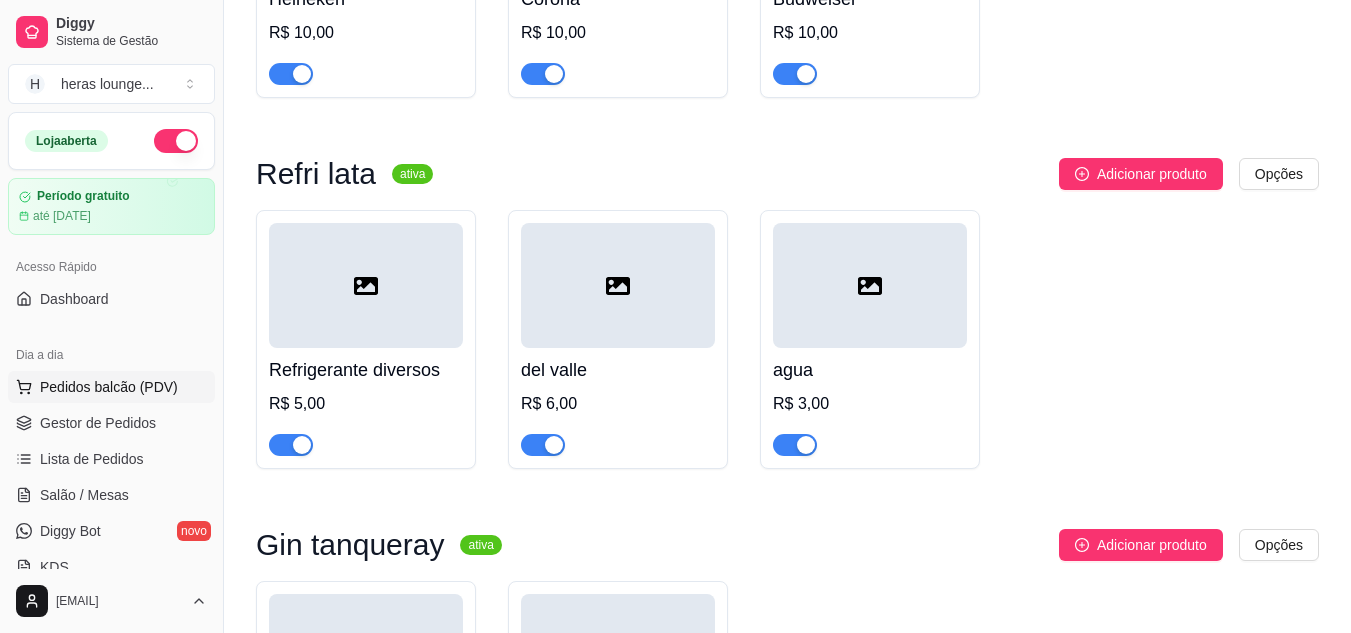 click on "Pedidos balcão (PDV)" at bounding box center (109, 387) 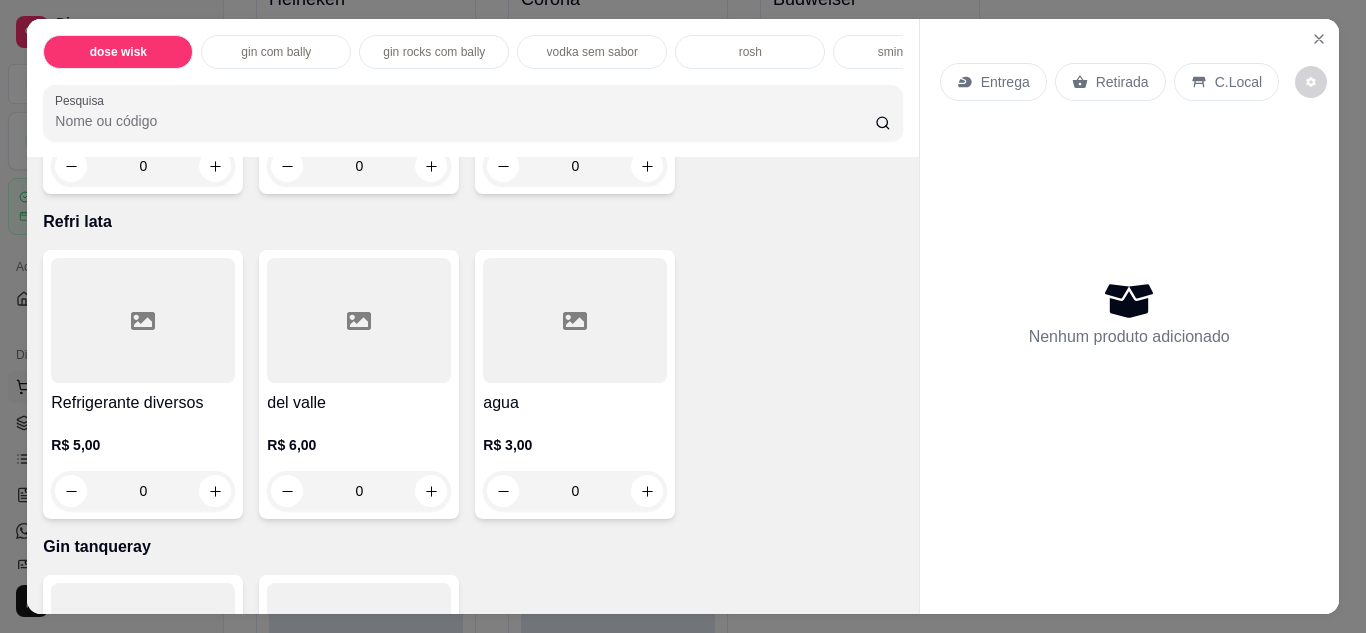scroll, scrollTop: 5790, scrollLeft: 0, axis: vertical 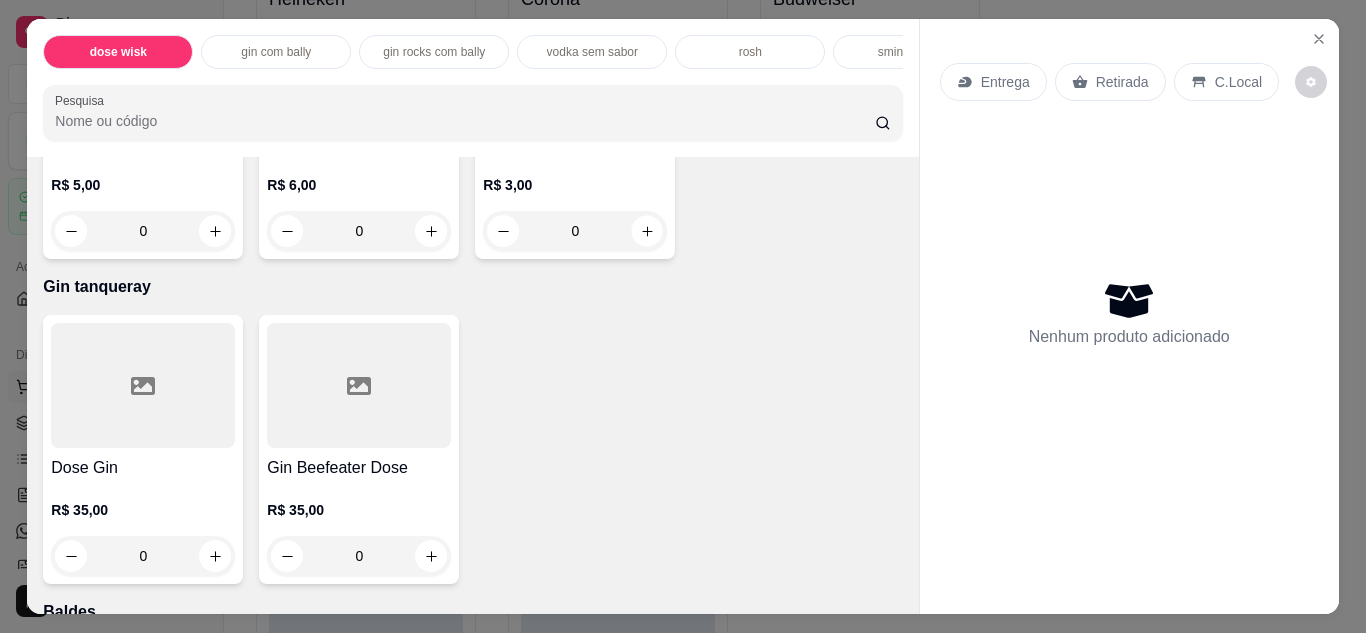 click 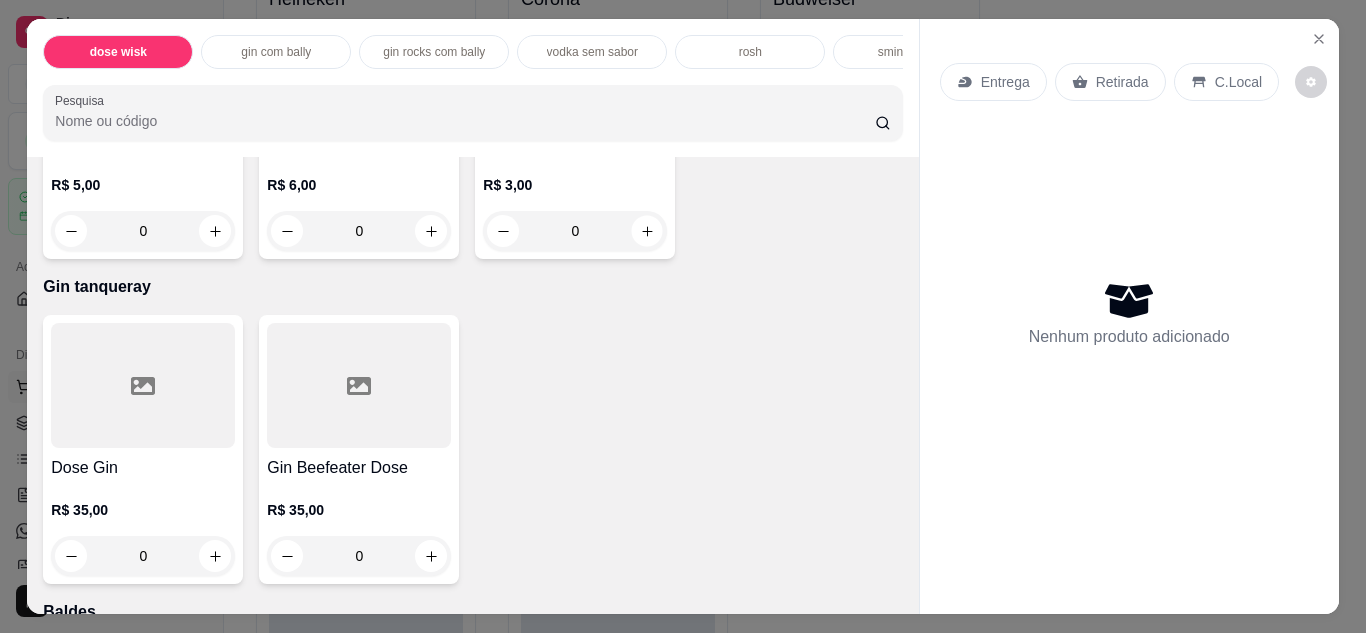 type on "1" 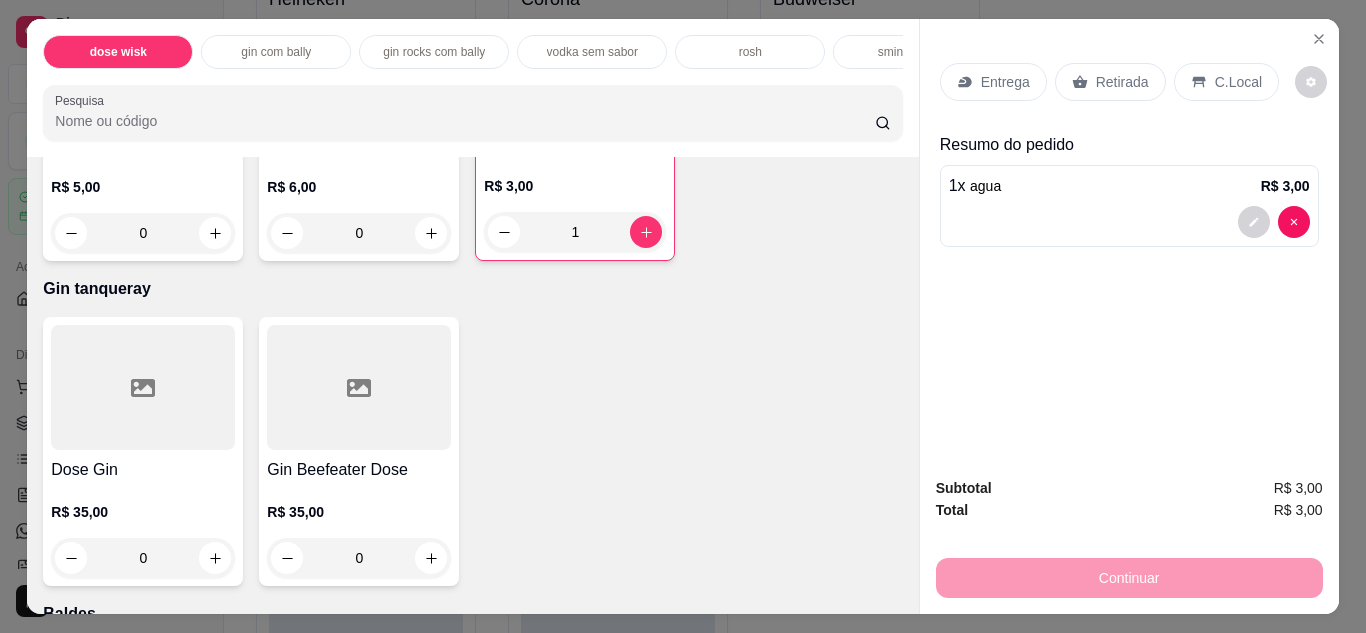 click on "C.Local" at bounding box center [1226, 82] 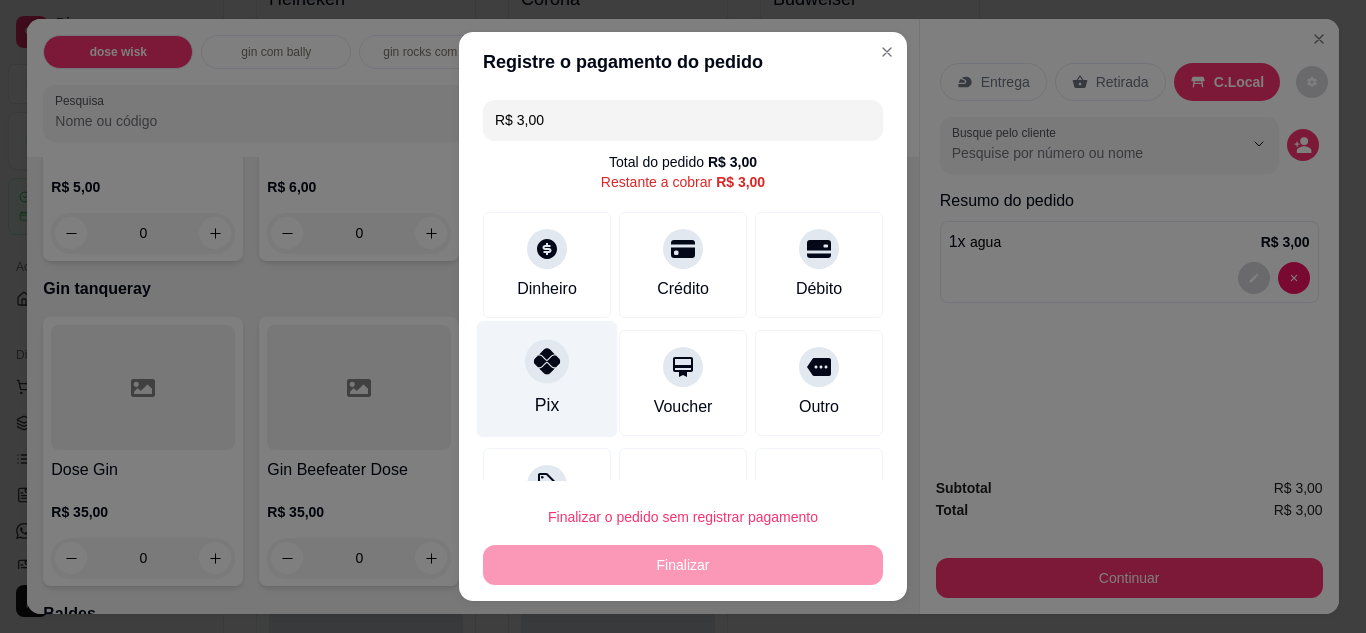click on "Pix" at bounding box center [547, 405] 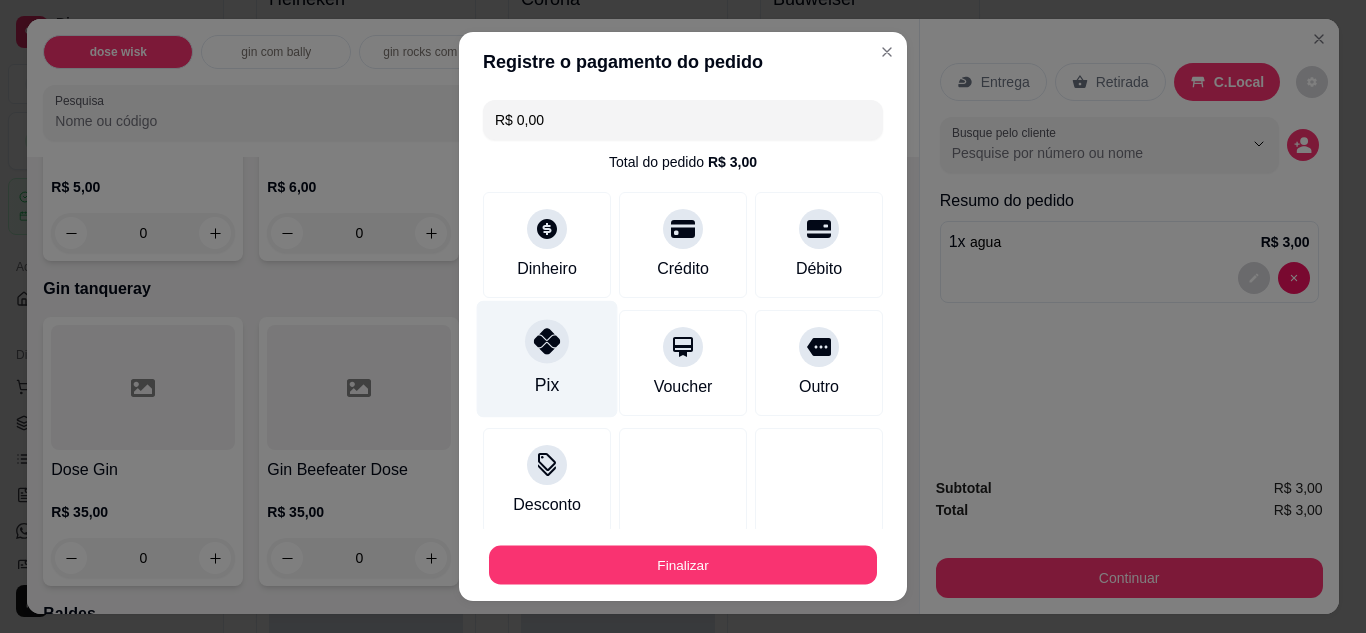 click on "Finalizar" at bounding box center (683, 565) 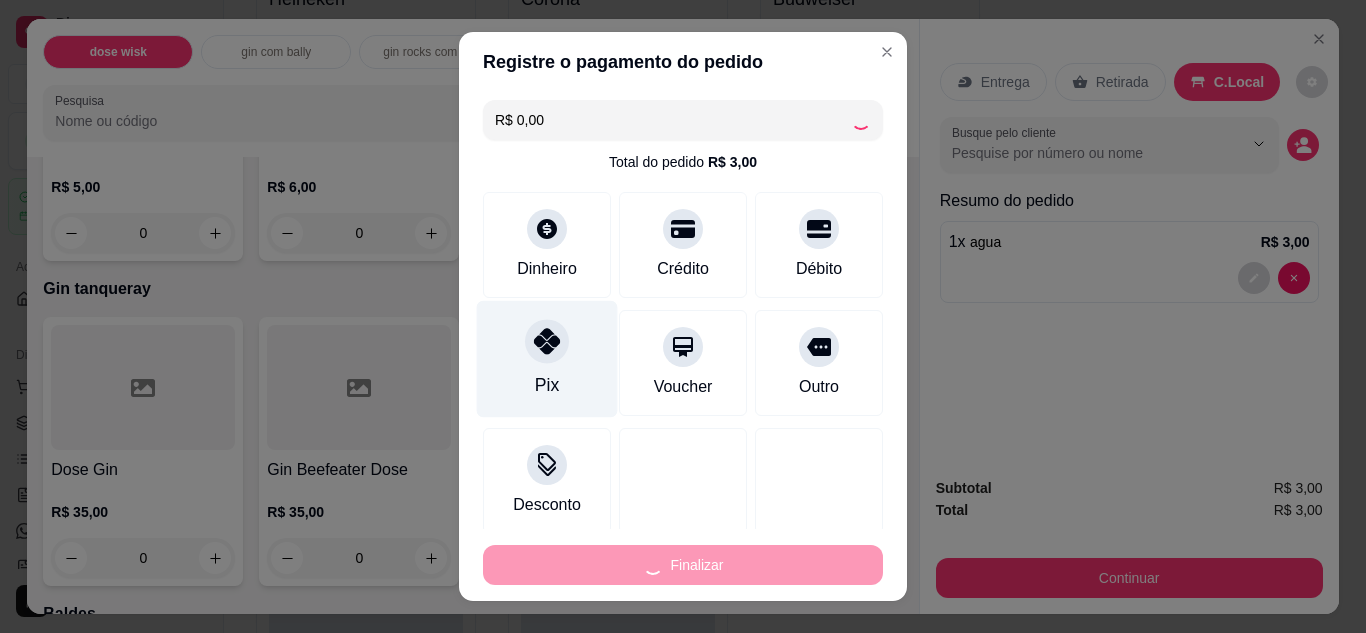type on "0" 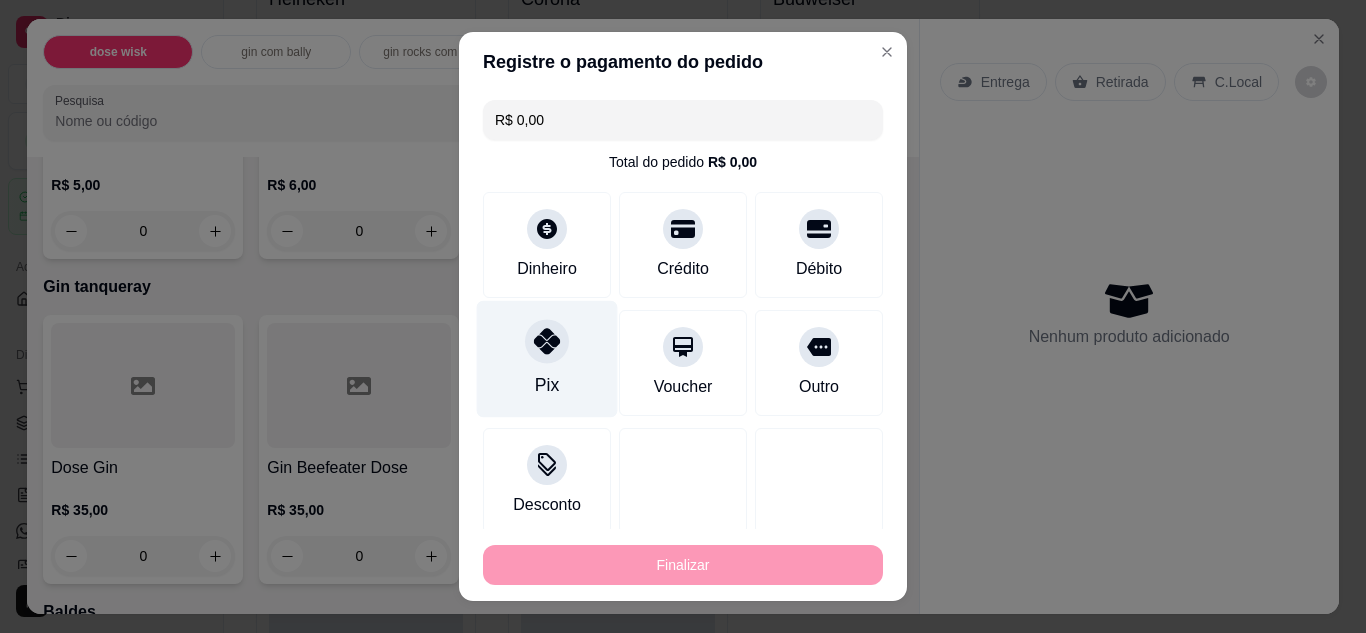 type on "-R$ 3,00" 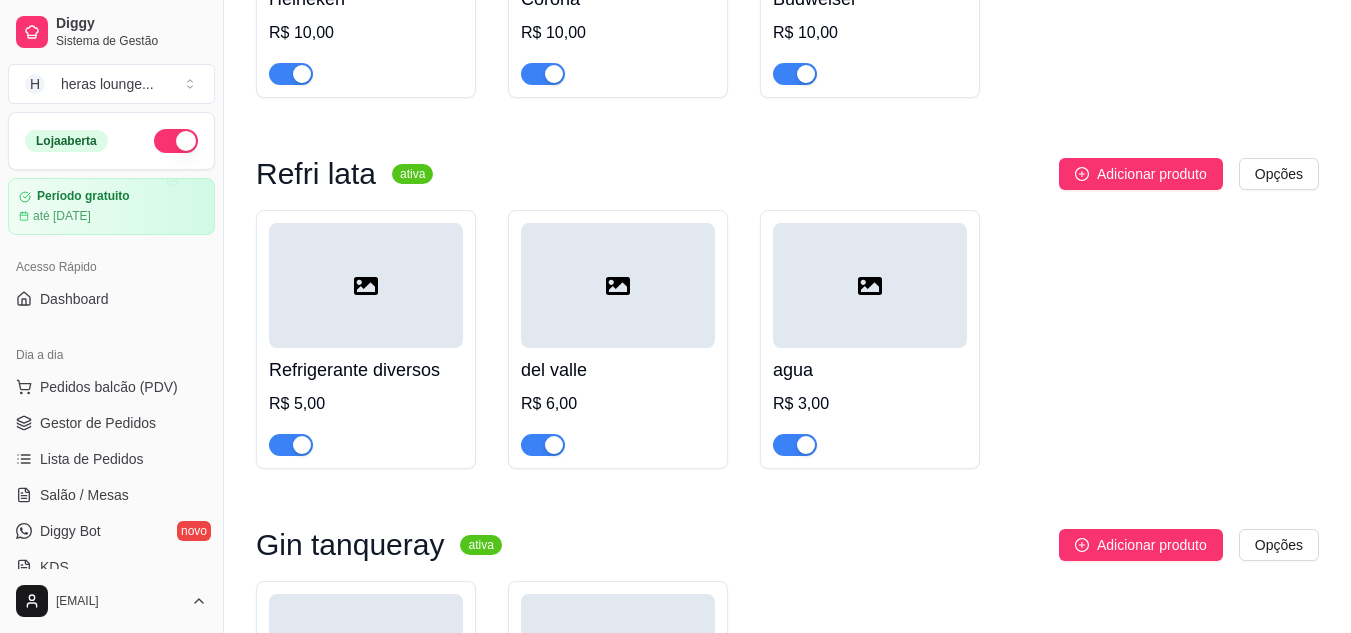 click on "Refrigerante diversos   R$ 5,00 del valle   R$ 6,00 agua   R$ 3,00" at bounding box center (787, 339) 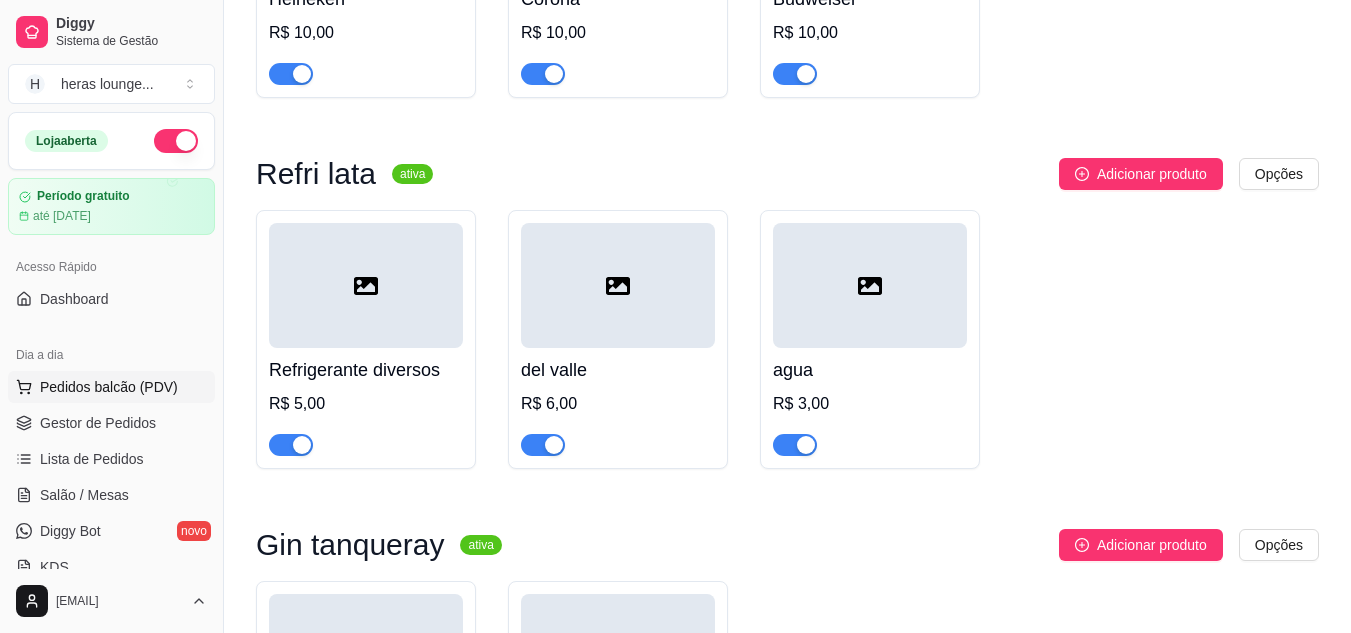 click on "Pedidos balcão (PDV)" at bounding box center (111, 387) 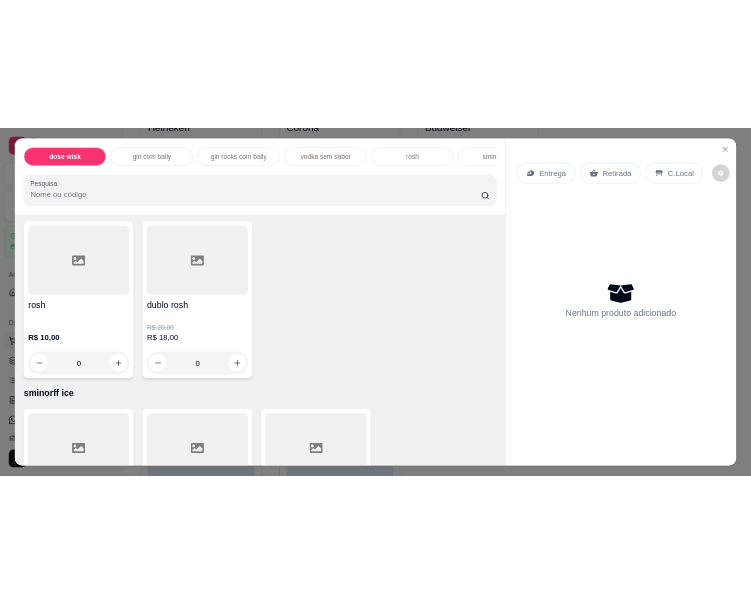 scroll, scrollTop: 2441, scrollLeft: 0, axis: vertical 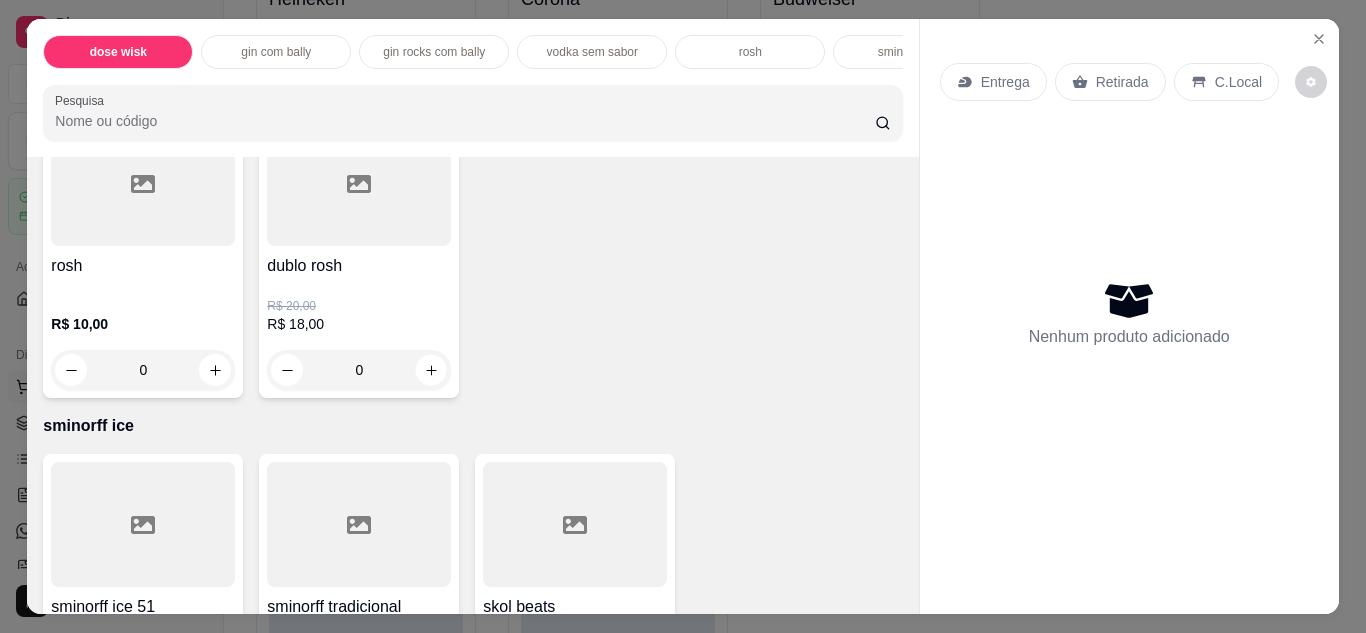 click 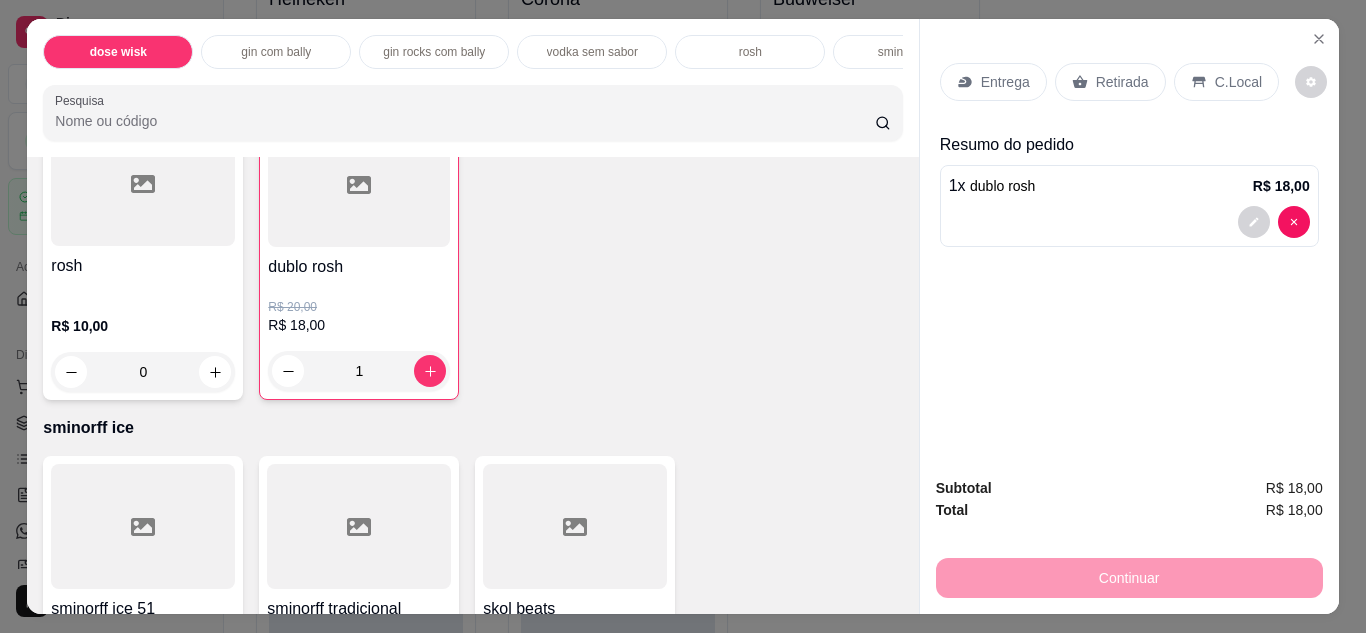 click on "C.Local" at bounding box center [1226, 82] 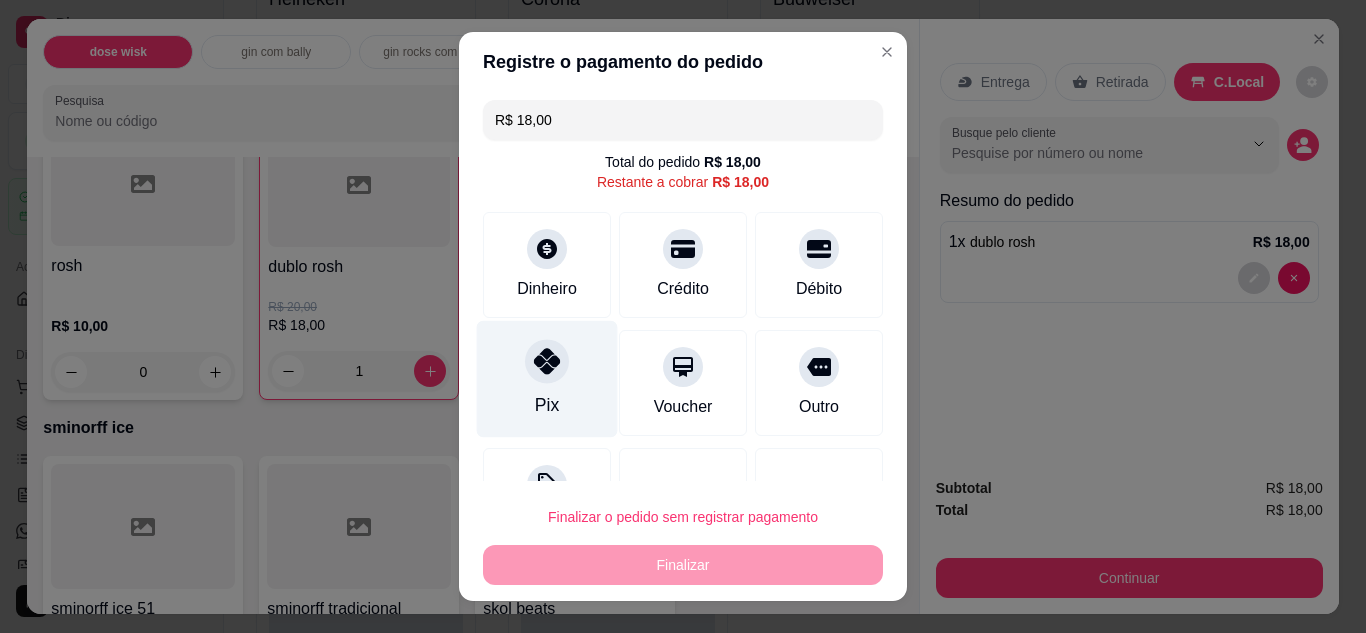 click on "Pix" at bounding box center [547, 378] 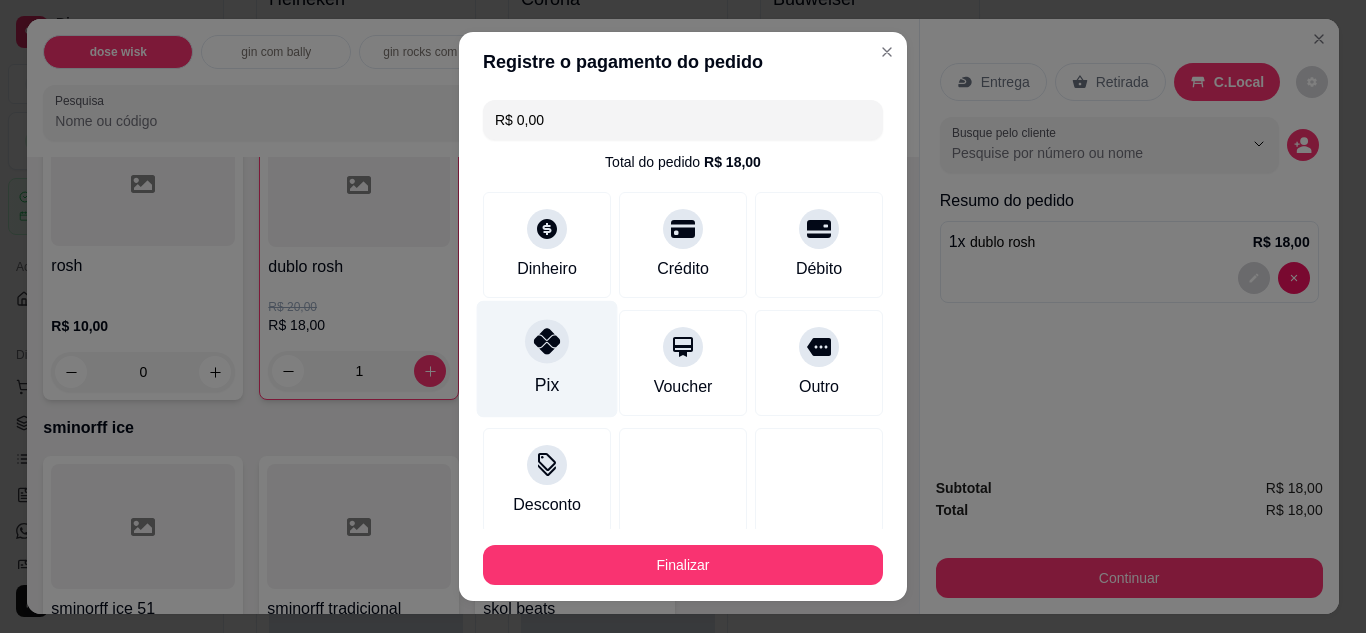 click on "Finalizar" at bounding box center (683, 565) 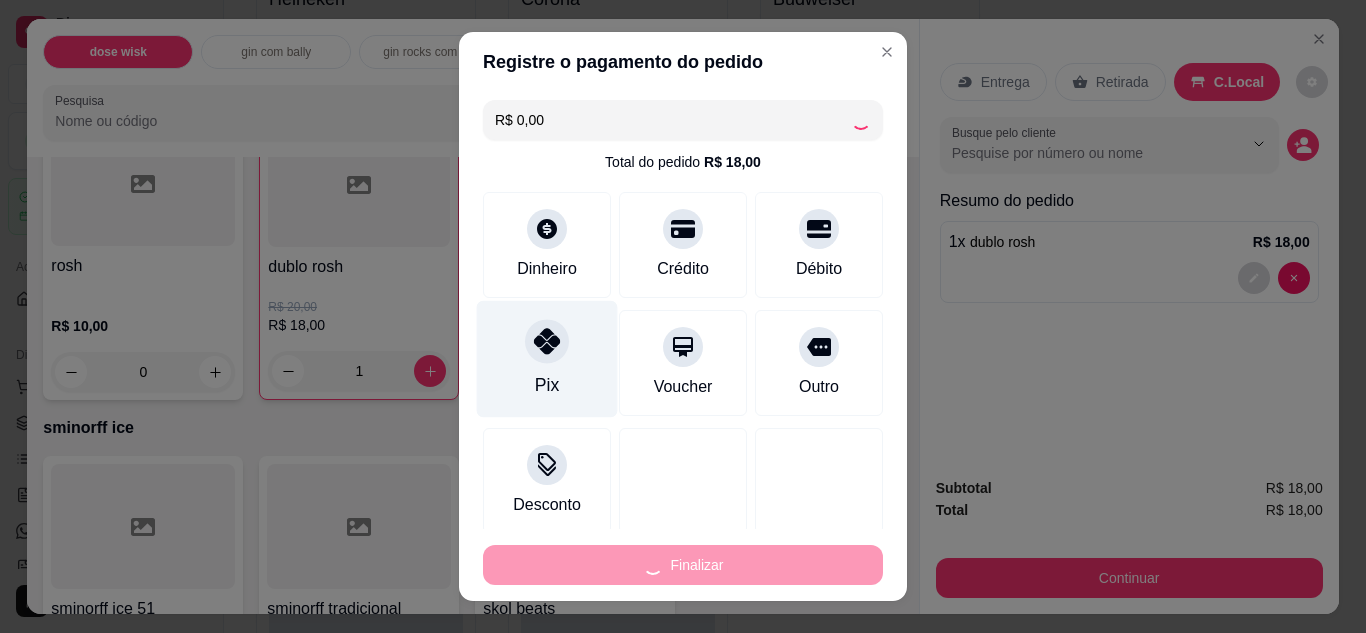 type on "0" 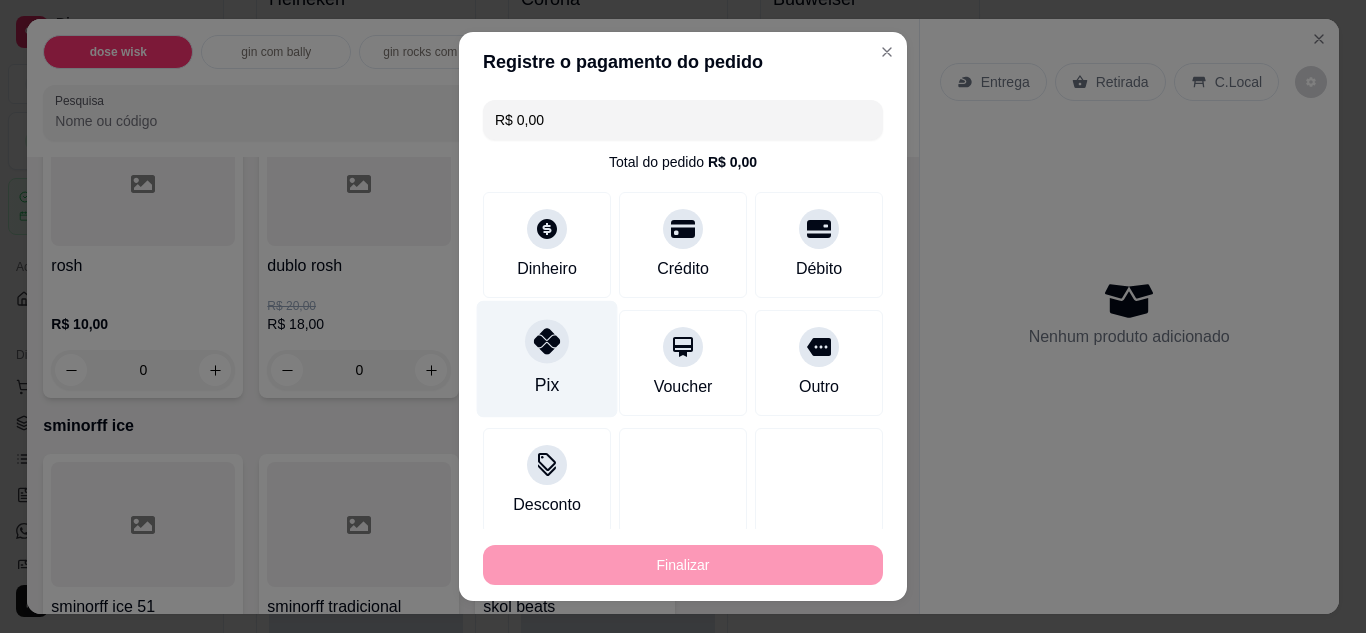 type on "-R$ 18,00" 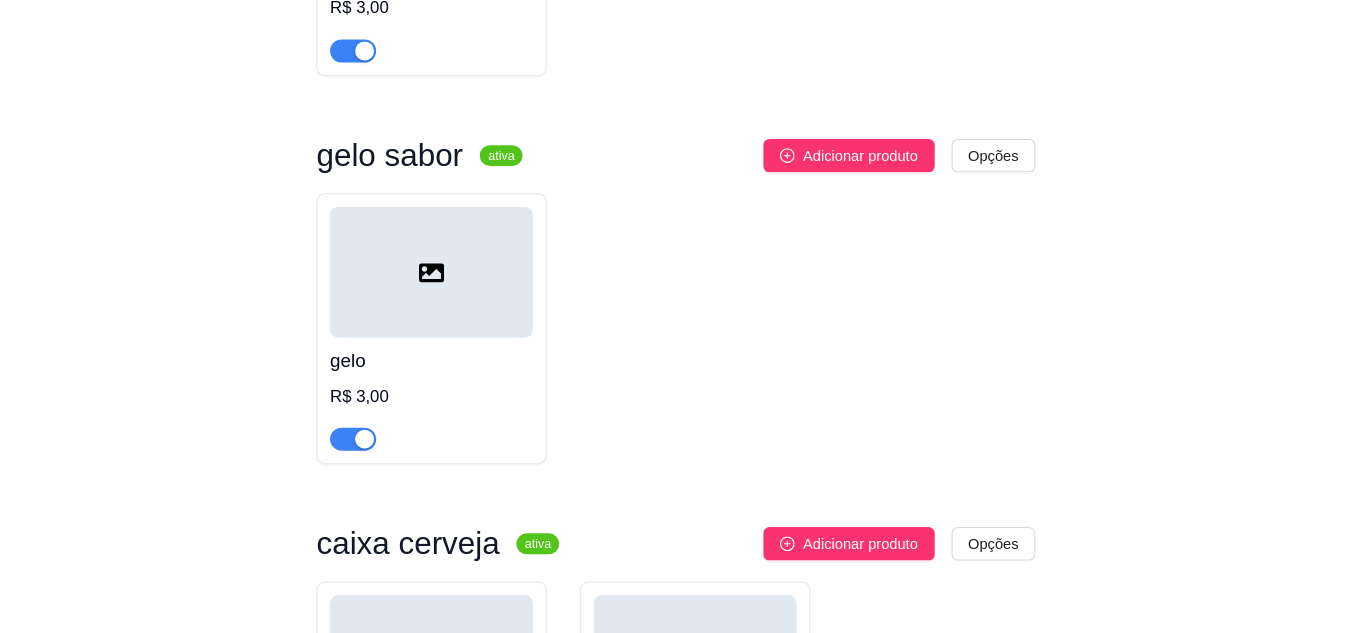 scroll, scrollTop: 6537, scrollLeft: 0, axis: vertical 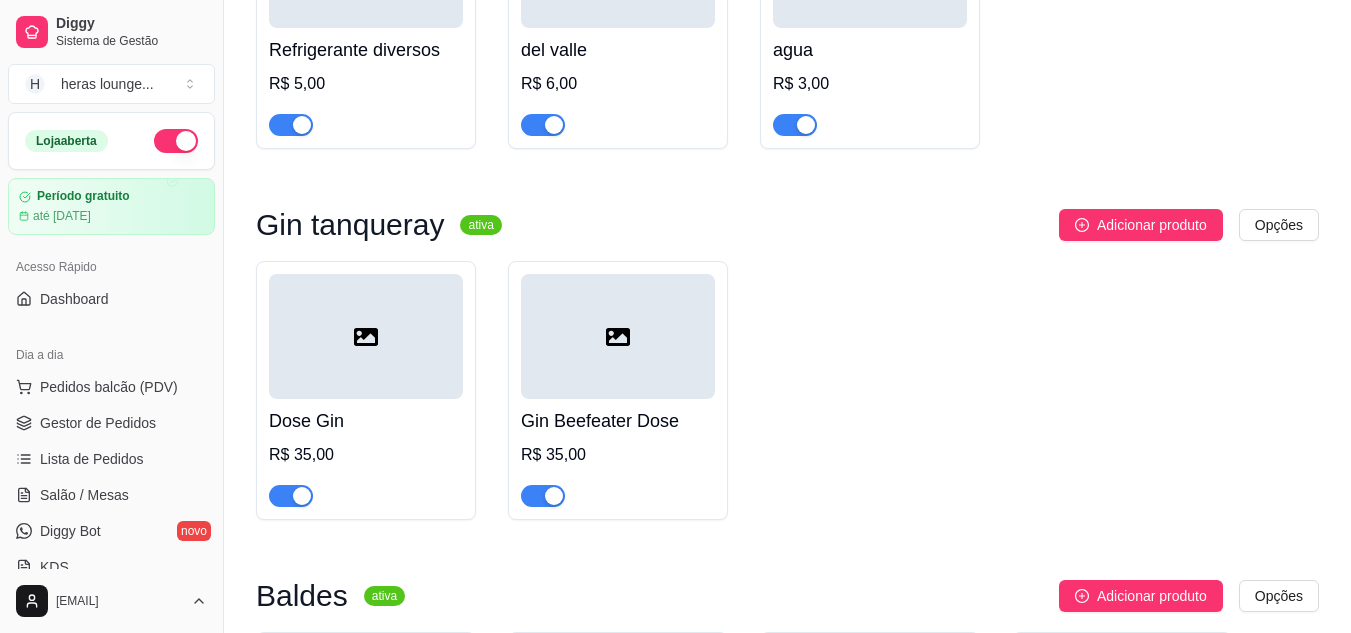 click on "Dose Gin    R$ 35,00 Gin Beefeater Dose   R$ 35,00" at bounding box center [787, 390] 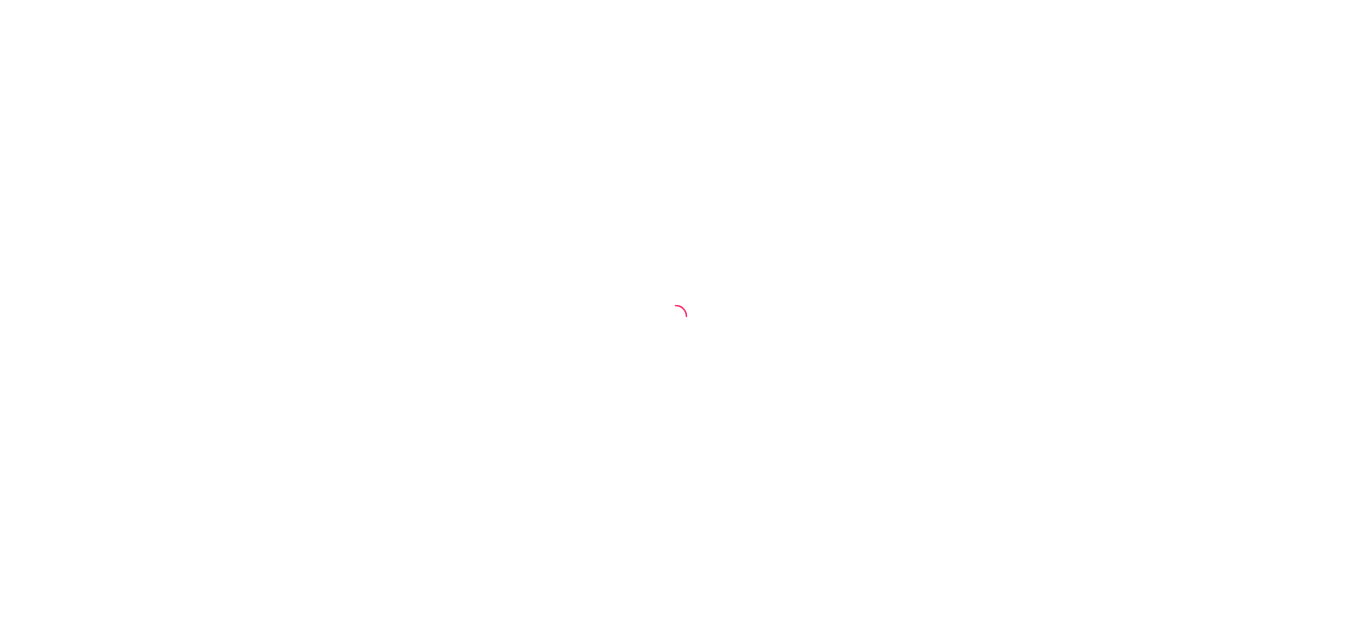 scroll, scrollTop: 0, scrollLeft: 0, axis: both 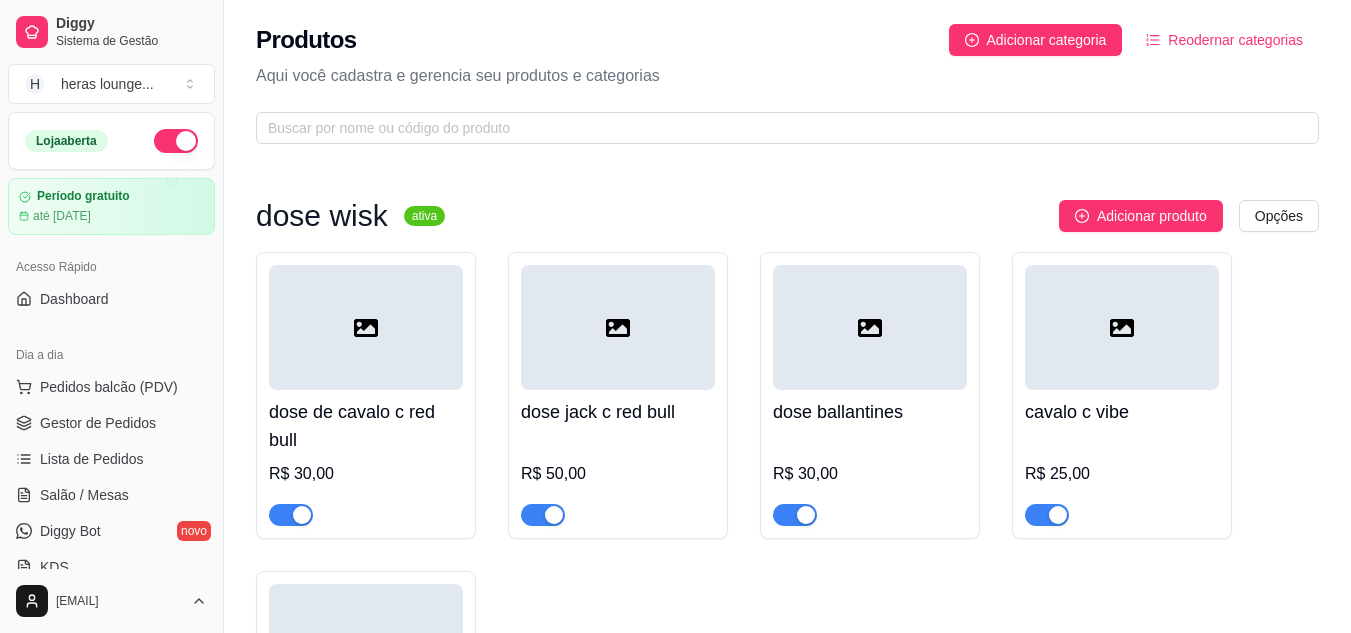click on "dose wisk  ativa Adicionar produto Opções dose de cavalo c red bull   R$ 30,00 dose jack c red bull   R$ 50,00 dose ballantines    R$ 30,00 cavalo c vibe   R$ 25,00 ballantines c vibe   R$ 25,00 gin com bally ativa Adicionar produto Opções gin invictus c bally   R$ 15,00 gin invictos c red bull   R$ 20,00 gin promocional com bally   R$ 15,00 R$ 10,00 gin promocinal bally 3 por 20   R$ 20,00 Gin intencion com bally   R$ 20,00 Gin intencion com red bull   R$ 25,00 gin rocks com bally ativa Adicionar produto Opções gin rocks c bally   R$ 20,00 gin rocks c red bull   R$ 25,00 vodka sem sabor ativa Adicionar produto Opções vodka smirnorff com bally ou vibe    R$ 18,00 vodka askov com bally ou vibe   R$ 15,00 absolut com monster ou red bull   R$ 30,00 malibu com bally    R$ 25,00 malibu com monster ou red bull   R$ 30,00 ciroc com red bull   R$ 50,00 rosh ativa Adicionar produto Opções rosh   R$ 10,00 dublo rosh    R$ 20,00 R$ 18,00 sminorff ice  ativa Adicionar produto Opções" at bounding box center (787, 4105) 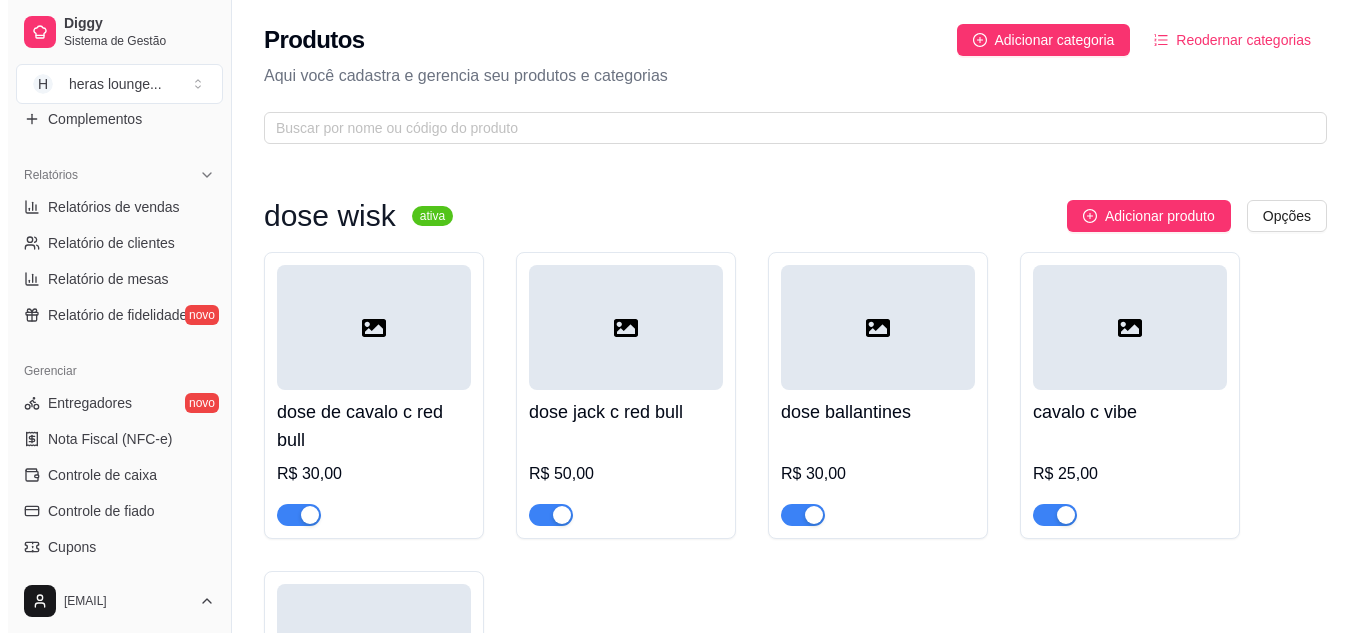 scroll, scrollTop: 624, scrollLeft: 0, axis: vertical 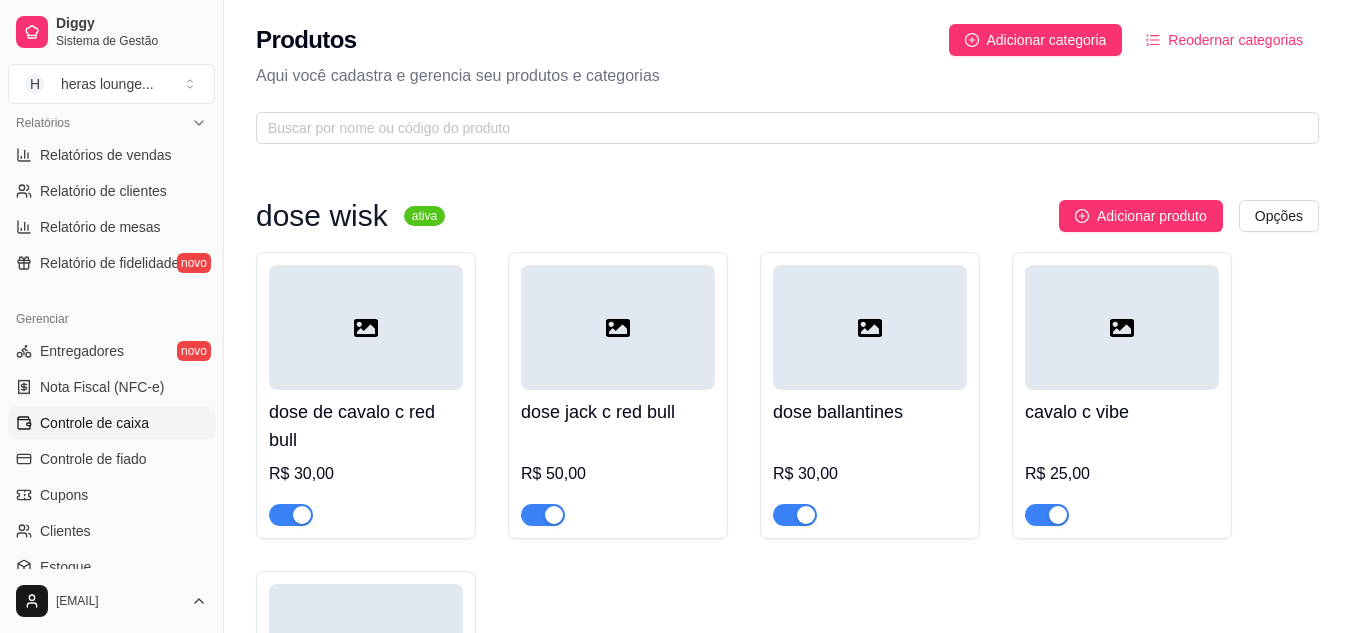 click on "Controle de caixa" at bounding box center [111, 423] 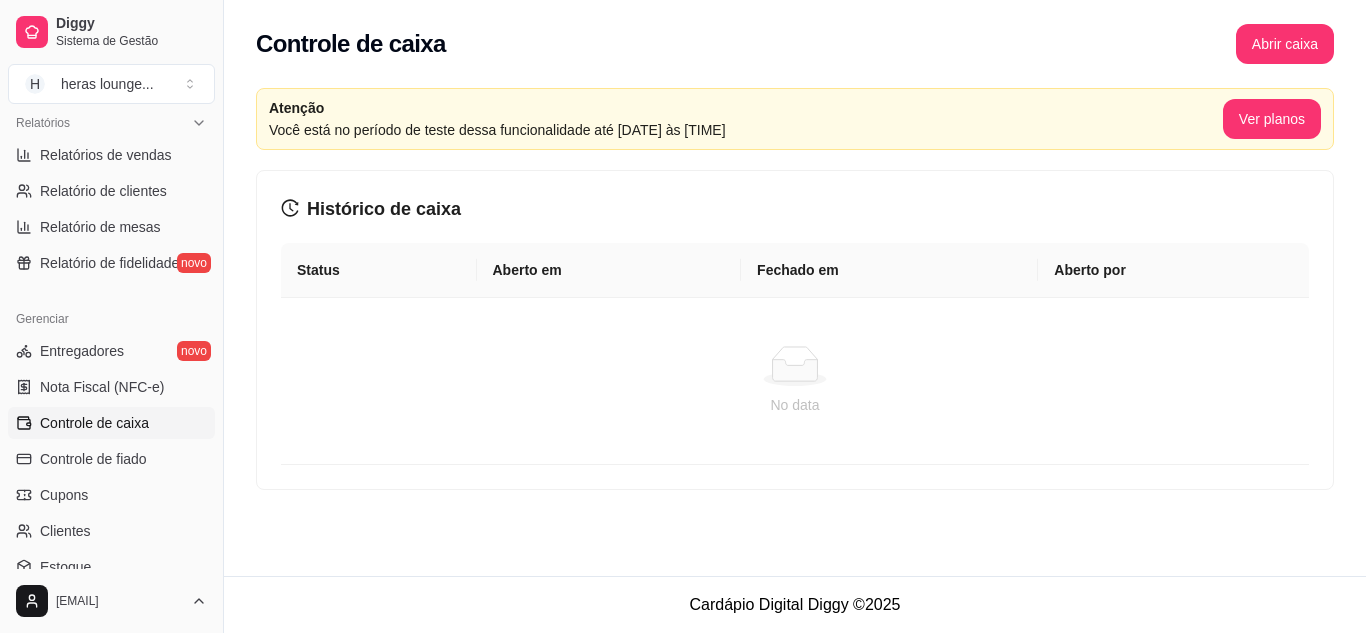 click on "Histórico de caixa Status Aberto em Fechado em Aberto por No data" at bounding box center (795, 330) 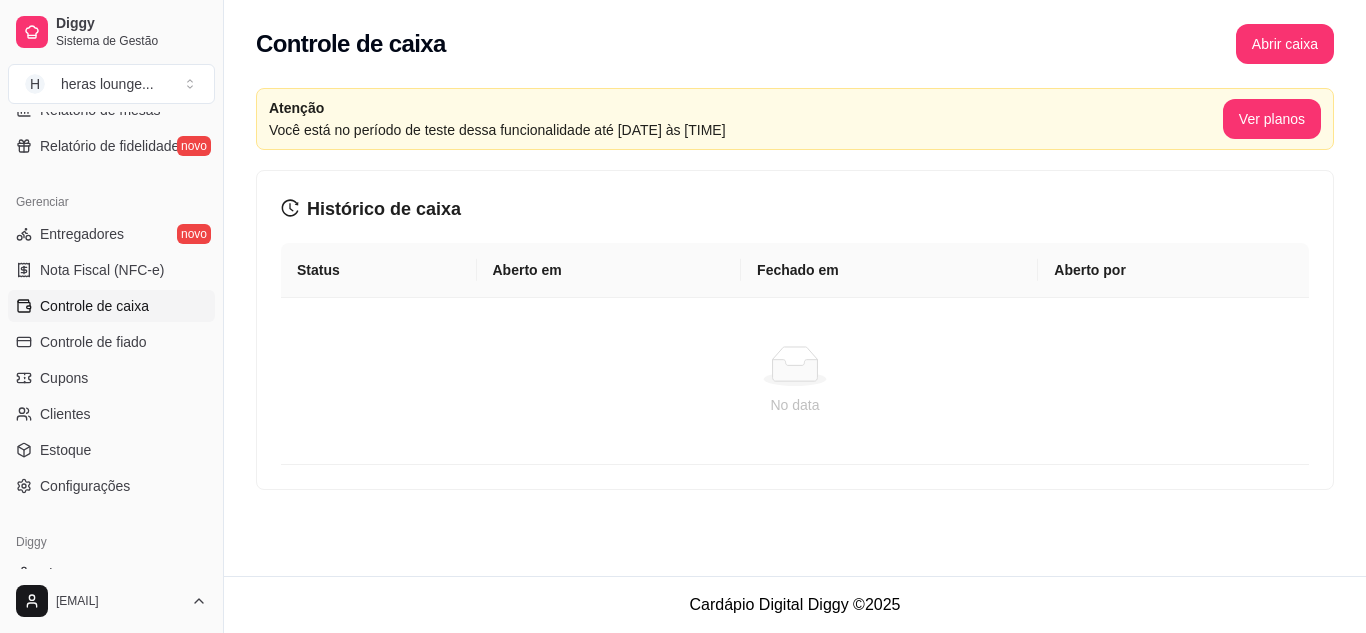 scroll, scrollTop: 749, scrollLeft: 0, axis: vertical 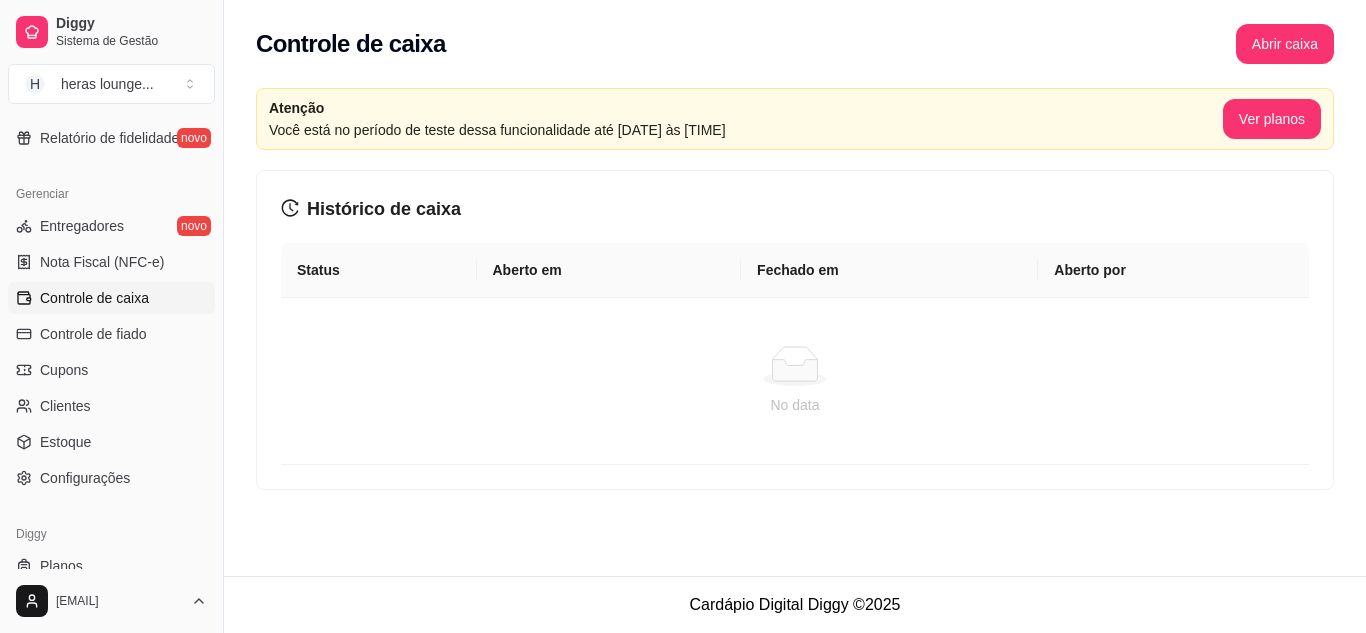 click on "Histórico de caixa Status Aberto em Fechado em Aberto por No data" at bounding box center [795, 330] 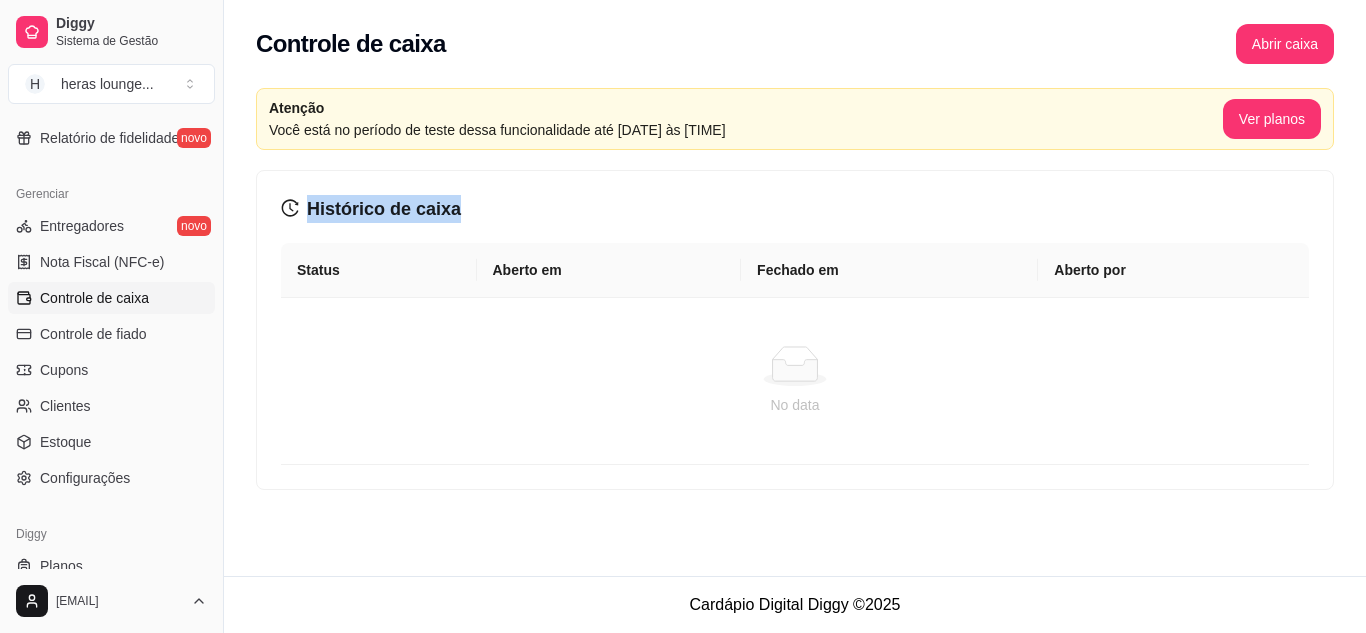 click on "Histórico de caixa Status Aberto em Fechado em Aberto por No data" at bounding box center [795, 330] 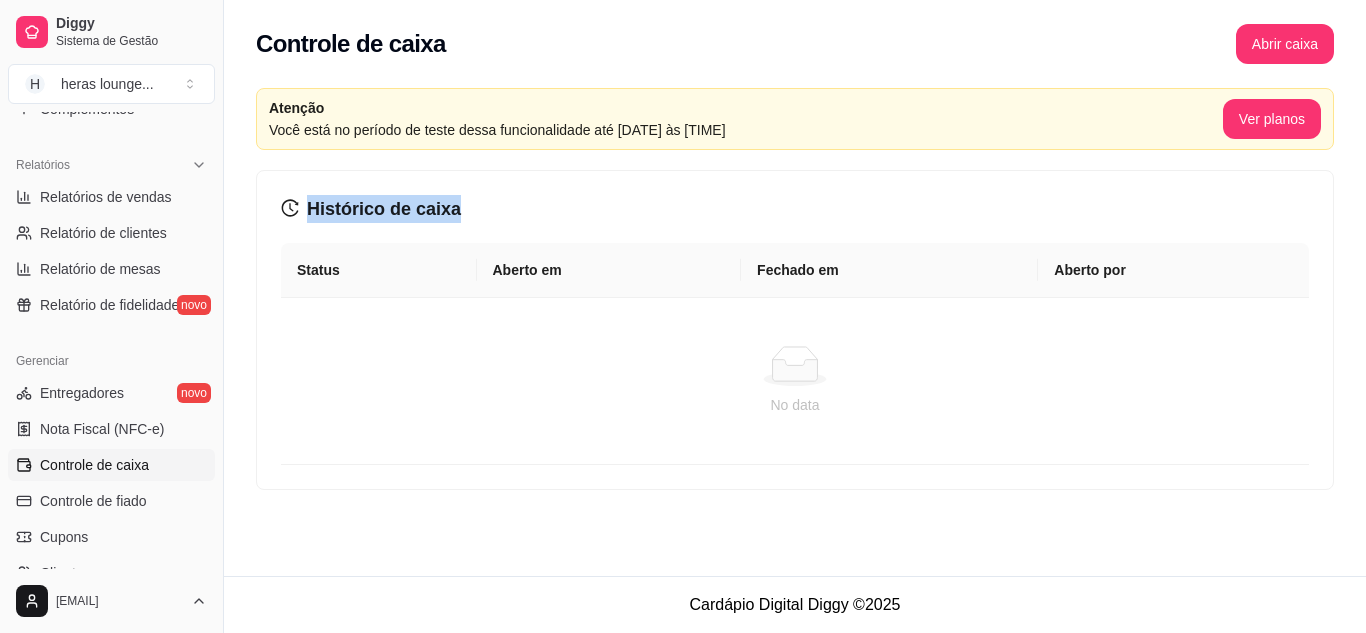 scroll, scrollTop: 0, scrollLeft: 0, axis: both 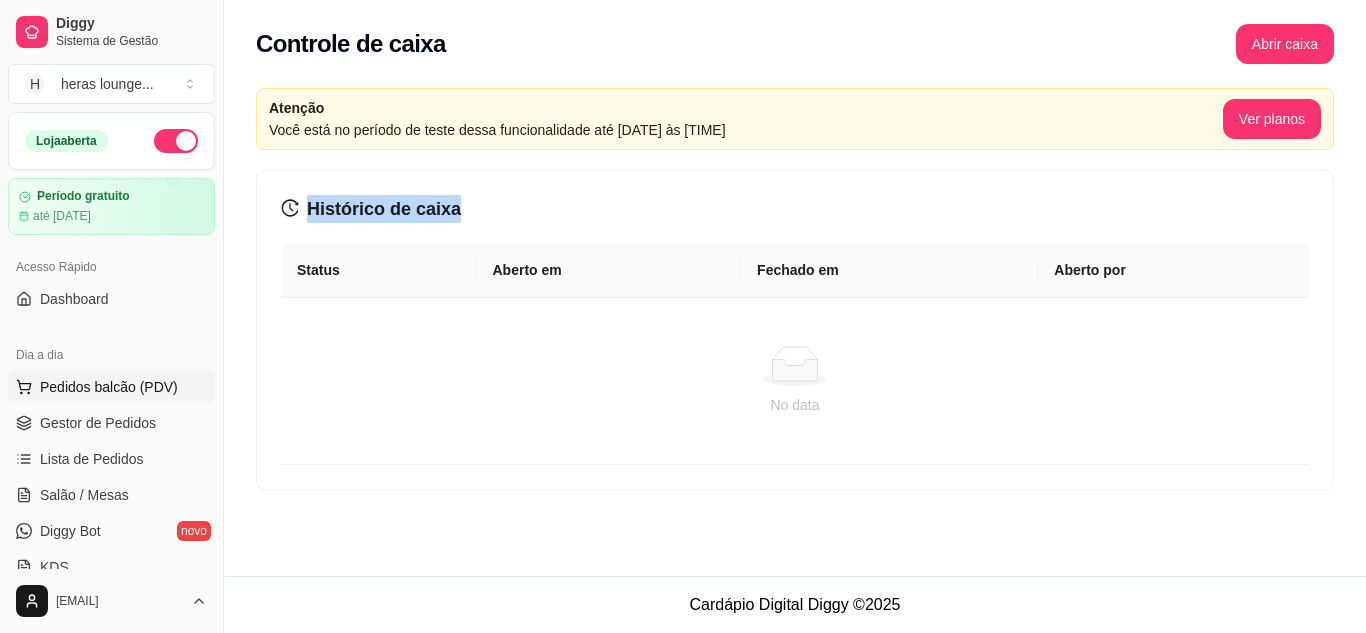 click on "Pedidos balcão (PDV)" at bounding box center [109, 387] 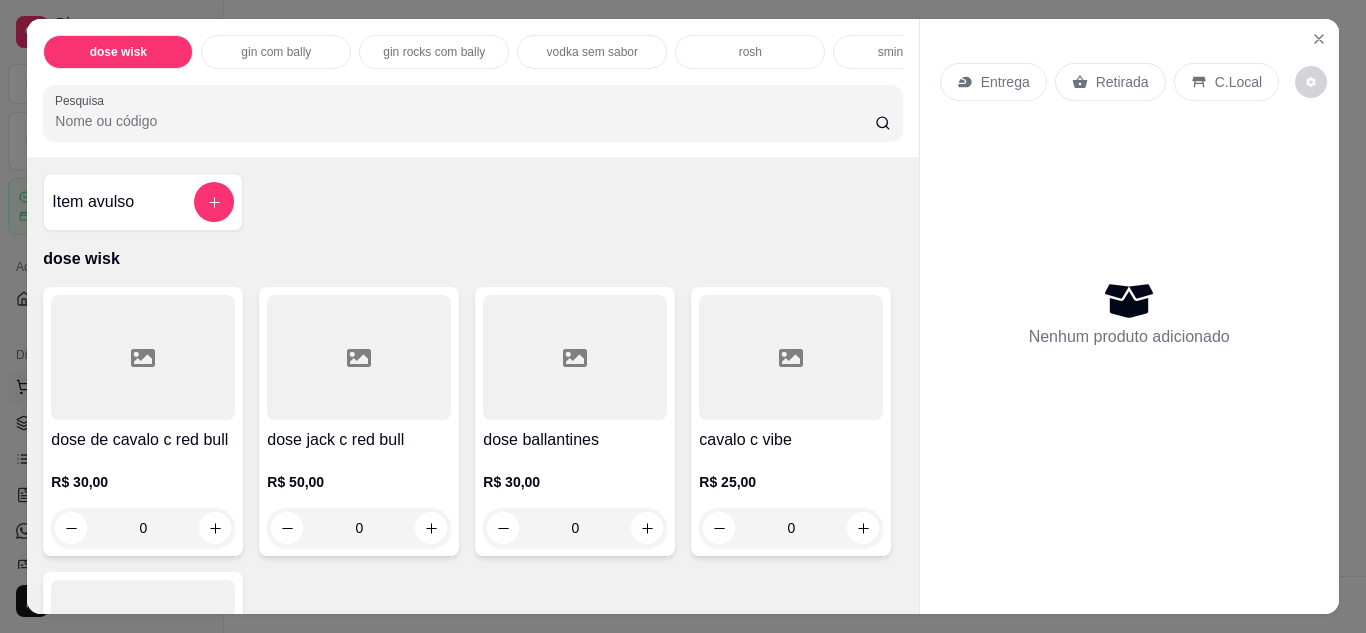 click 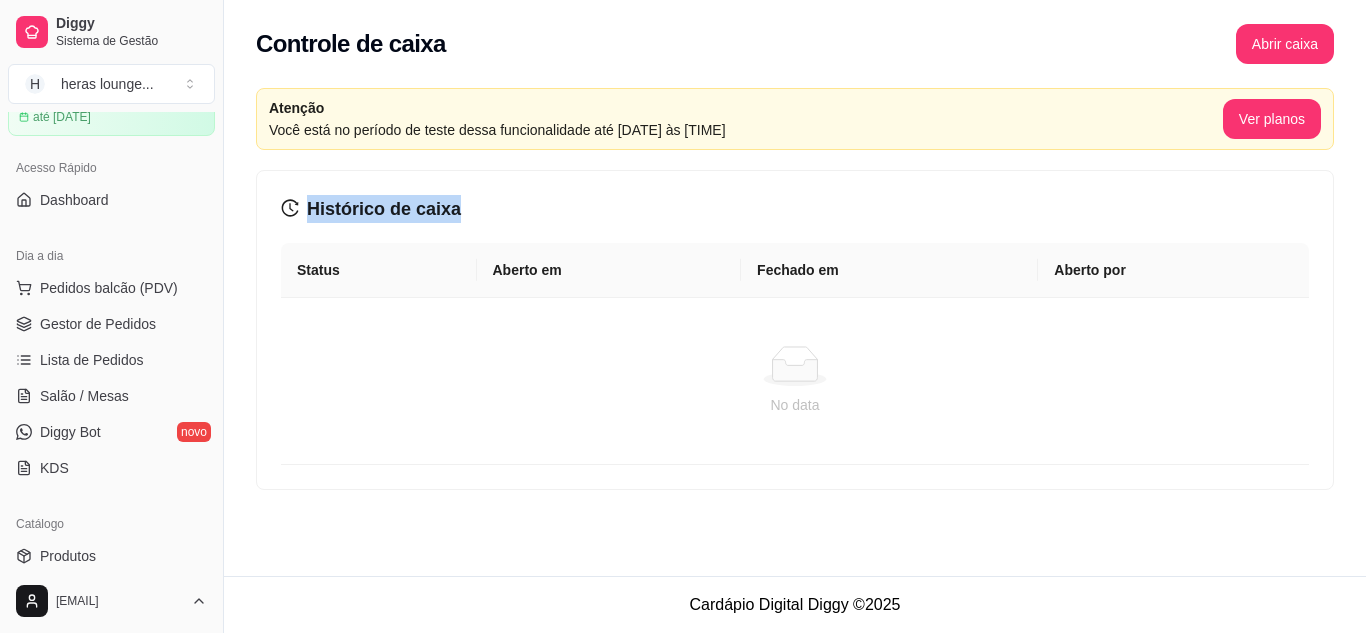 scroll, scrollTop: 192, scrollLeft: 0, axis: vertical 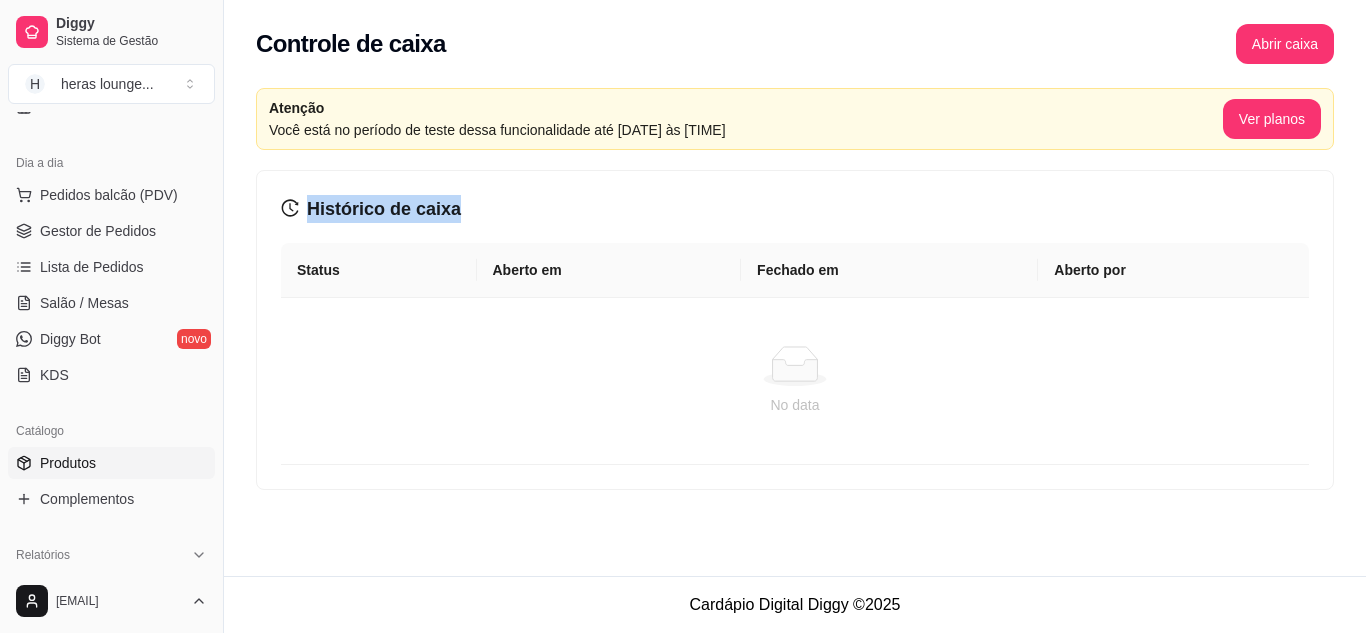 click on "Produtos" at bounding box center [111, 463] 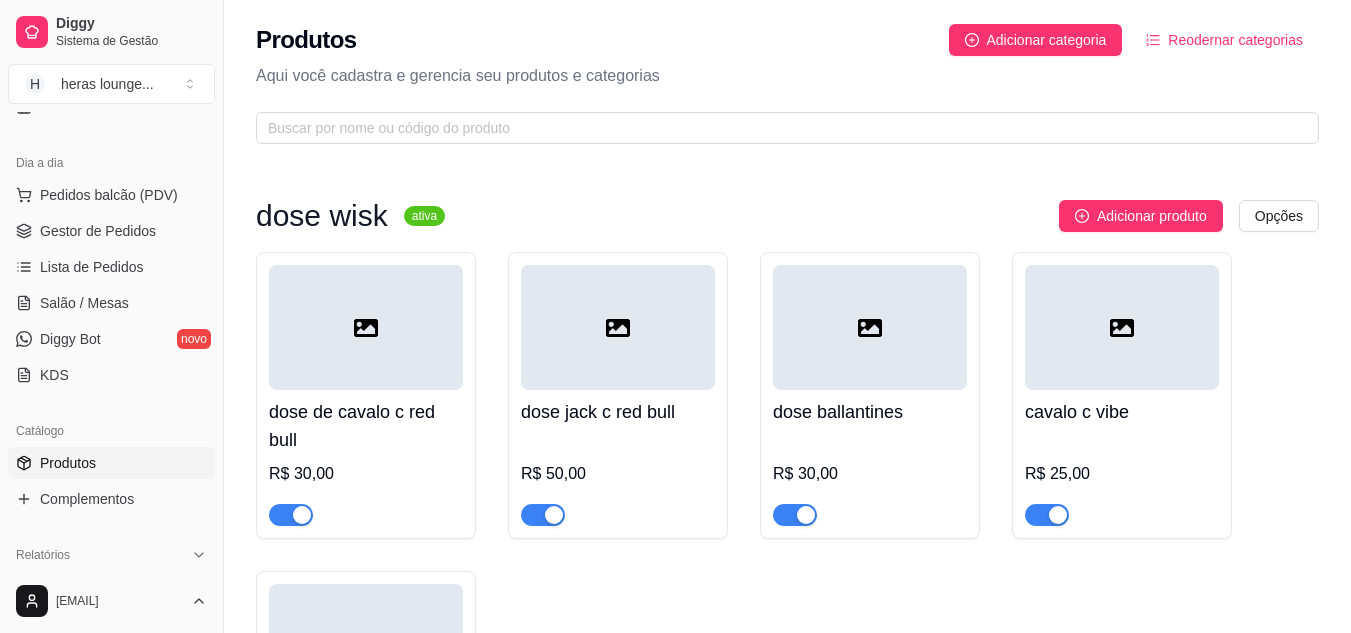 click on "dose wisk  ativa Adicionar produto Opções dose de cavalo c red bull   R$ 30,00 dose jack c red bull   R$ 50,00 dose ballantines    R$ 30,00 cavalo c vibe   R$ 25,00 ballantines c vibe   R$ 25,00 gin com bally ativa Adicionar produto Opções gin invictus c bally   R$ 15,00 gin invictos c red bull   R$ 20,00 gin promocional com bally   R$ 15,00 R$ 10,00 gin promocinal bally 3 por 20   R$ 20,00 Gin intencion com bally   R$ 20,00 Gin intencion com red bull   R$ 25,00 gin rocks com bally ativa Adicionar produto Opções gin rocks c bally   R$ 20,00 gin rocks c red bull   R$ 25,00 vodka sem sabor ativa Adicionar produto Opções vodka smirnorff com bally ou vibe    R$ 18,00 vodka askov com bally ou vibe   R$ 15,00 absolut com monster ou red bull   R$ 30,00 malibu com bally    R$ 25,00 malibu com monster ou red bull   R$ 30,00 ciroc com red bull   R$ 50,00 rosh ativa Adicionar produto Opções rosh   R$ 10,00 dublo rosh    R$ 20,00 R$ 18,00 sminorff ice  ativa Adicionar produto Opções" at bounding box center (787, 4105) 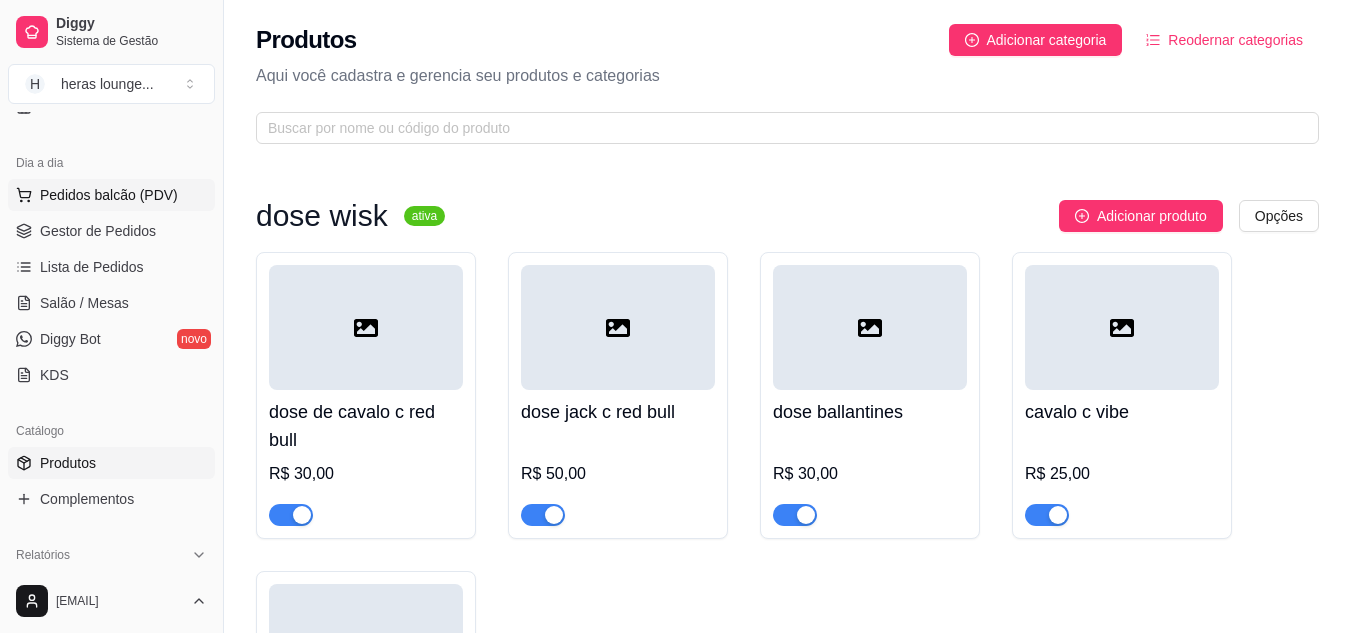 click on "Pedidos balcão (PDV)" at bounding box center (109, 195) 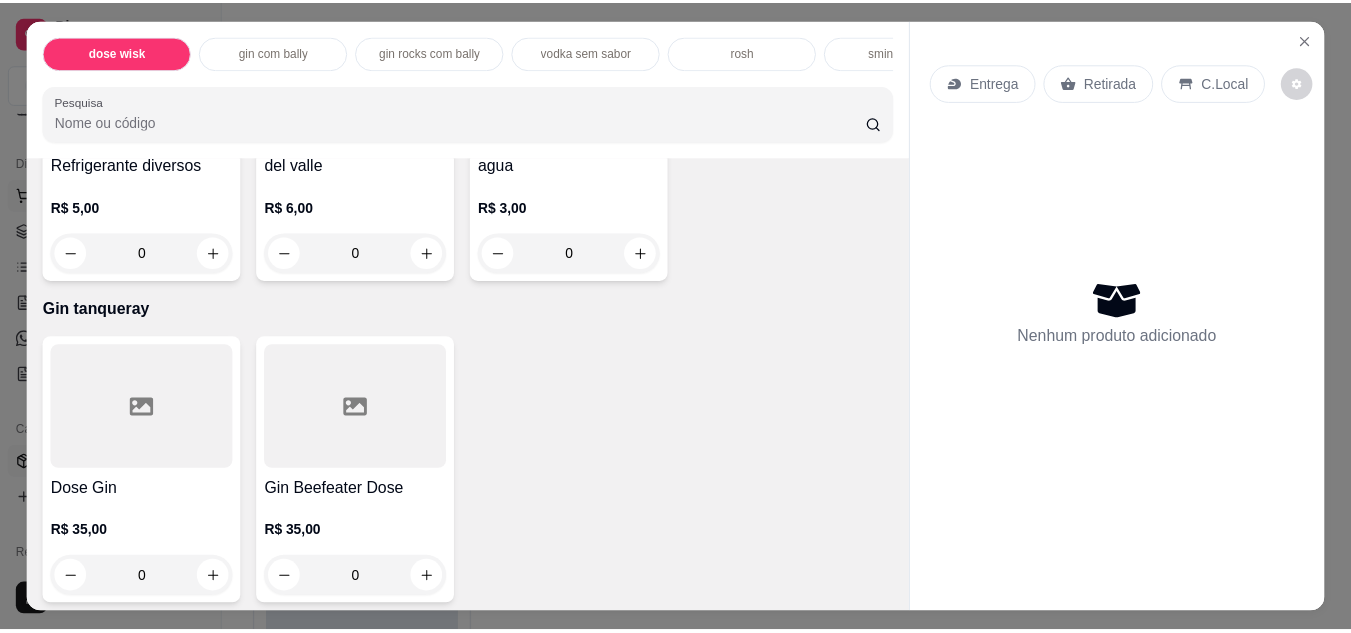 scroll, scrollTop: 5826, scrollLeft: 0, axis: vertical 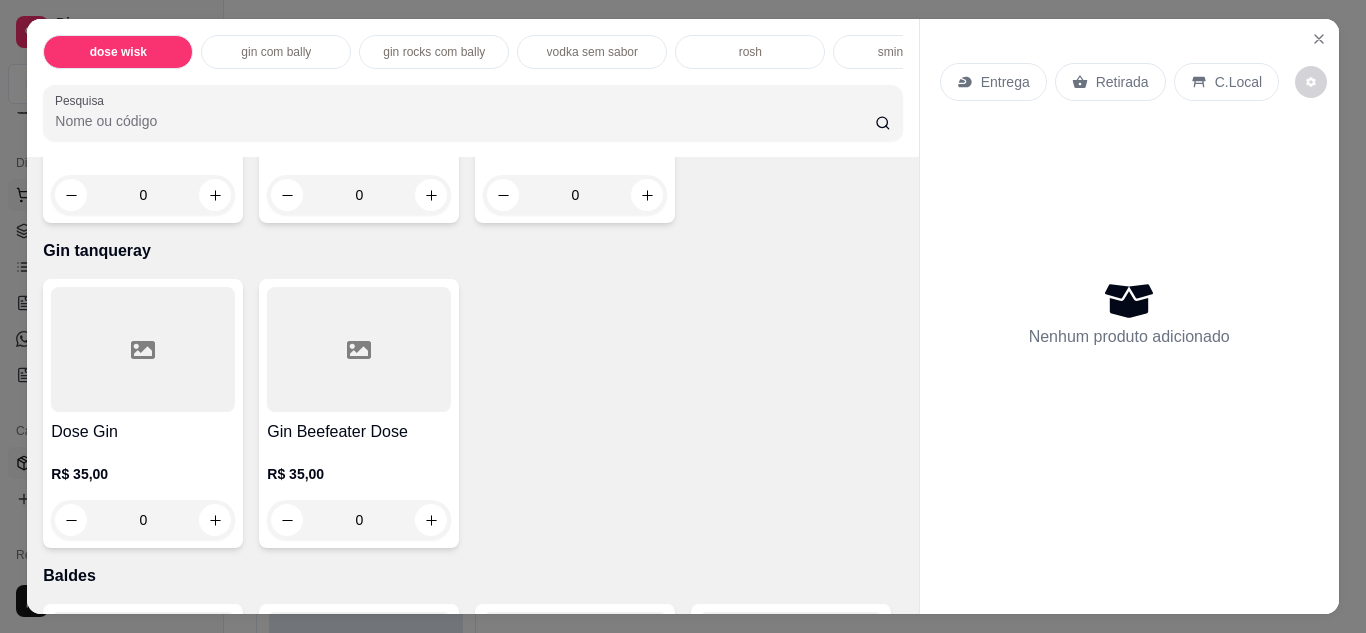 click 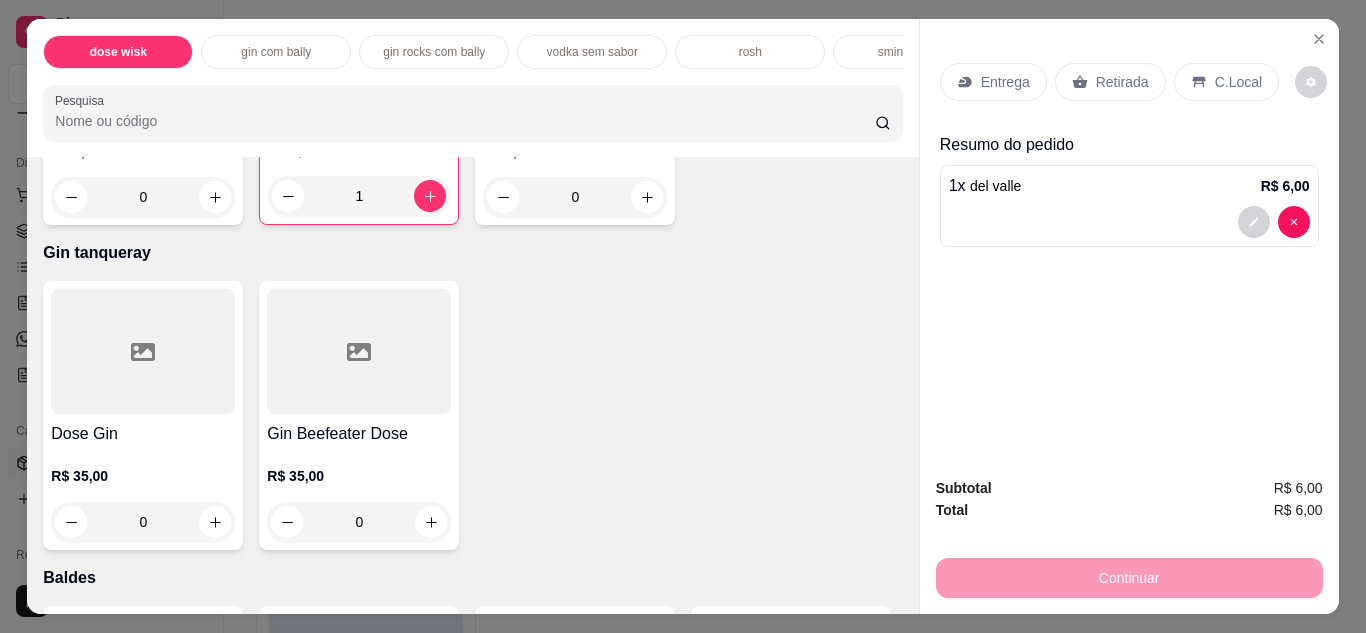 click on "C.Local" at bounding box center (1226, 82) 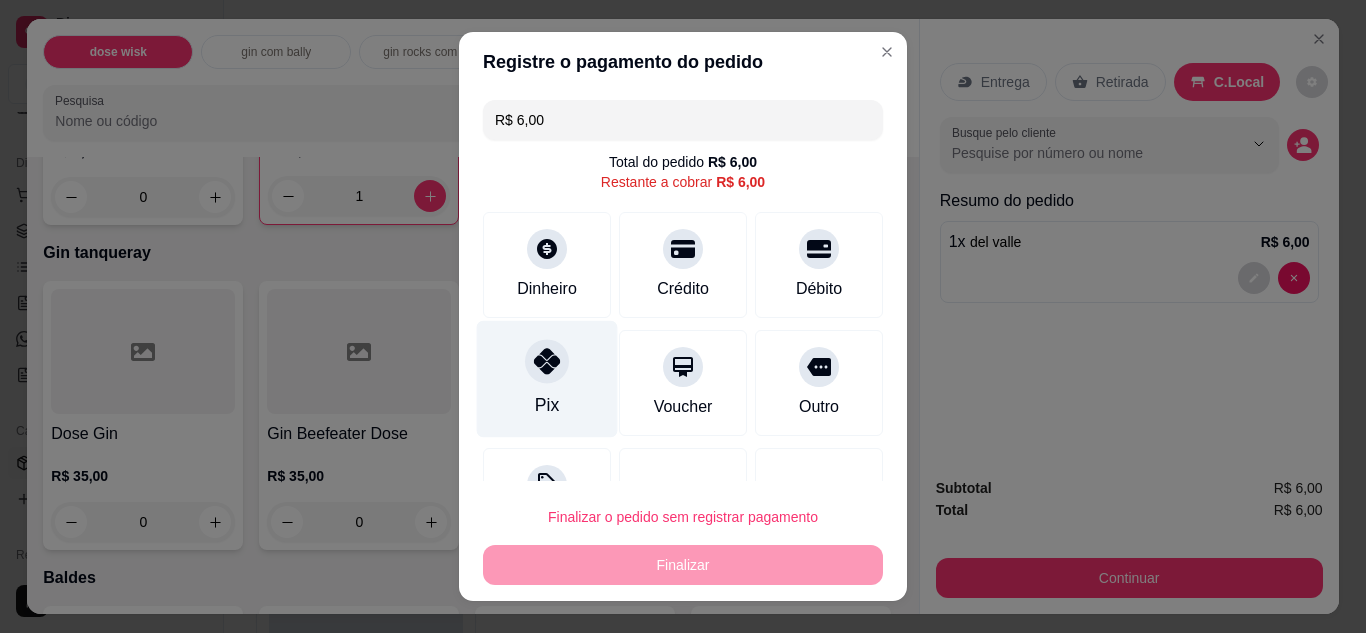 click on "Pix" at bounding box center (547, 378) 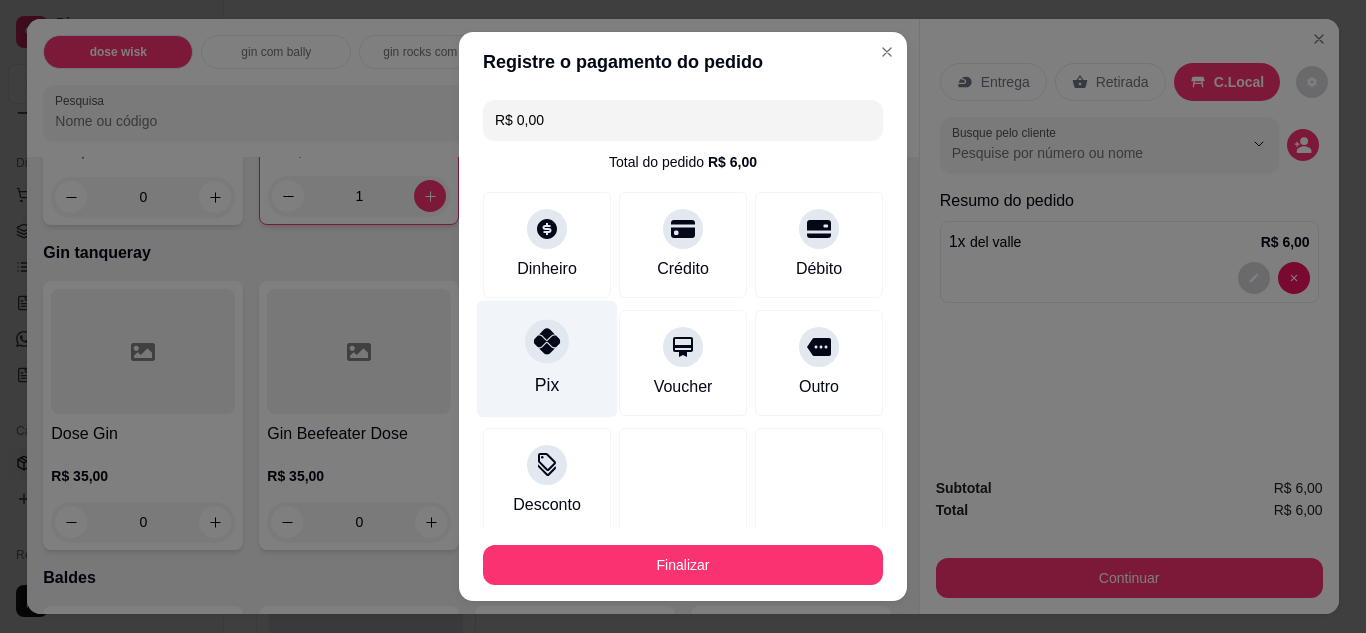 click on "Finalizar" at bounding box center (683, 565) 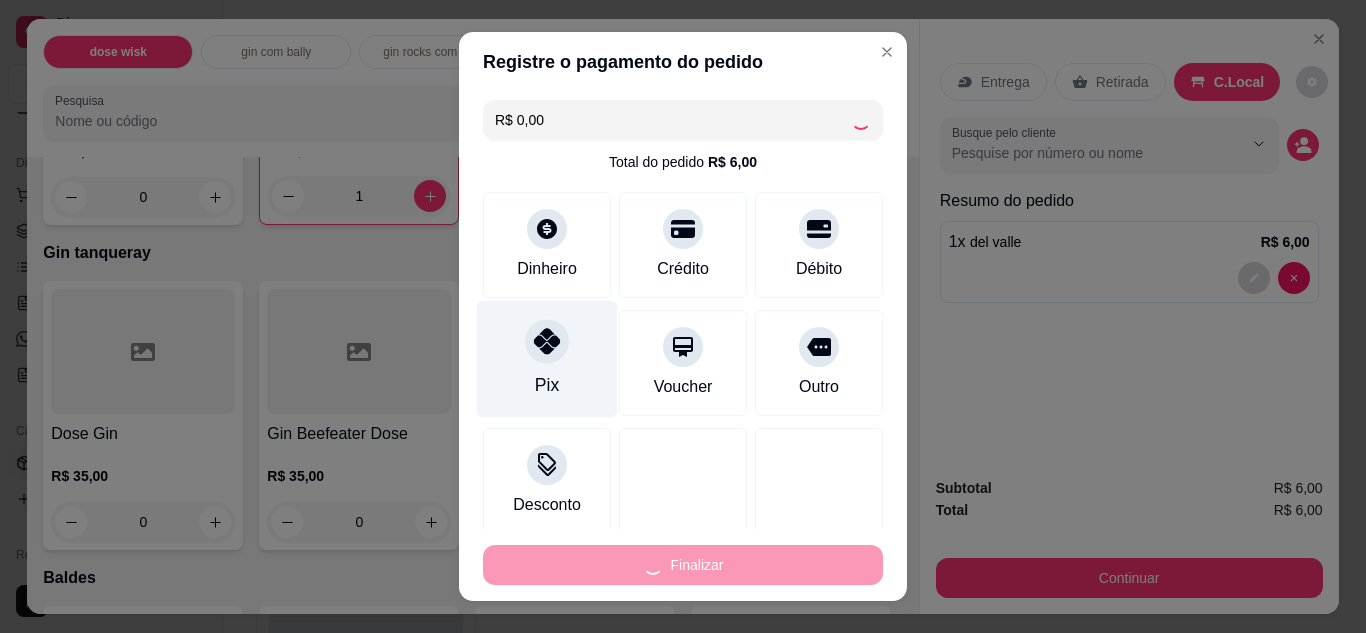 type on "0" 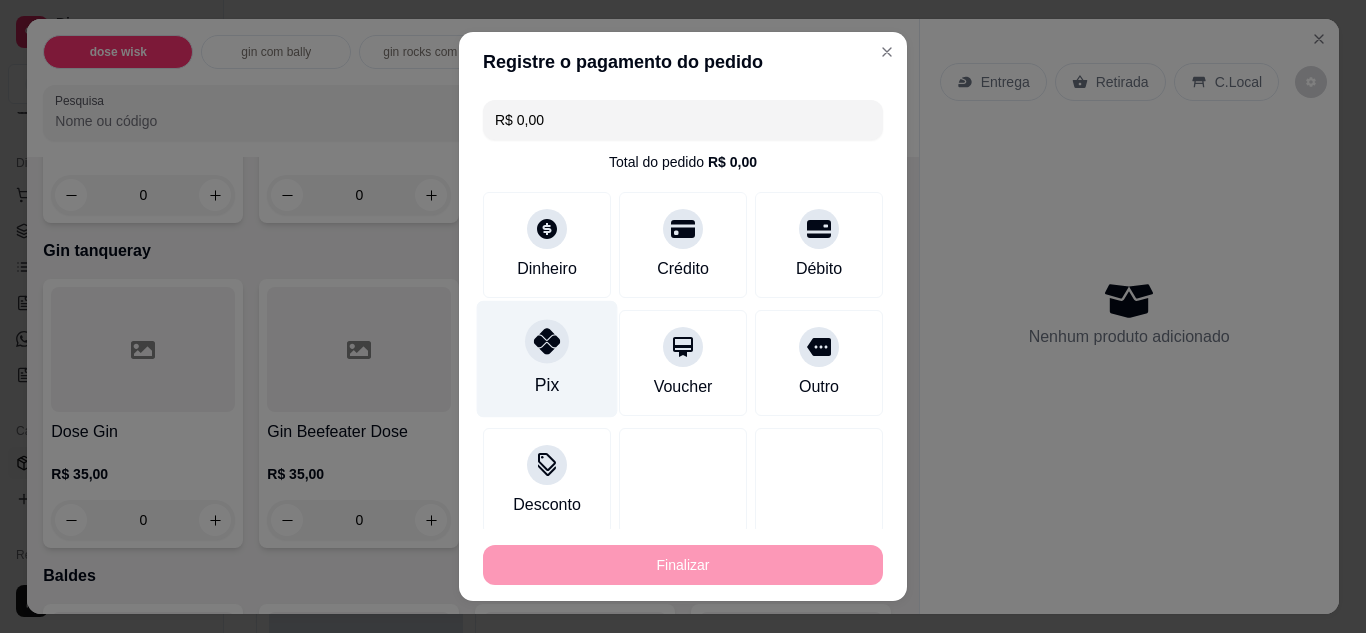 type on "-R$ 6,00" 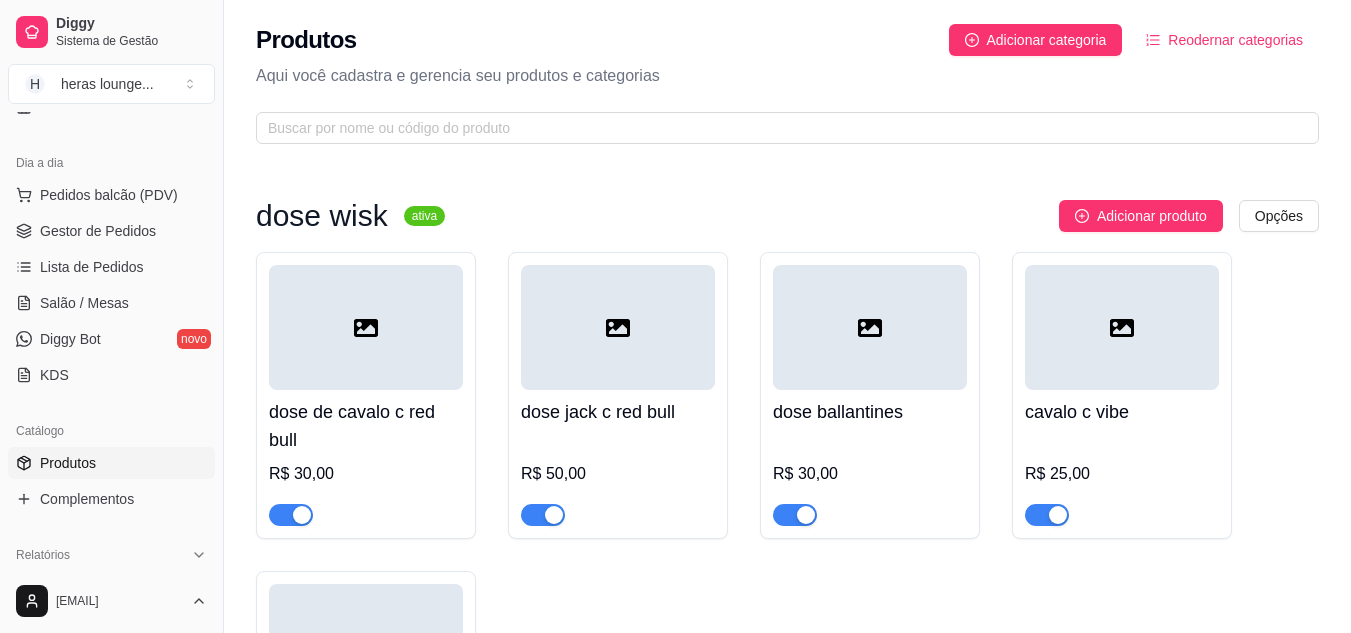 click on "dose wisk  ativa Adicionar produto Opções dose de cavalo c red bull   R$ 30,00 dose jack c red bull   R$ 50,00 dose ballantines    R$ 30,00 cavalo c vibe   R$ 25,00 ballantines c vibe   R$ 25,00 gin com bally ativa Adicionar produto Opções gin invictus c bally   R$ 15,00 gin invictos c red bull   R$ 20,00 gin promocional com bally   R$ 15,00 R$ 10,00 gin promocinal bally 3 por 20   R$ 20,00 Gin intencion com bally   R$ 20,00 Gin intencion com red bull   R$ 25,00 gin rocks com bally ativa Adicionar produto Opções gin rocks c bally   R$ 20,00 gin rocks c red bull   R$ 25,00 vodka sem sabor ativa Adicionar produto Opções vodka smirnorff com bally ou vibe    R$ 18,00 vodka askov com bally ou vibe   R$ 15,00 absolut com monster ou red bull   R$ 30,00 malibu com bally    R$ 25,00 malibu com monster ou red bull   R$ 30,00 ciroc com red bull   R$ 50,00 rosh ativa Adicionar produto Opções rosh   R$ 10,00 dublo rosh    R$ 20,00 R$ 18,00 sminorff ice  ativa Adicionar produto Opções" at bounding box center [787, 4105] 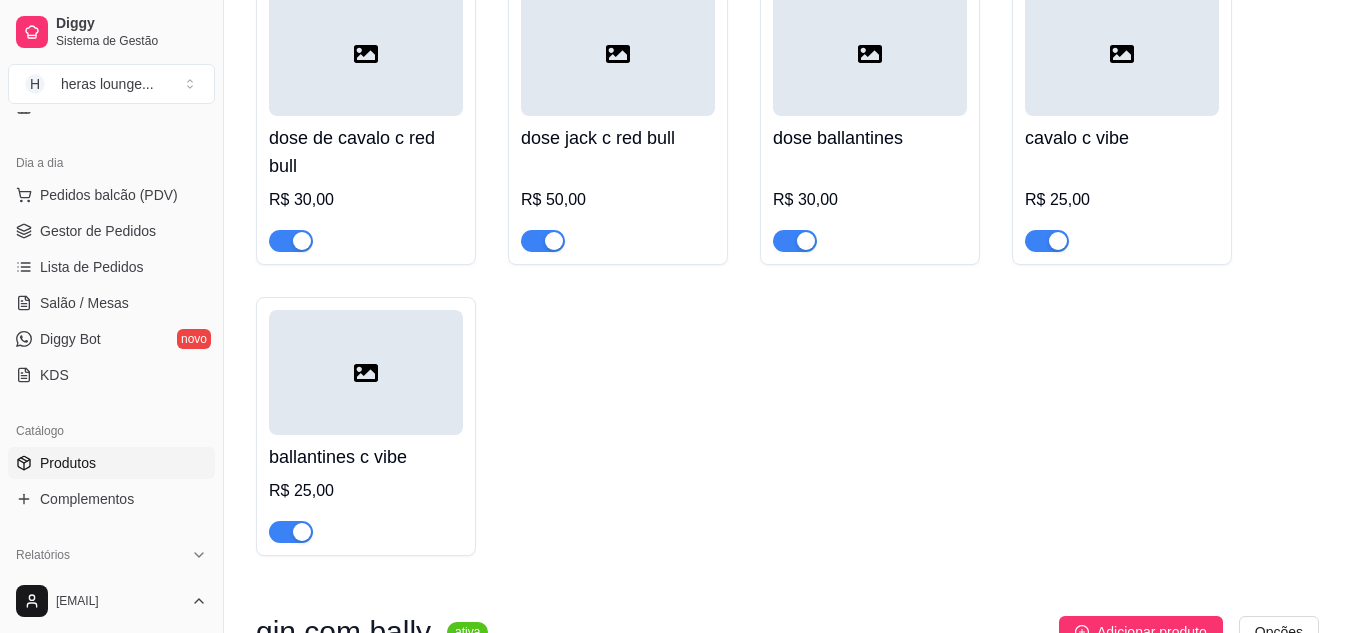 scroll, scrollTop: 320, scrollLeft: 0, axis: vertical 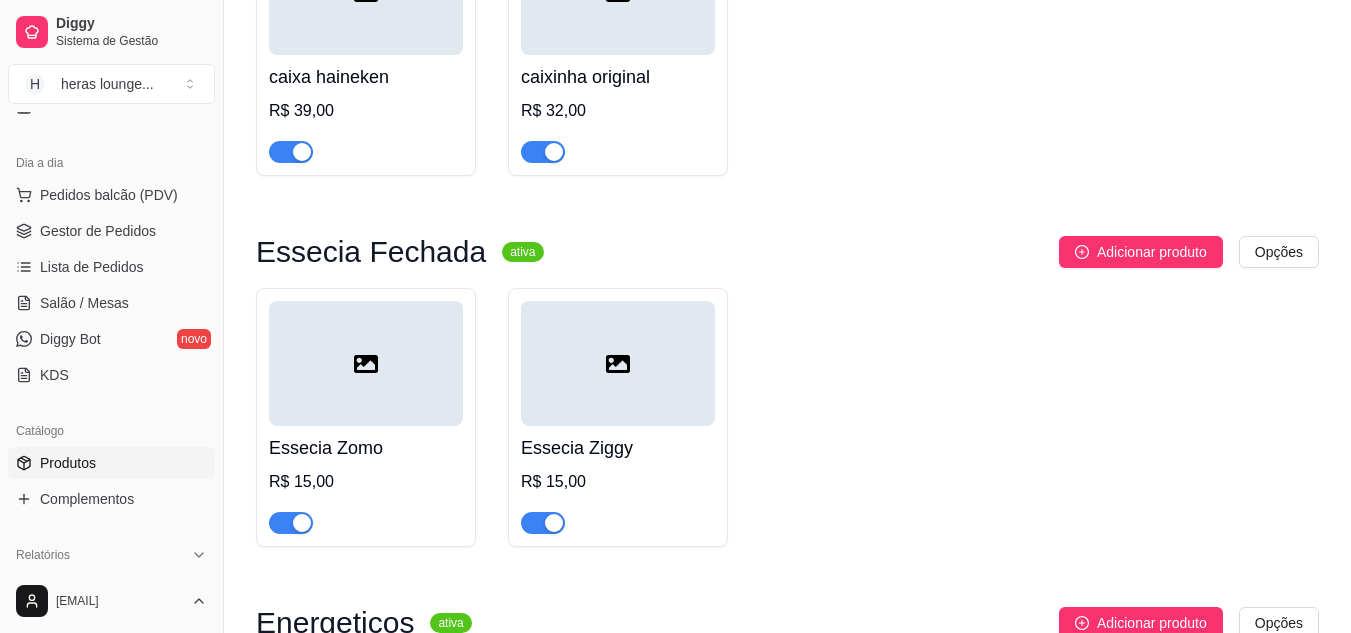 click on "dose wisk  ativa Adicionar produto Opções dose de cavalo c red bull   R$ 30,00 dose jack c red bull   R$ 50,00 dose ballantines    R$ 30,00 cavalo c vibe   R$ 25,00 ballantines c vibe   R$ 25,00 gin com bally ativa Adicionar produto Opções gin invictus c bally   R$ 15,00 gin invictos c red bull   R$ 20,00 gin promocional com bally   R$ 15,00 R$ 10,00 gin promocinal bally 3 por 20   R$ 20,00 Gin intencion com bally   R$ 20,00 Gin intencion com red bull   R$ 25,00 gin rocks com bally ativa Adicionar produto Opções gin rocks c bally   R$ 20,00 gin rocks c red bull   R$ 25,00 vodka sem sabor ativa Adicionar produto Opções vodka smirnorff com bally ou vibe    R$ 18,00 vodka askov com bally ou vibe   R$ 15,00 absolut com monster ou red bull   R$ 30,00 malibu com bally    R$ 25,00 malibu com monster ou red bull   R$ 30,00 ciroc com red bull   R$ 50,00 rosh ativa Adicionar produto Opções rosh   R$ 10,00 dublo rosh    R$ 20,00 R$ 18,00 sminorff ice  ativa Adicionar produto Opções" at bounding box center (787, -921) 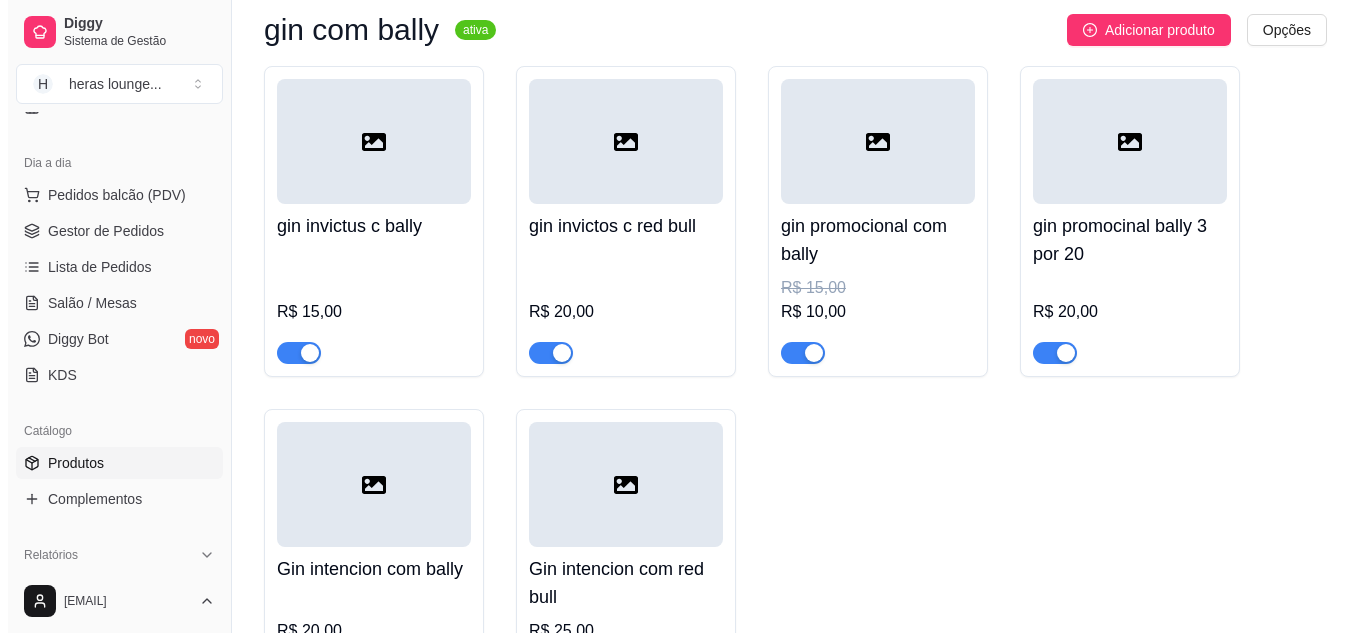 scroll, scrollTop: 867, scrollLeft: 0, axis: vertical 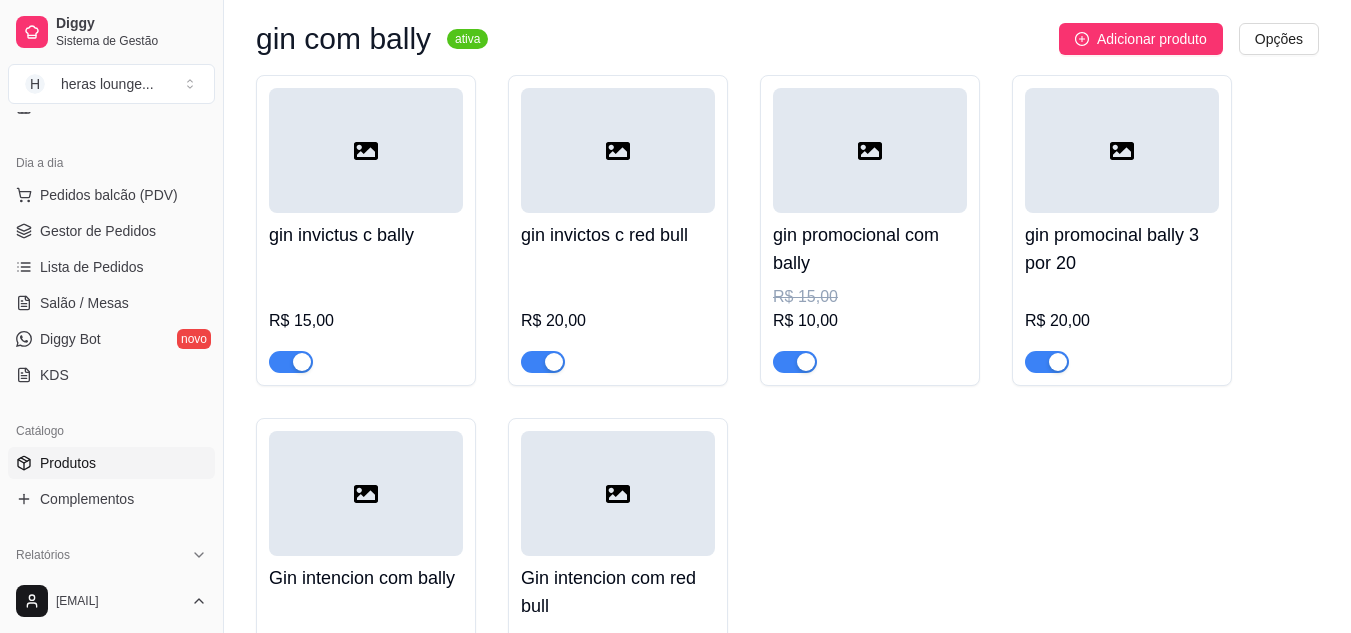 click at bounding box center (870, 150) 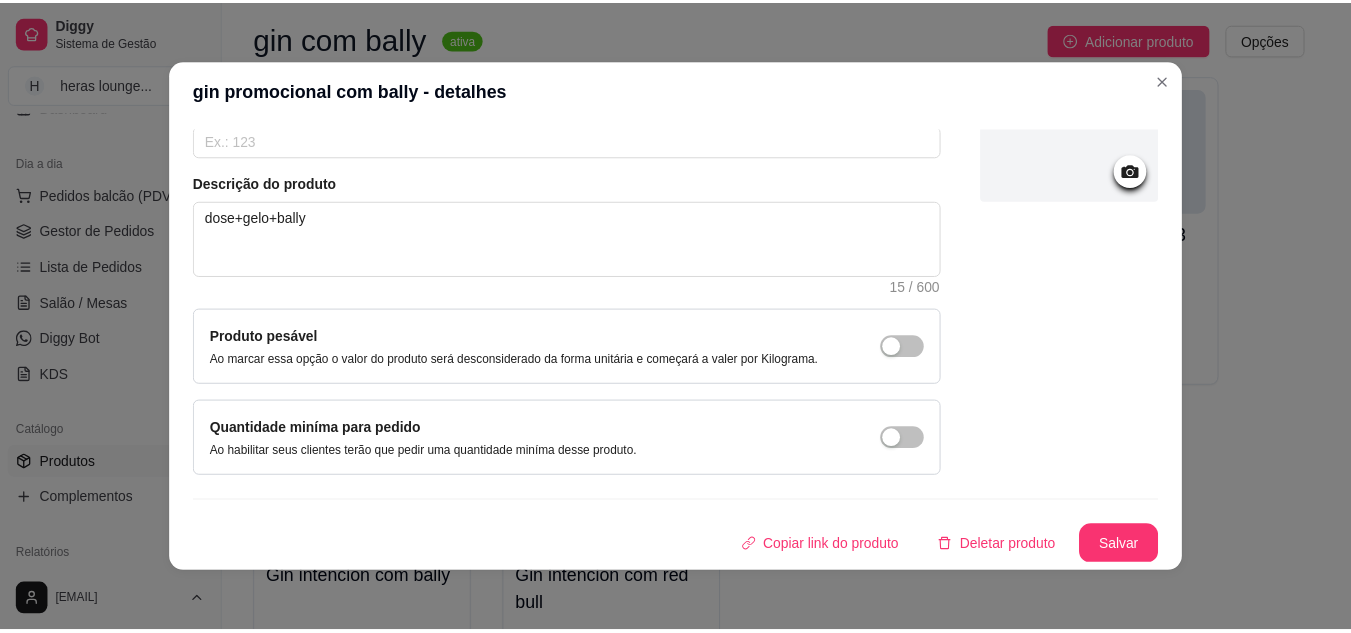 scroll, scrollTop: 181, scrollLeft: 0, axis: vertical 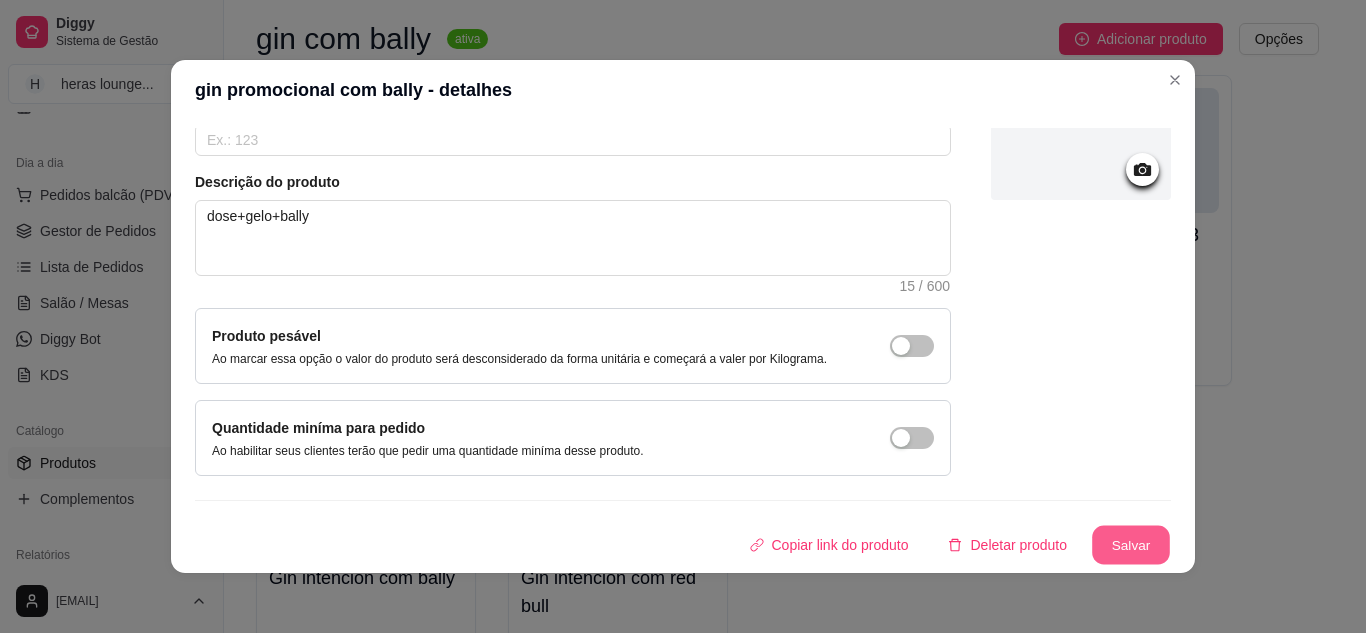 click on "Salvar" at bounding box center (1131, 545) 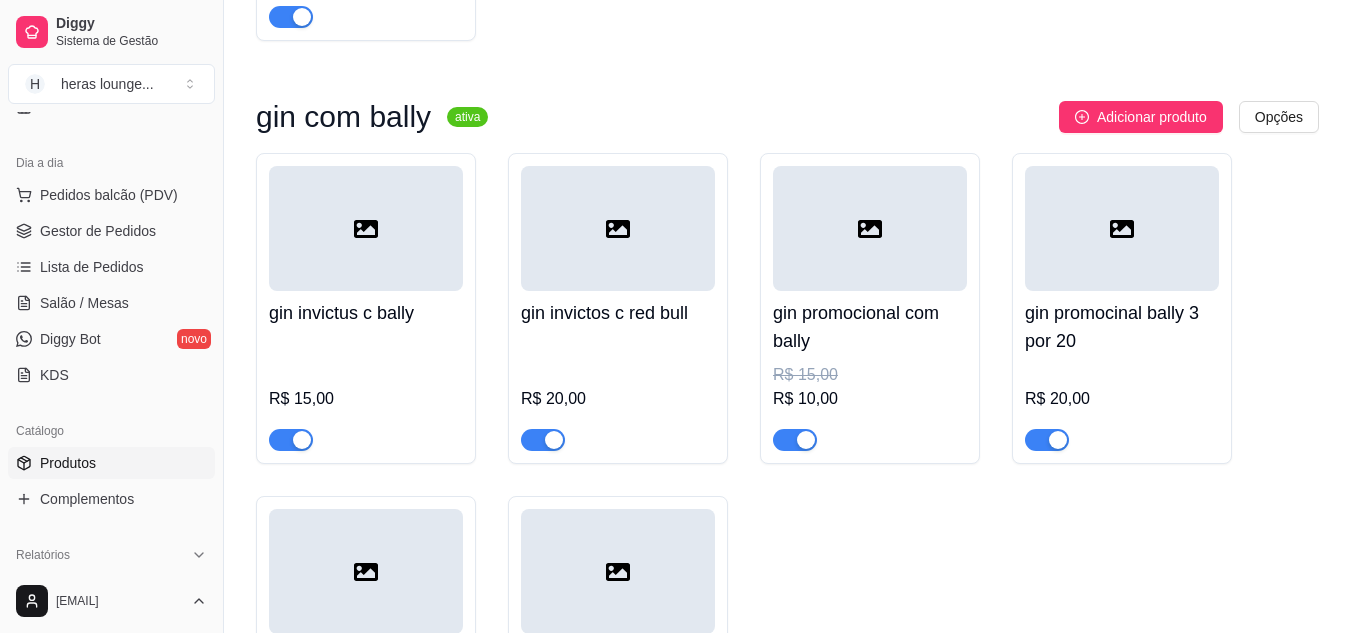 scroll, scrollTop: 787, scrollLeft: 0, axis: vertical 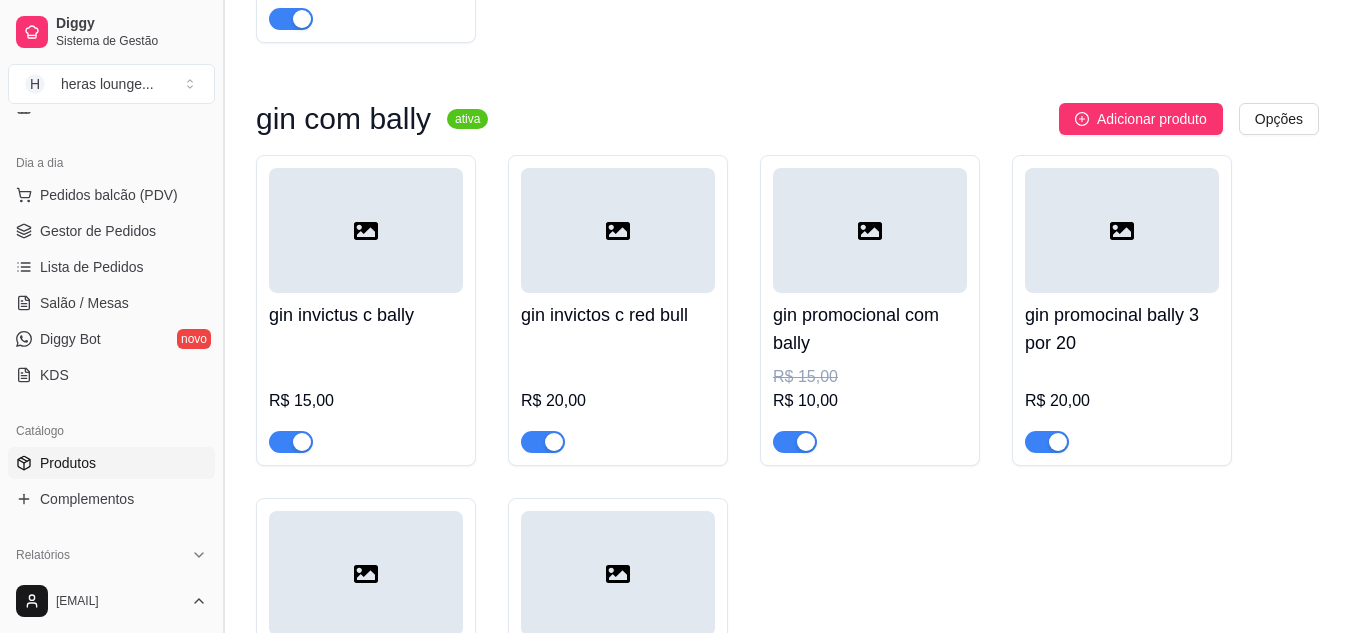 click at bounding box center (223, 316) 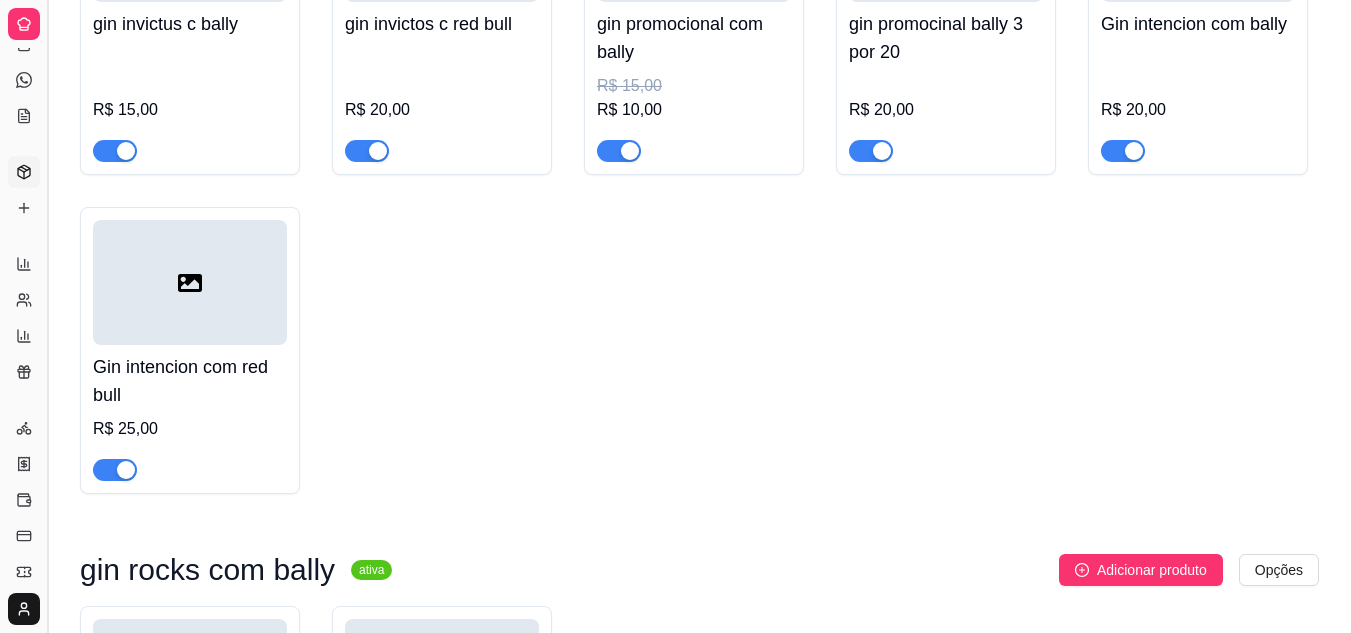 click on "Diggy Sistema de Gestão H heras lounge ... Loja  aberta Período gratuito até 03/09 Acesso Rápido Dashboard Dia a dia Pedidos balcão (PDV) Gestor de Pedidos Lista de Pedidos Salão / Mesas Diggy Bot novo KDS Catálogo Produtos Complementos Relatórios Relatórios de vendas Relatório de clientes Relatório de mesas Relatório de fidelidade novo Gerenciar Entregadores novo Nota Fiscal (NFC-e) Controle de caixa Controle de fiado Cupons Clientes Estoque Configurações Diggy Planos Precisa de ajuda? pl886392@gmail.com Toggle Sidebar Sistema de Gestão Diggy Produtos Adicionar categoria Reodernar categorias Aqui você cadastra e gerencia seu produtos e categorias dose wisk  ativa Adicionar produto Opções dose de cavalo c red bull   R$ 30,00 dose jack c red bull   R$ 50,00 dose ballantines    R$ 30,00 cavalo c vibe   R$ 25,00 ballantines c vibe   R$ 25,00 gin com bally ativa Adicionar produto Opções gin invictus c bally   R$ 15,00 gin invictos c red bull   R$ 20,00 gin promocional com bally" at bounding box center [675, 3109] 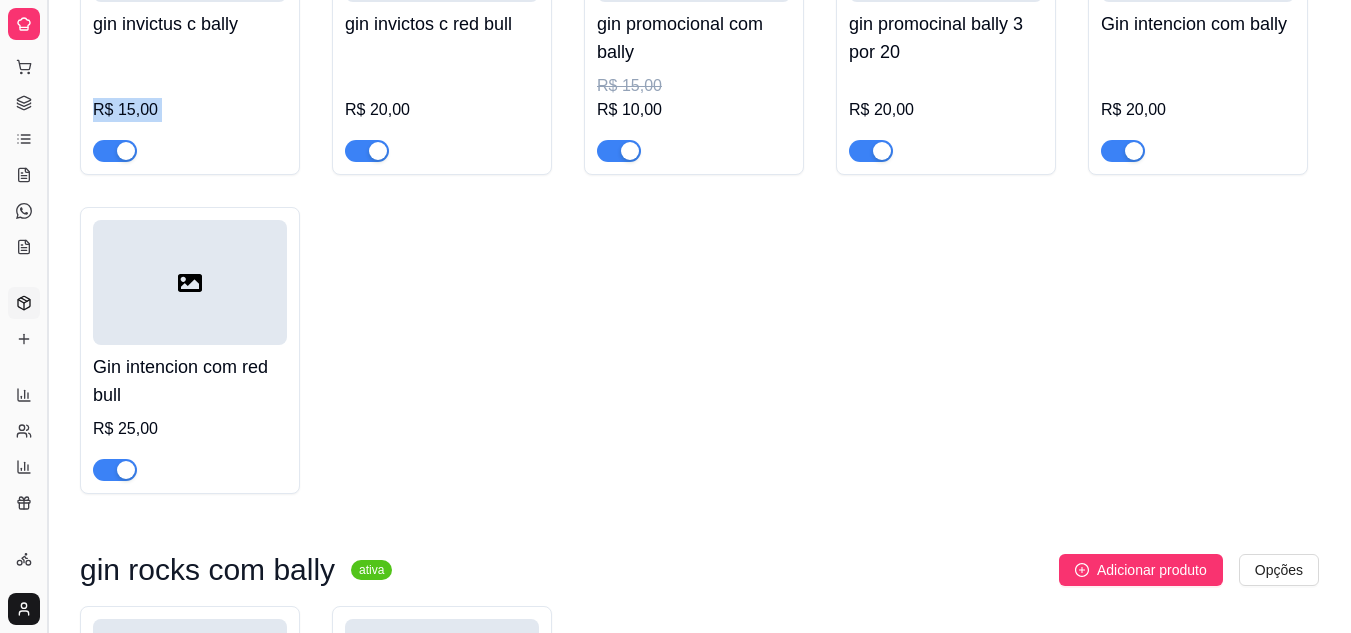 click on "R$ 15,00" at bounding box center [190, 110] 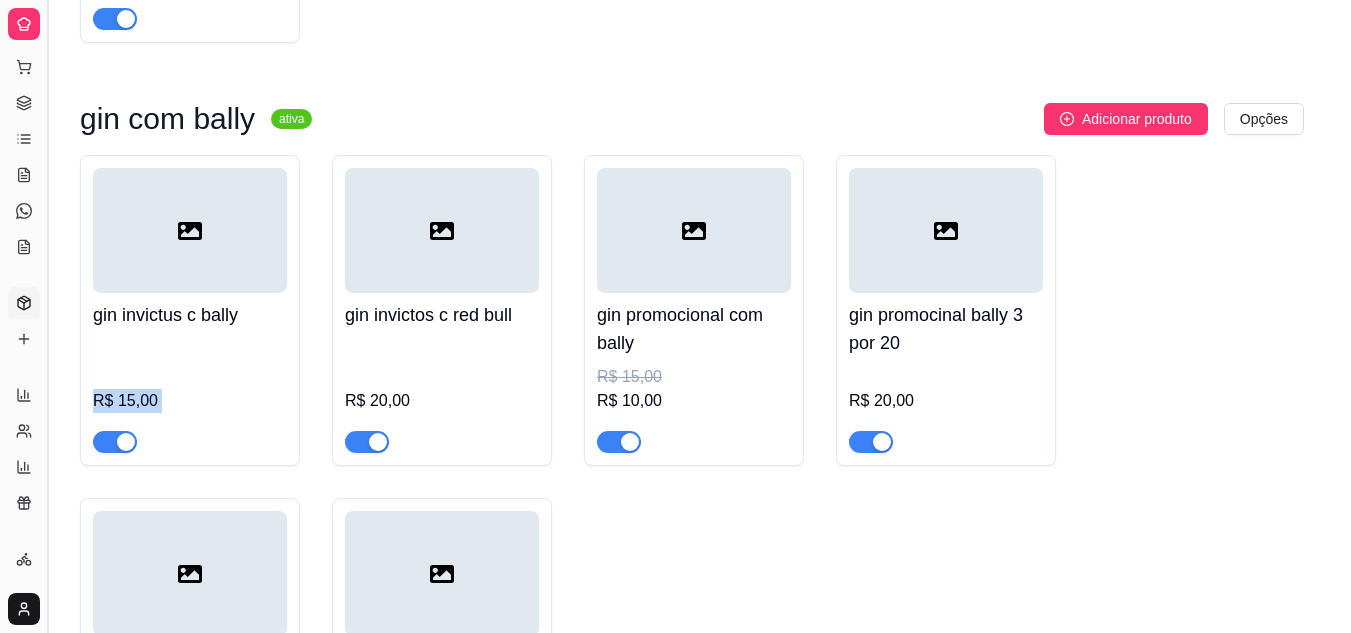 type 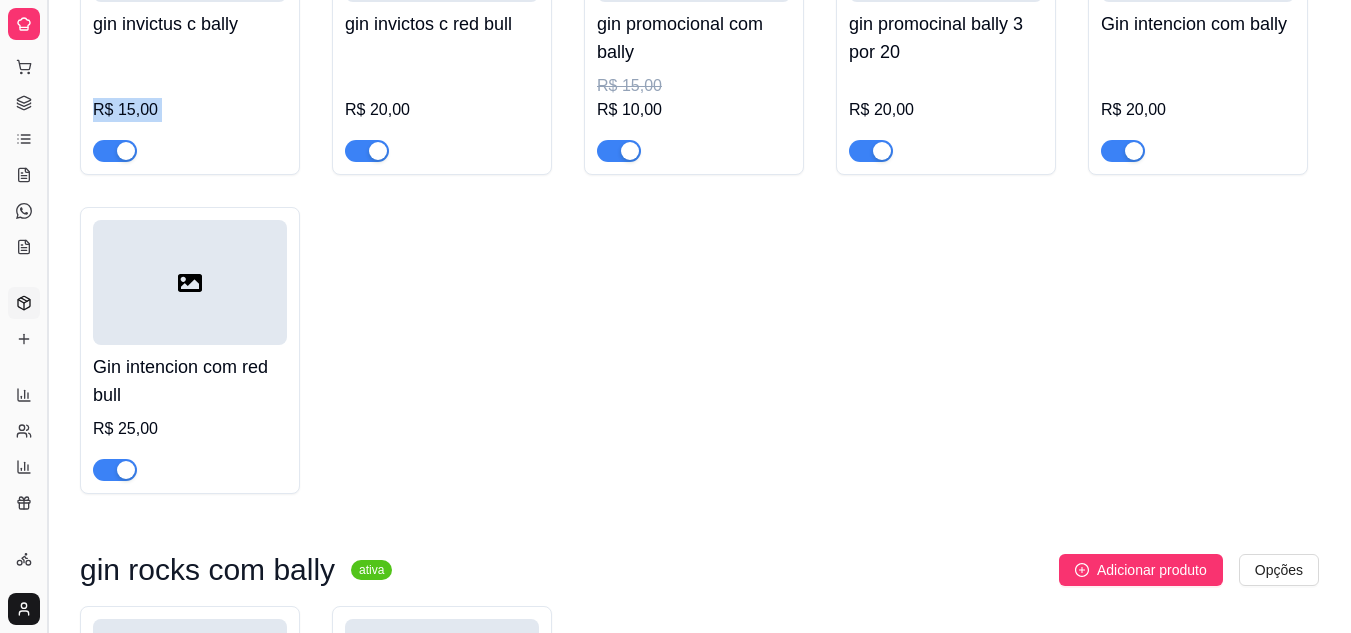 click at bounding box center [47, 316] 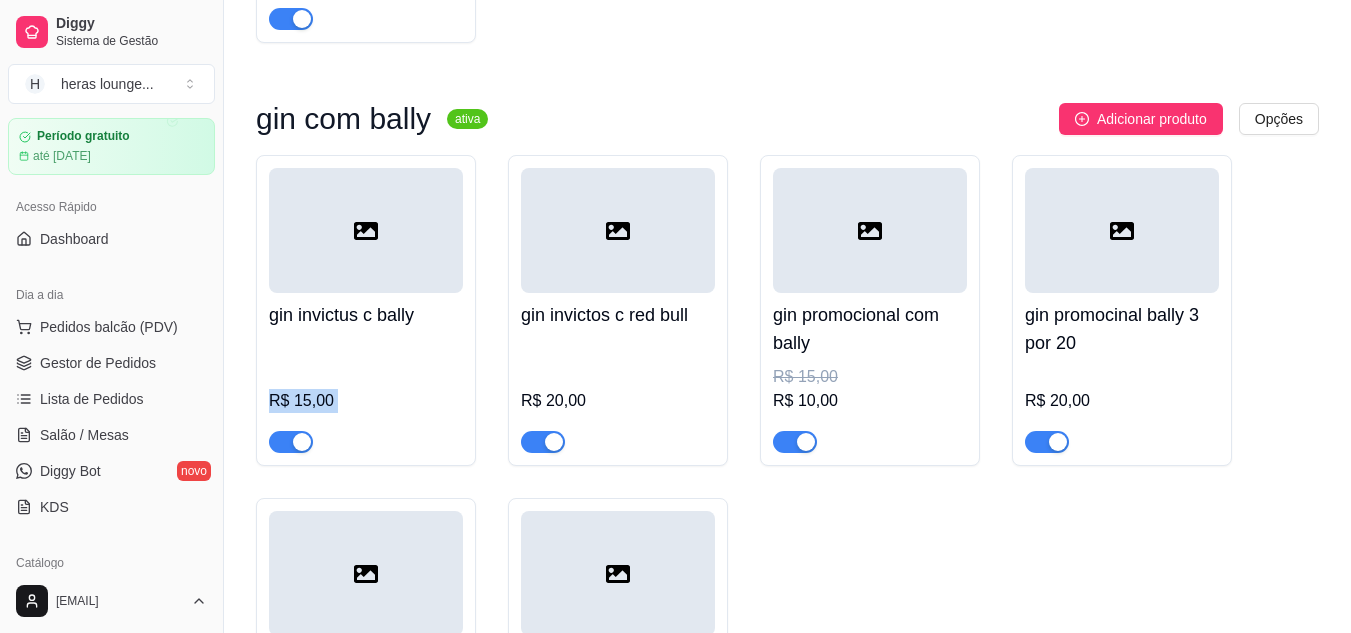 scroll, scrollTop: 80, scrollLeft: 0, axis: vertical 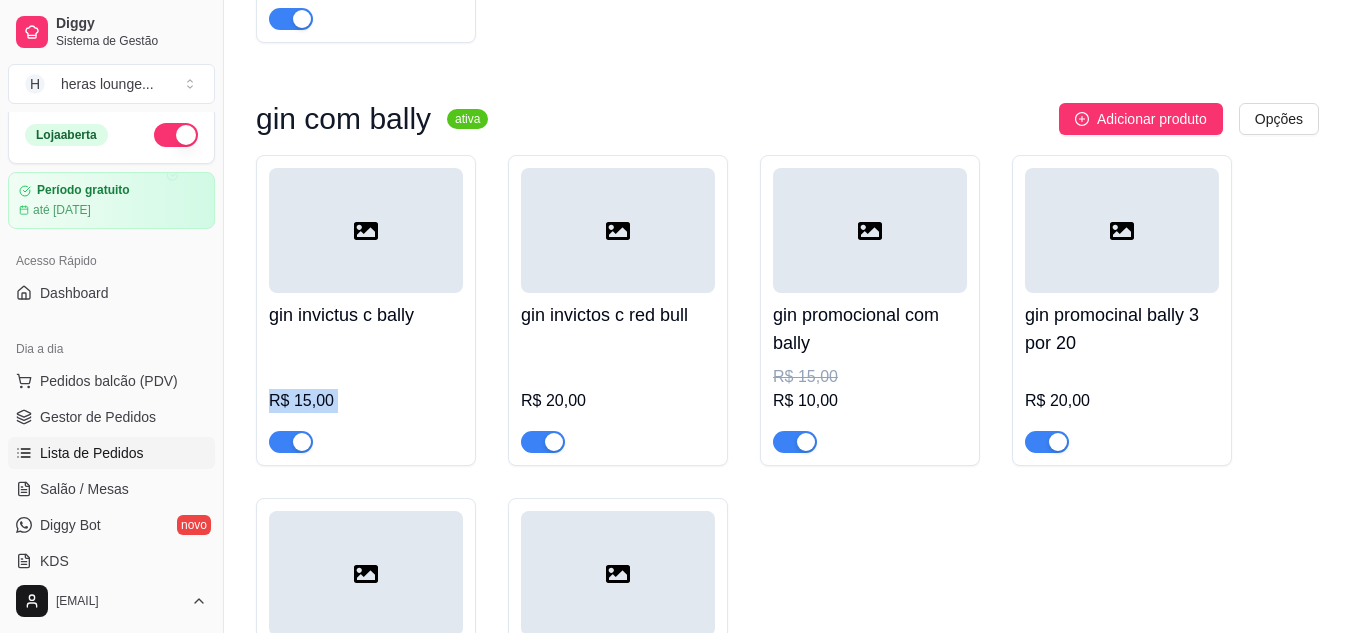 click on "Lista de Pedidos" at bounding box center [111, 453] 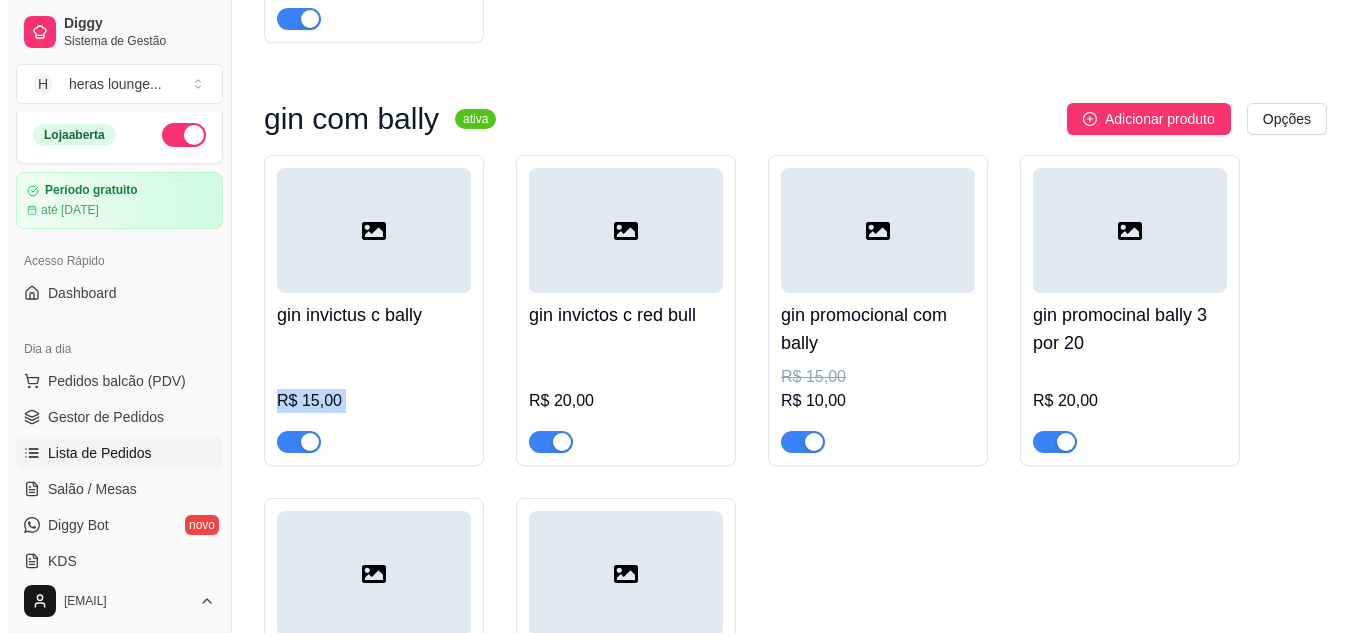 scroll, scrollTop: 0, scrollLeft: 0, axis: both 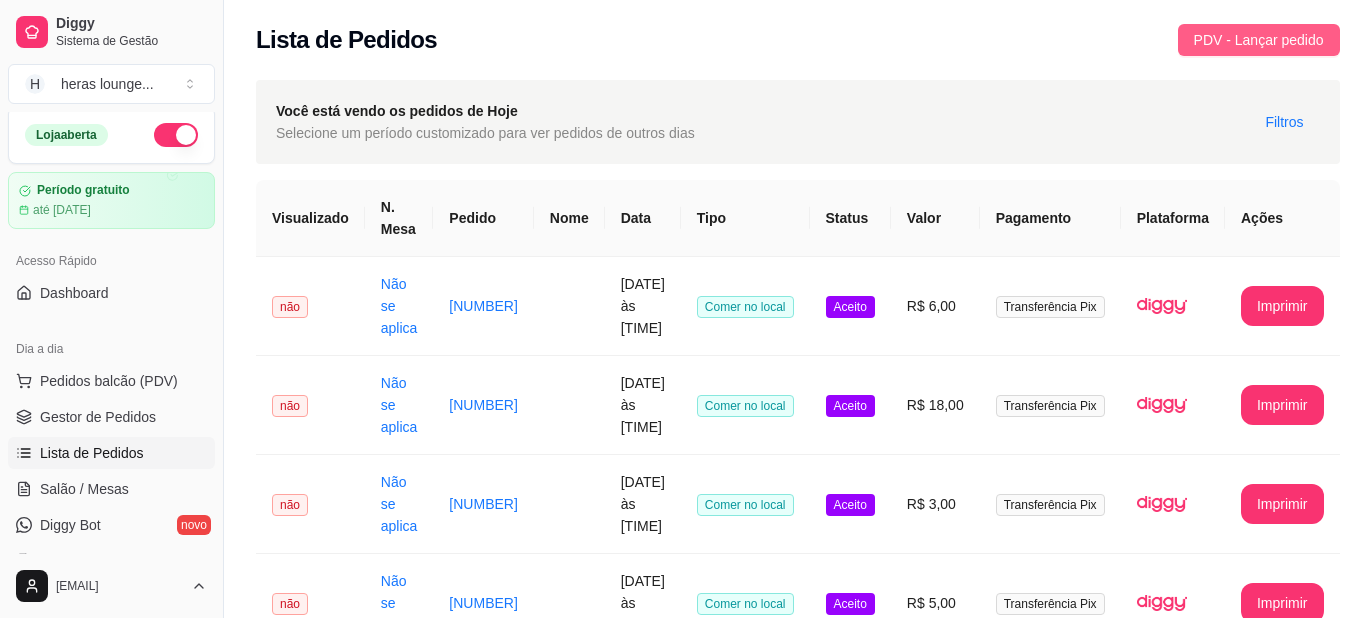 click on "PDV - Lançar pedido" at bounding box center (1259, 40) 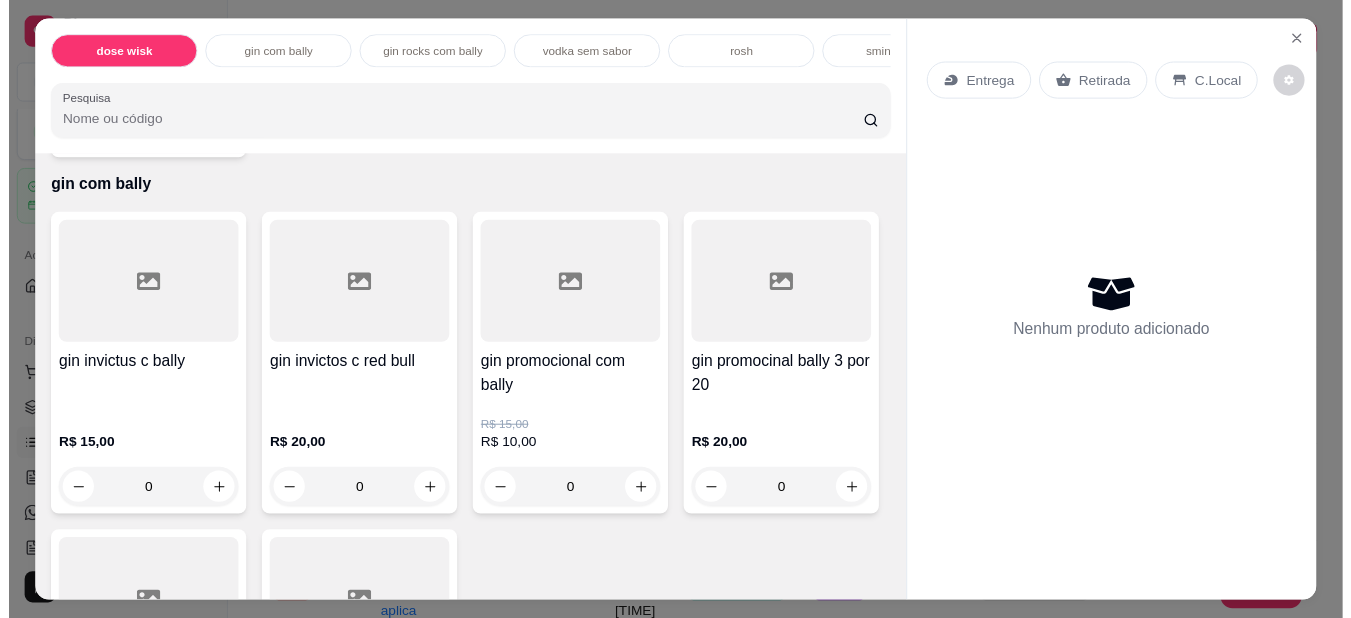 scroll, scrollTop: 720, scrollLeft: 0, axis: vertical 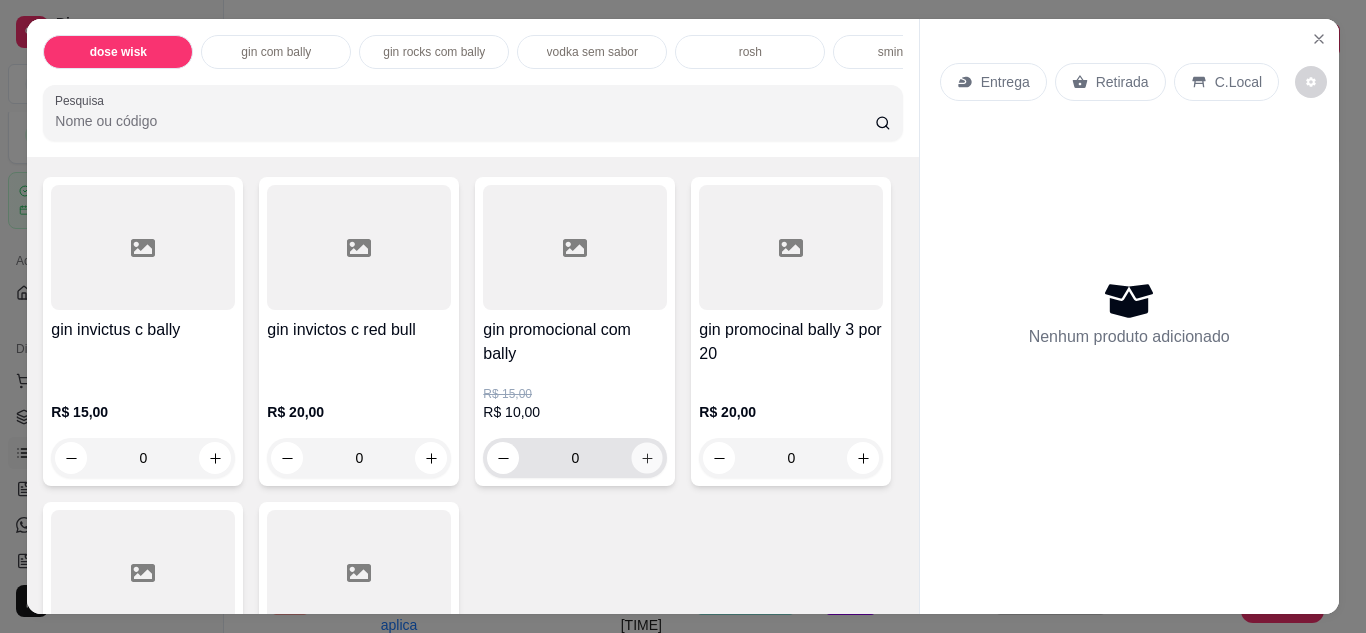 click at bounding box center [647, 457] 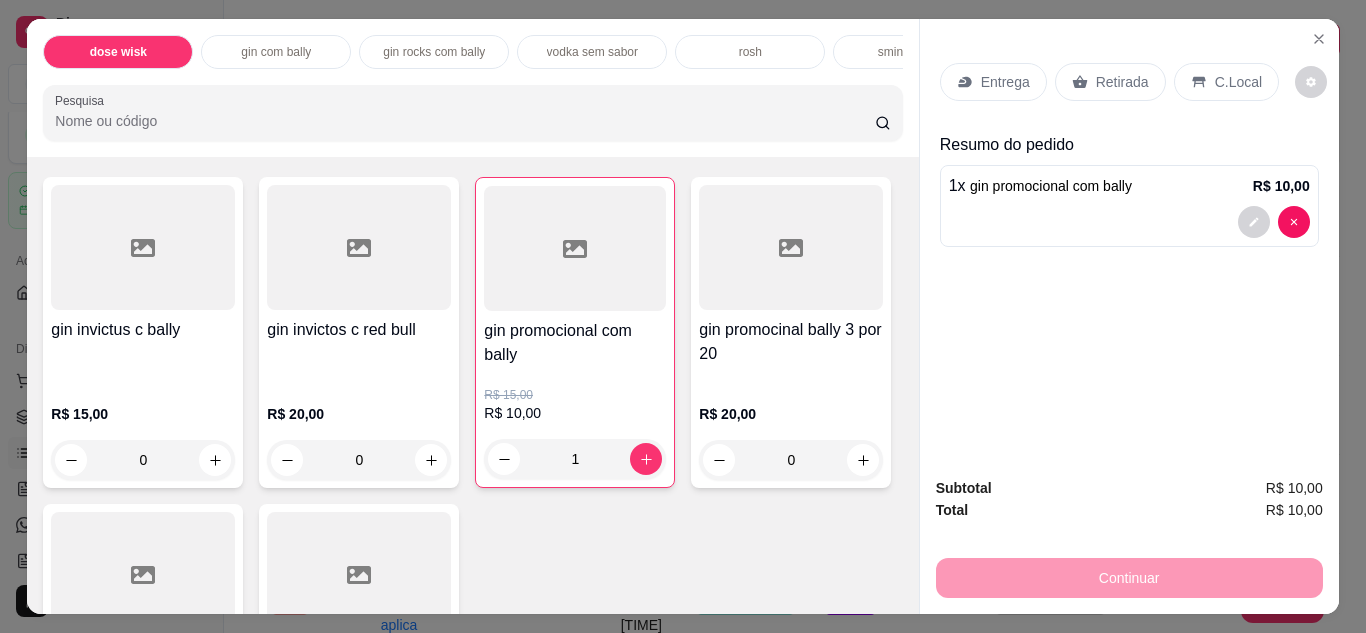 click on "C.Local" at bounding box center (1238, 82) 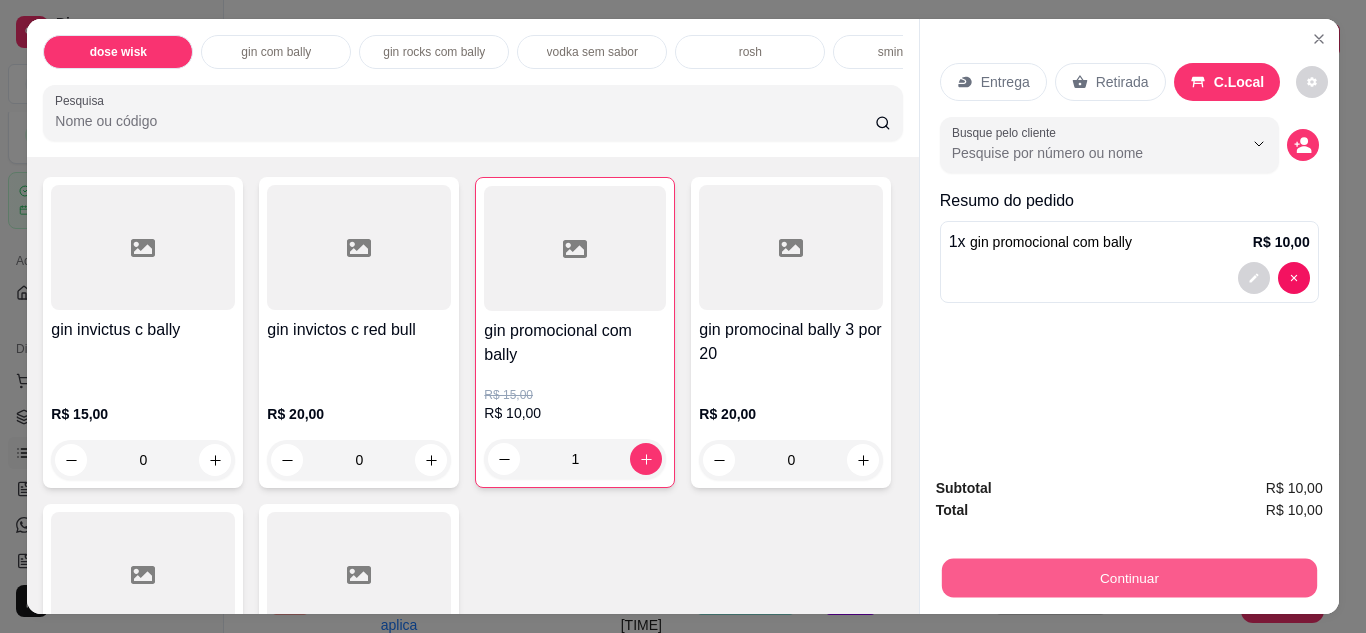 click on "Continuar" at bounding box center (1128, 578) 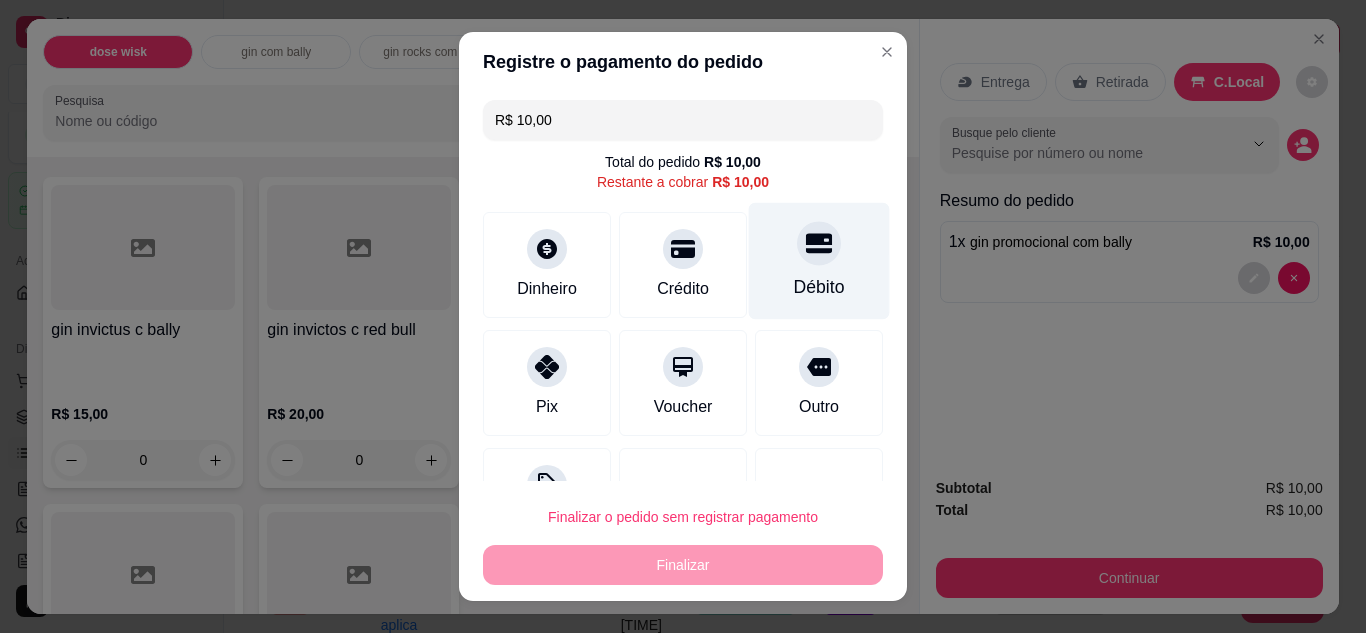 click on "Débito" at bounding box center (819, 260) 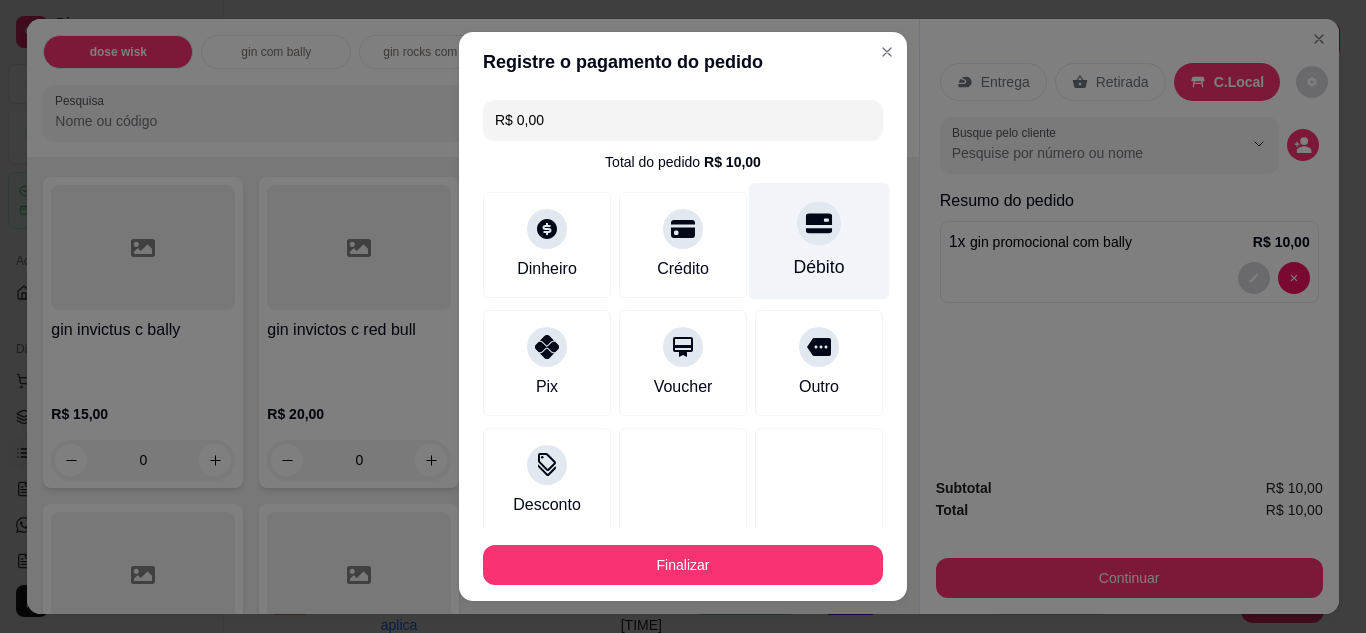 type on "R$ 0,00" 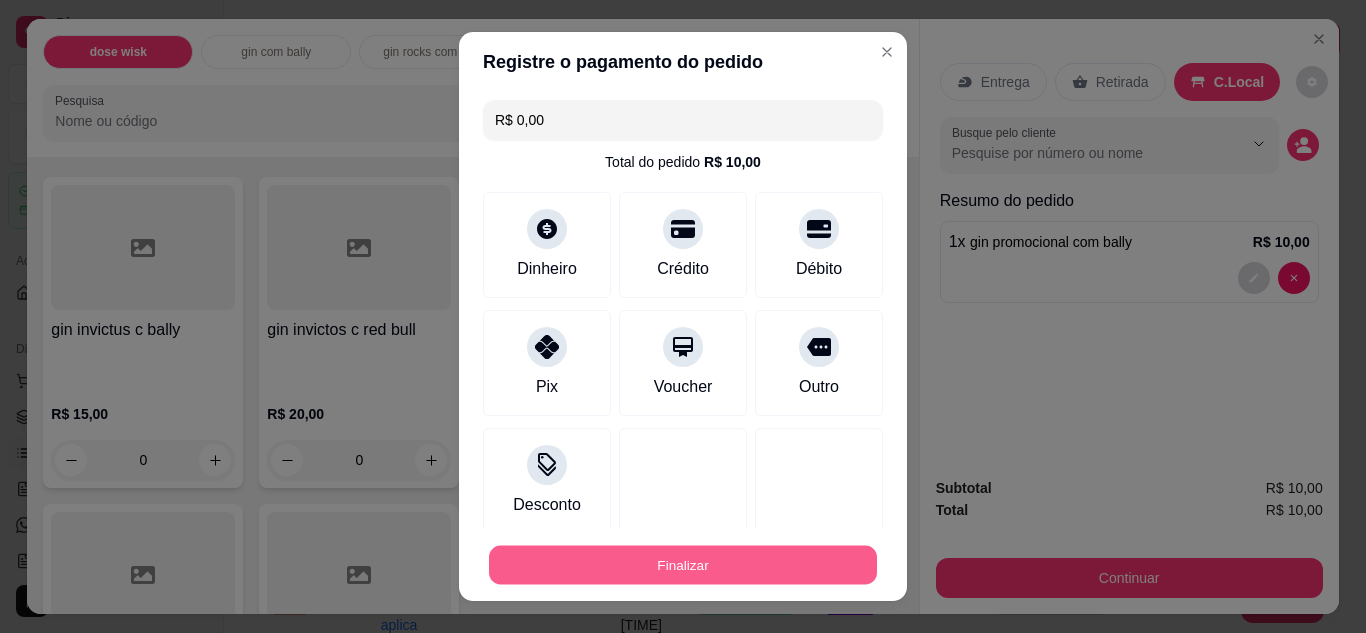 click on "Finalizar" at bounding box center (683, 565) 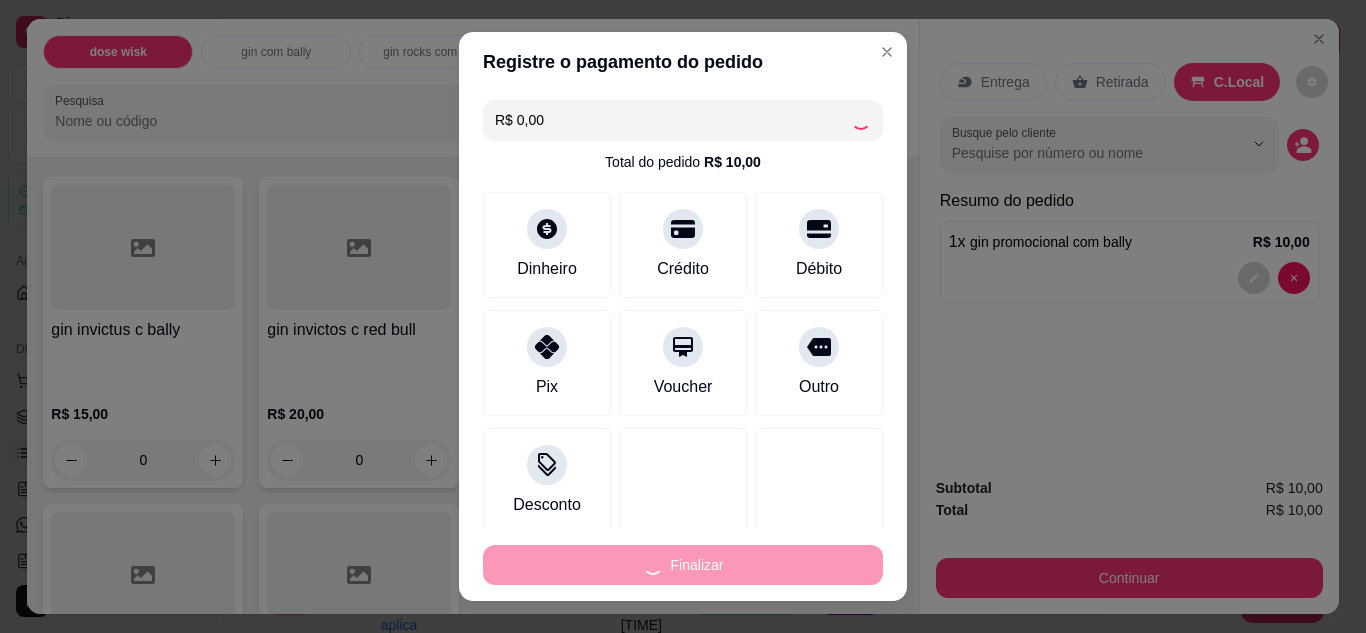 type on "0" 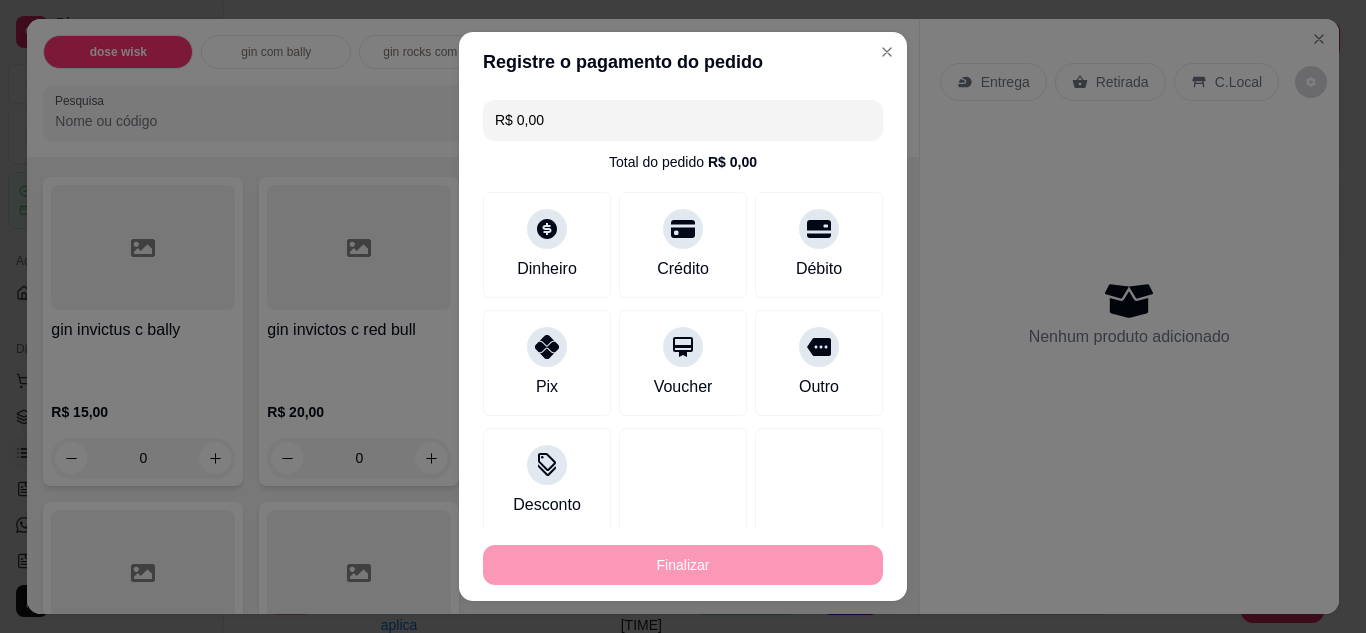 type on "-R$ 10,00" 